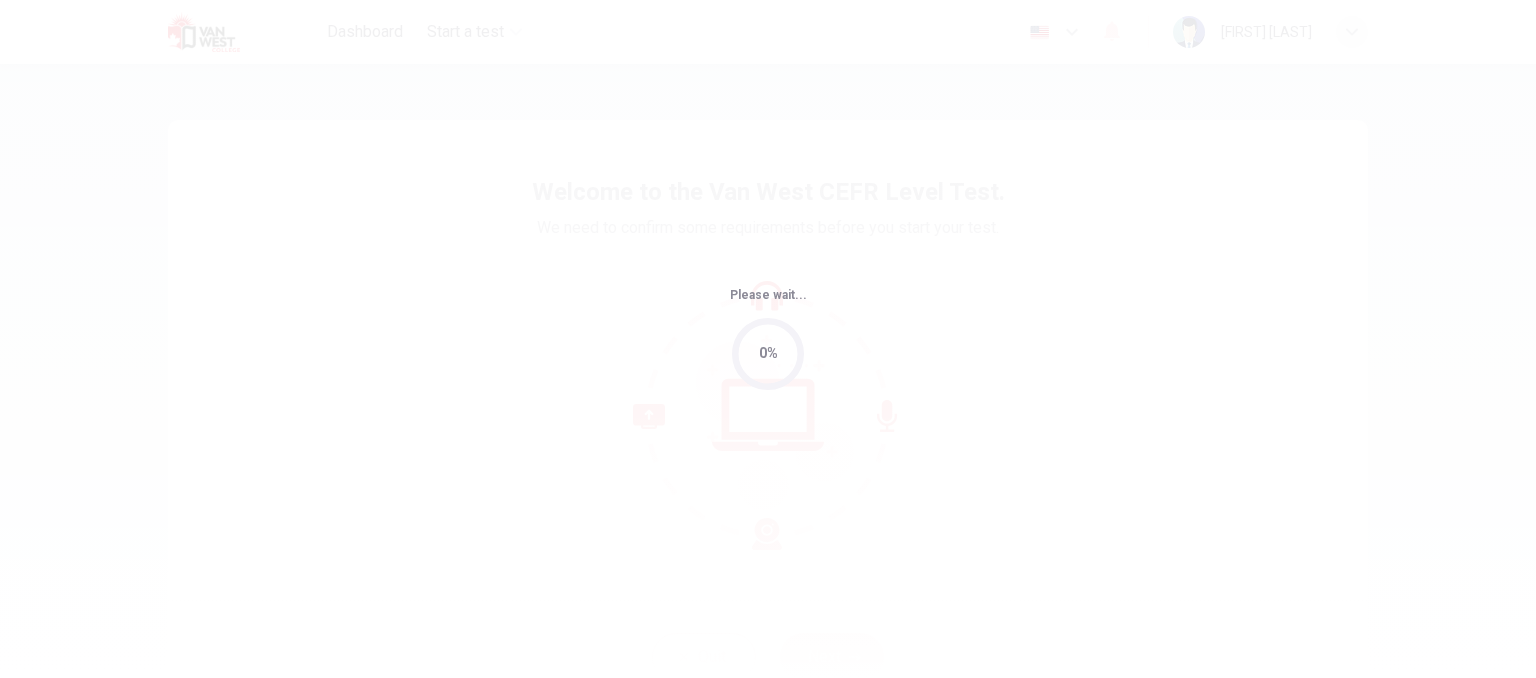scroll, scrollTop: 0, scrollLeft: 0, axis: both 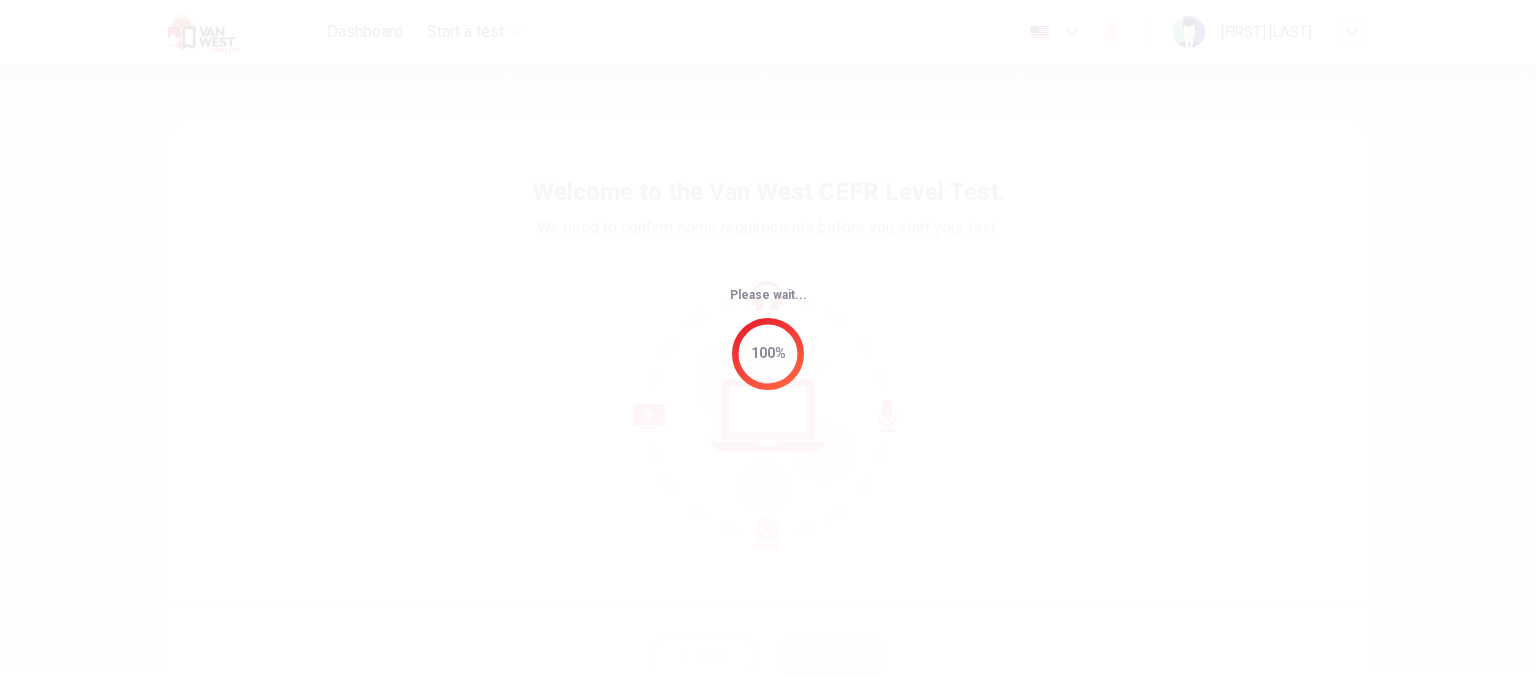 click on "Please wait... [NUMBER]%" at bounding box center [768, 339] 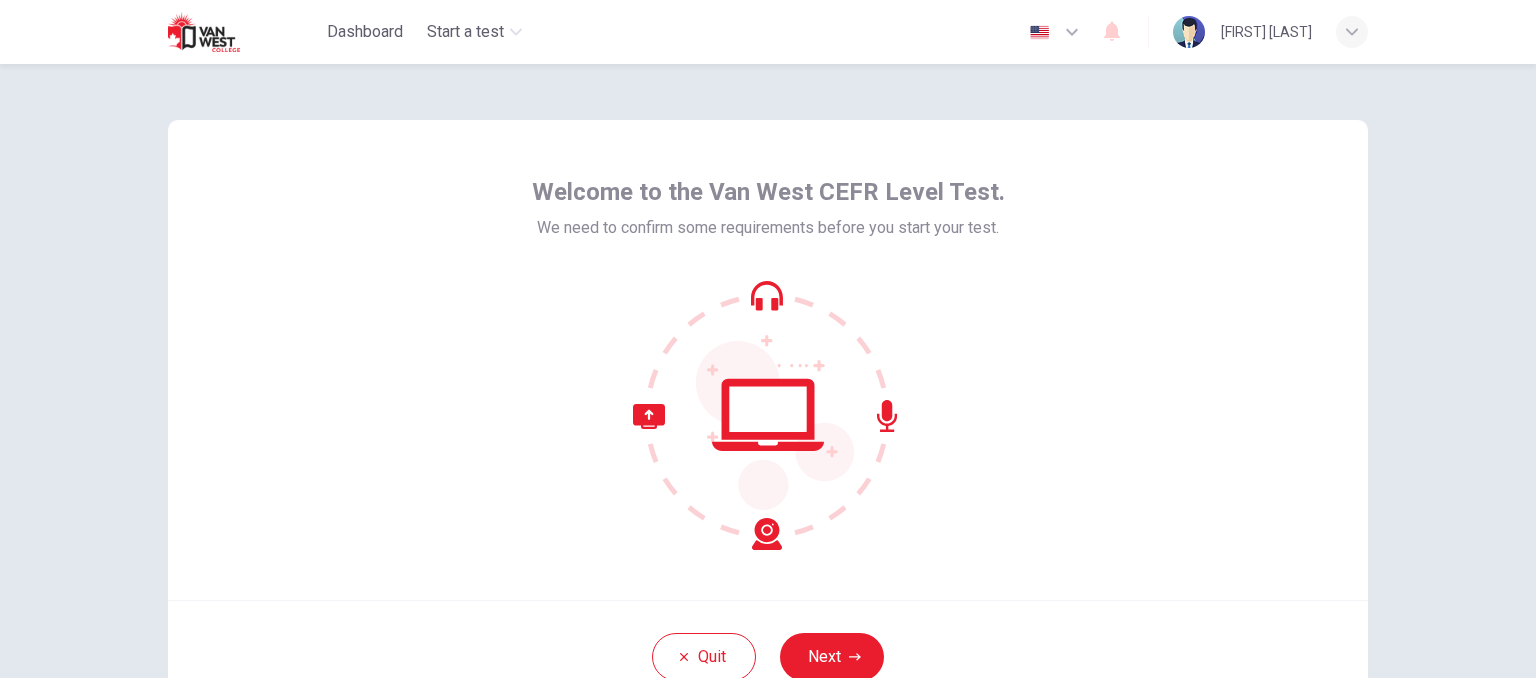 drag, startPoint x: 741, startPoint y: 272, endPoint x: 790, endPoint y: 283, distance: 50.219517 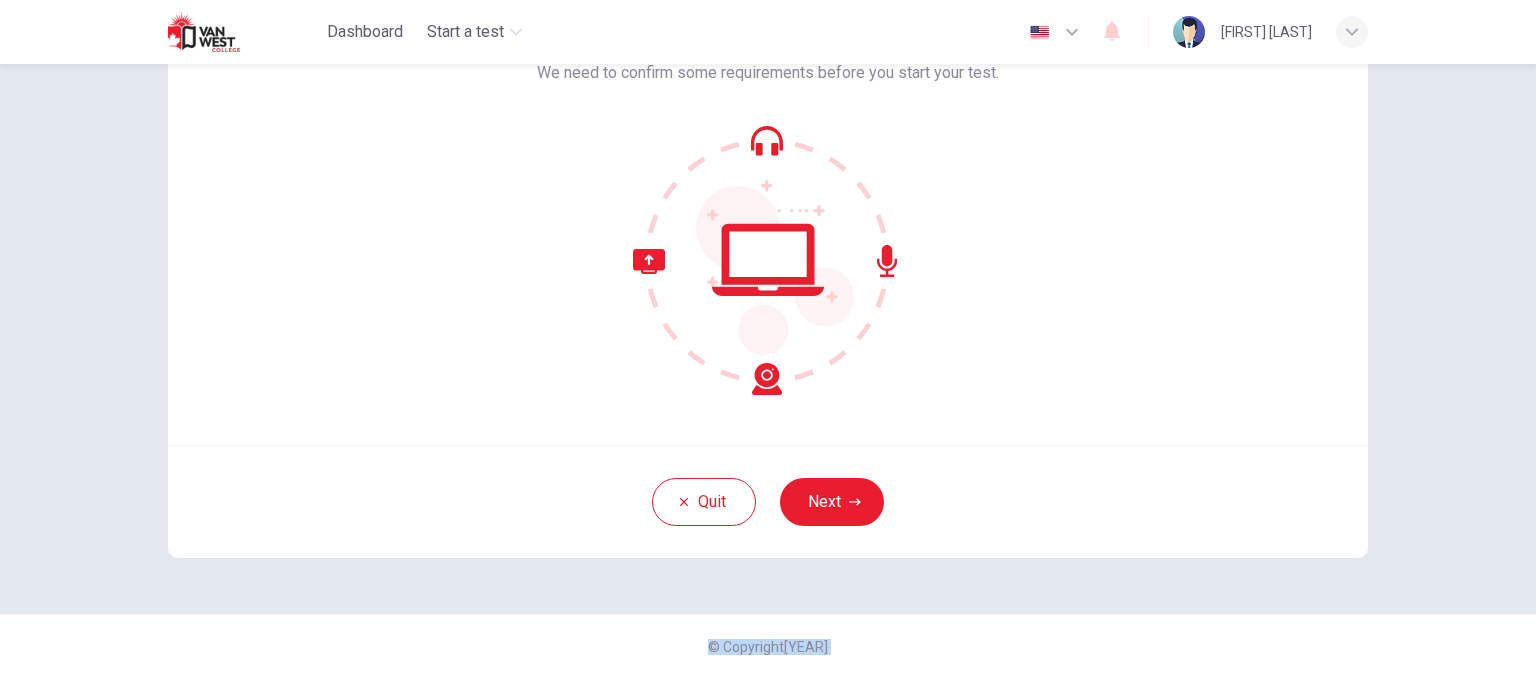 scroll, scrollTop: 0, scrollLeft: 0, axis: both 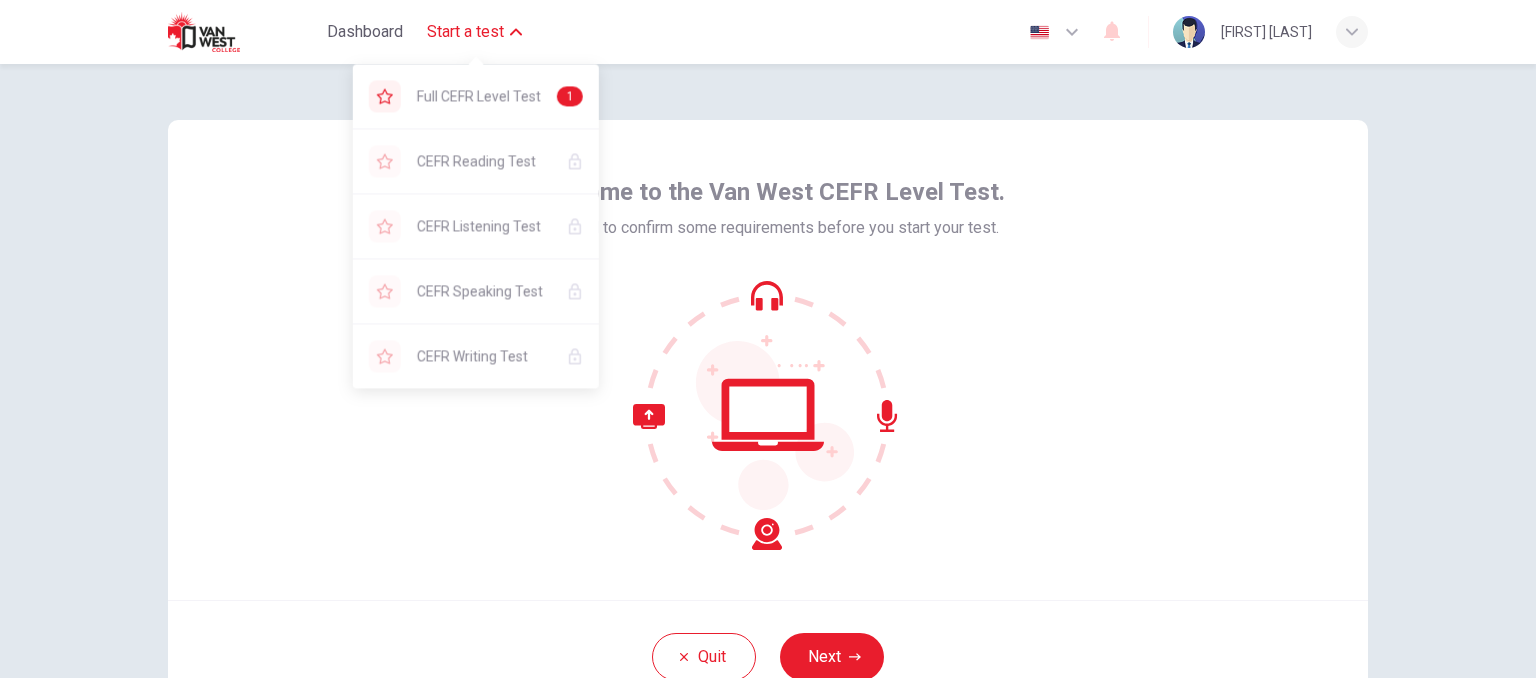 click on "Start a test" at bounding box center (465, 32) 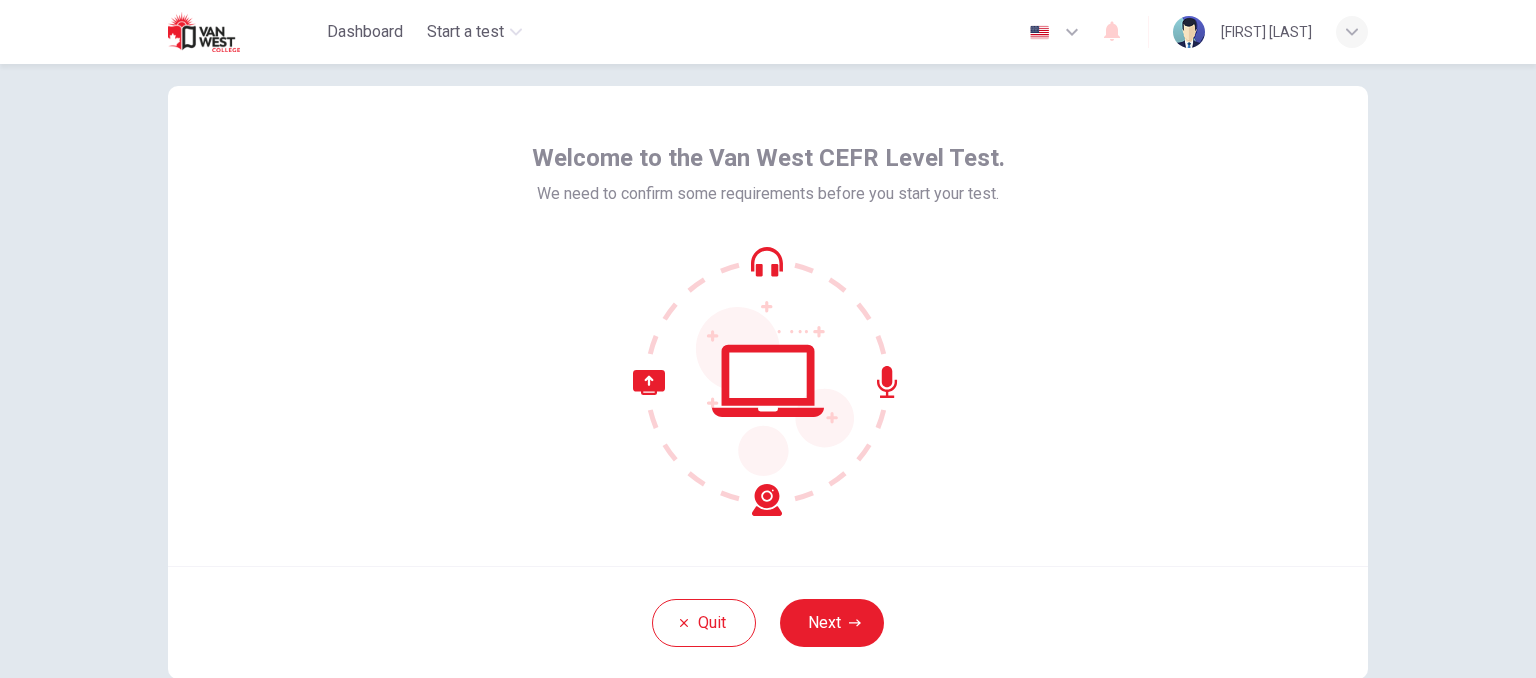 scroll, scrollTop: 39, scrollLeft: 0, axis: vertical 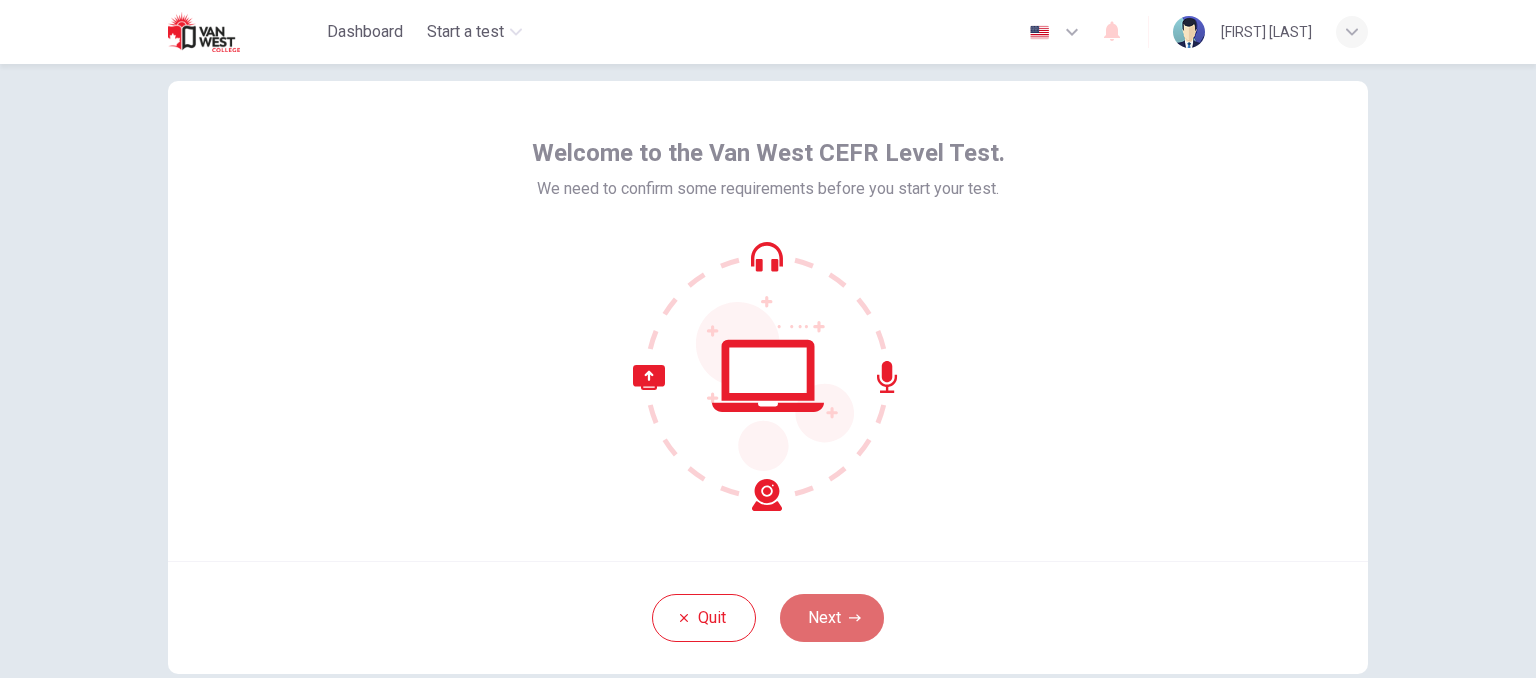 click on "Next" at bounding box center [832, 618] 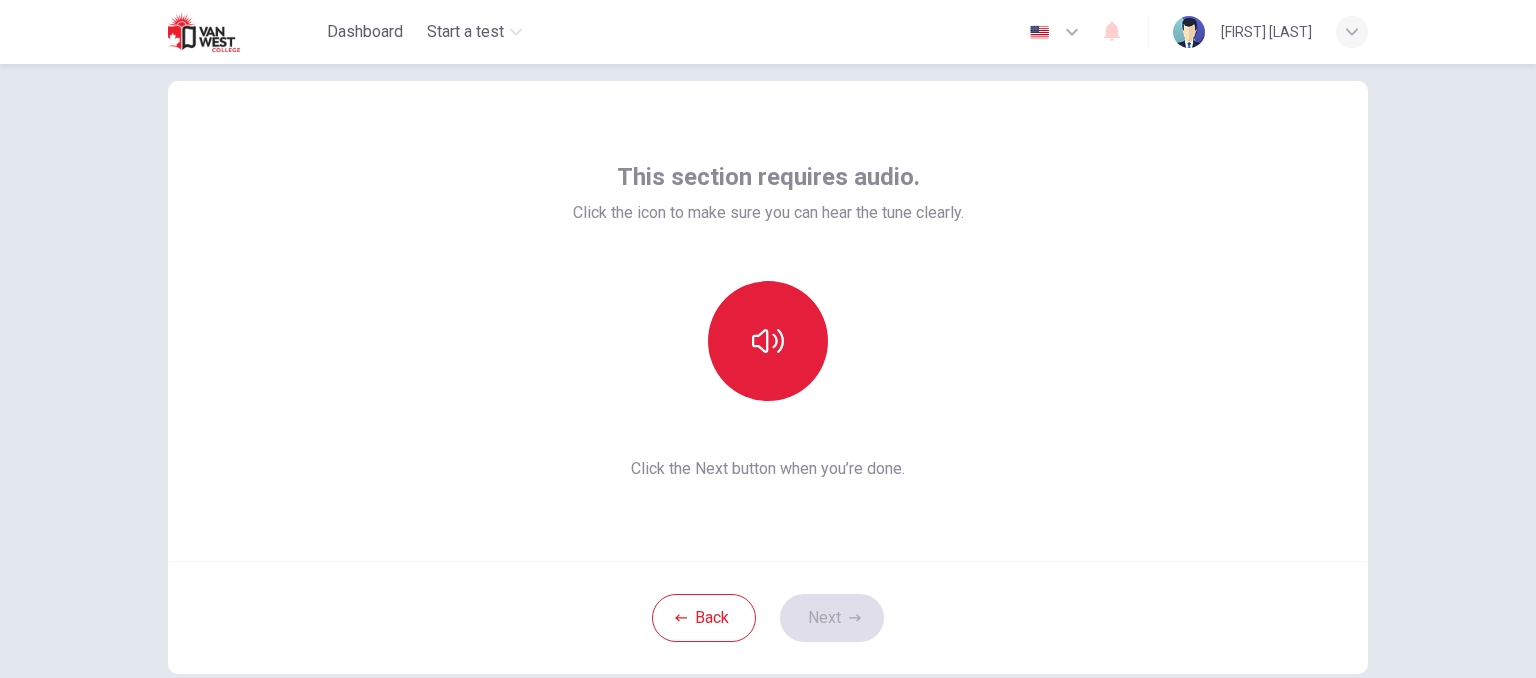 click at bounding box center [768, 341] 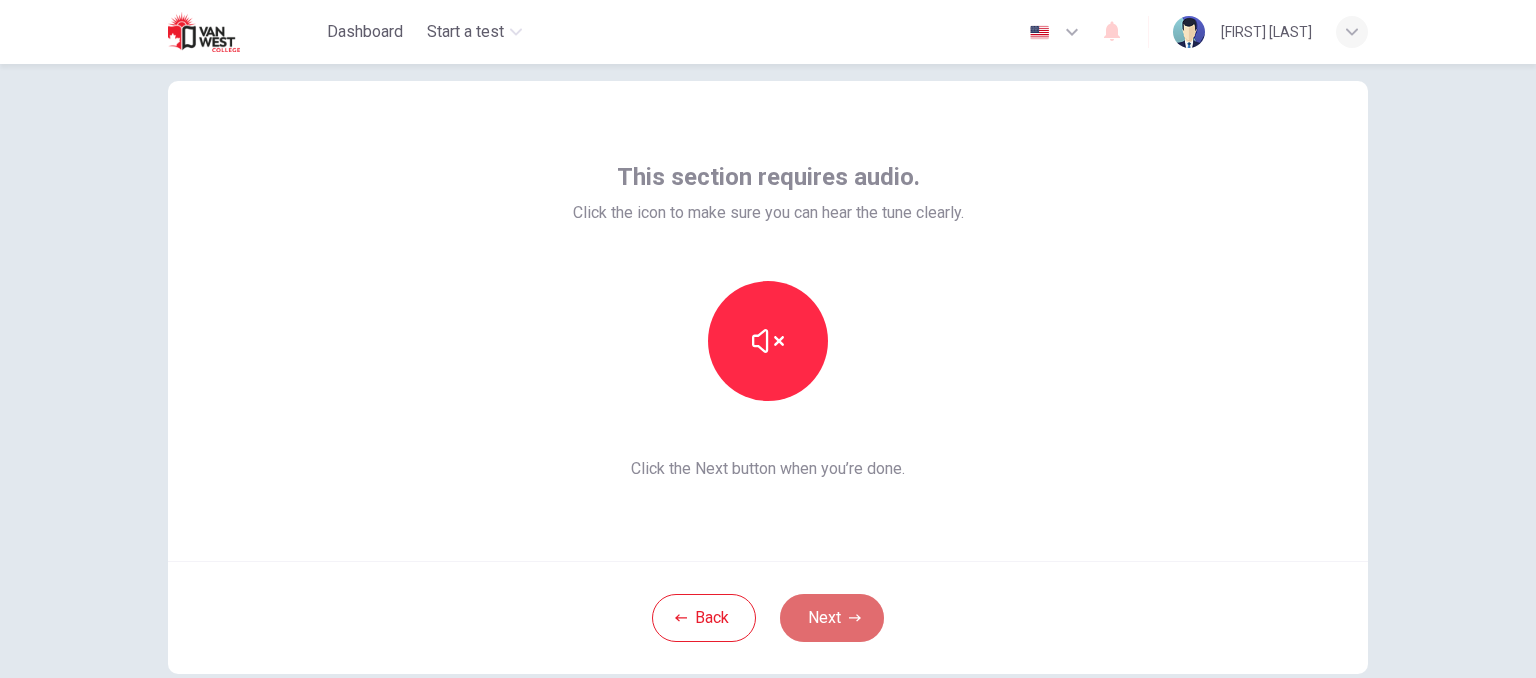 click on "Next" at bounding box center [832, 618] 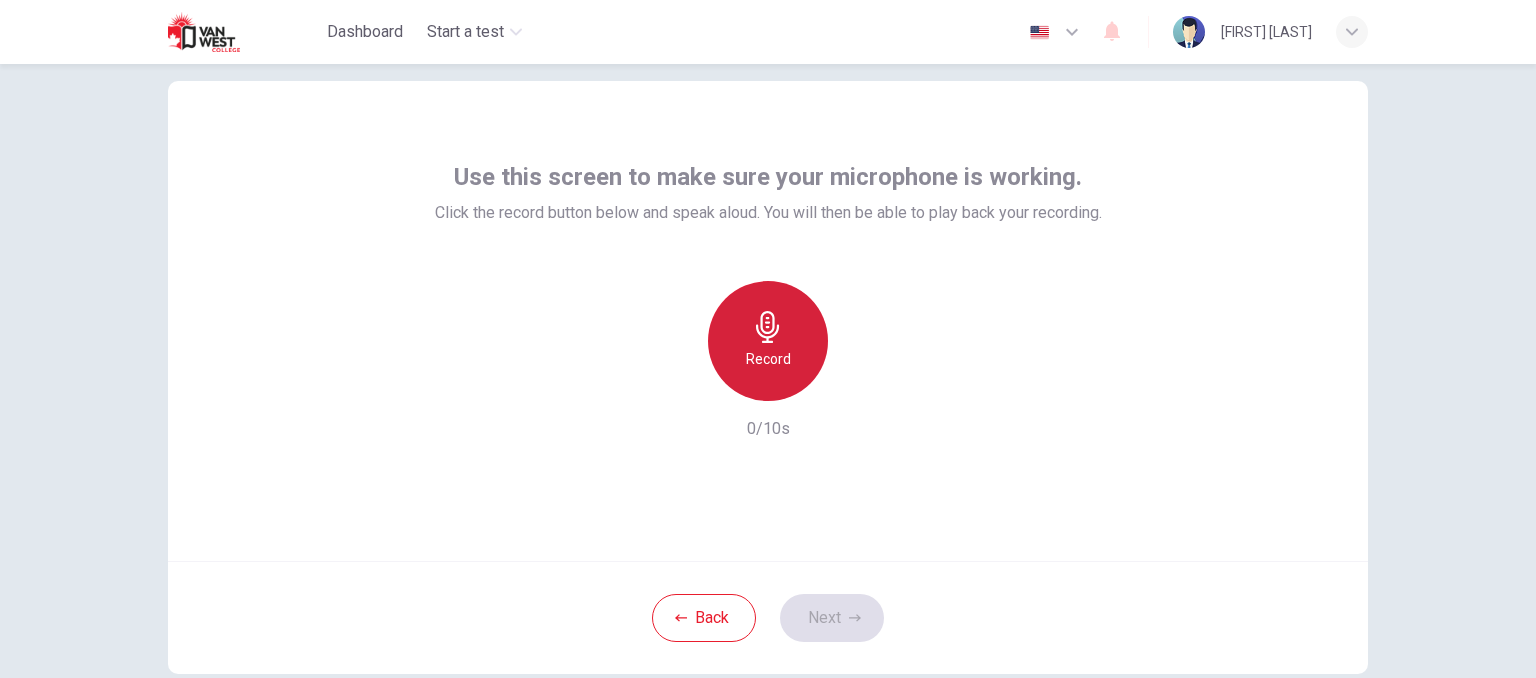 click on "Record" at bounding box center [768, 359] 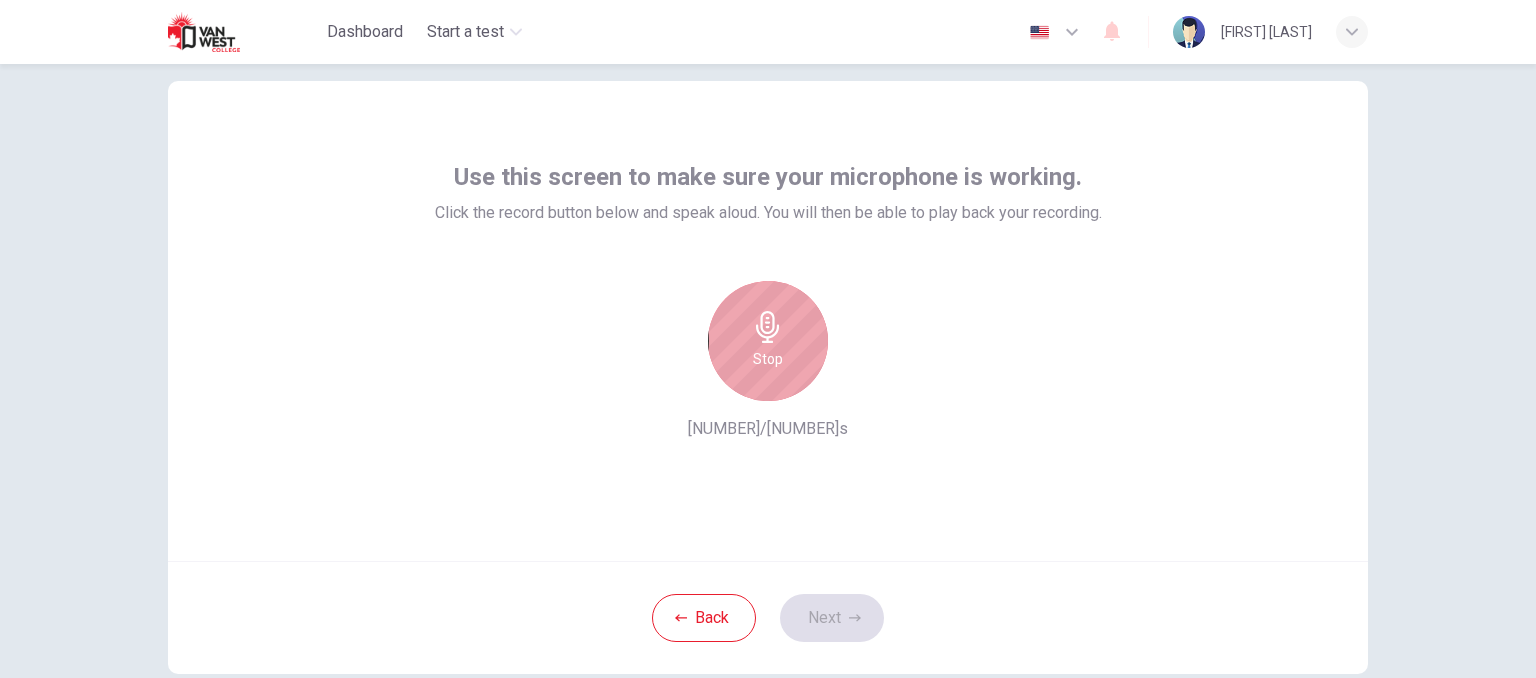 click on "Stop" at bounding box center (768, 359) 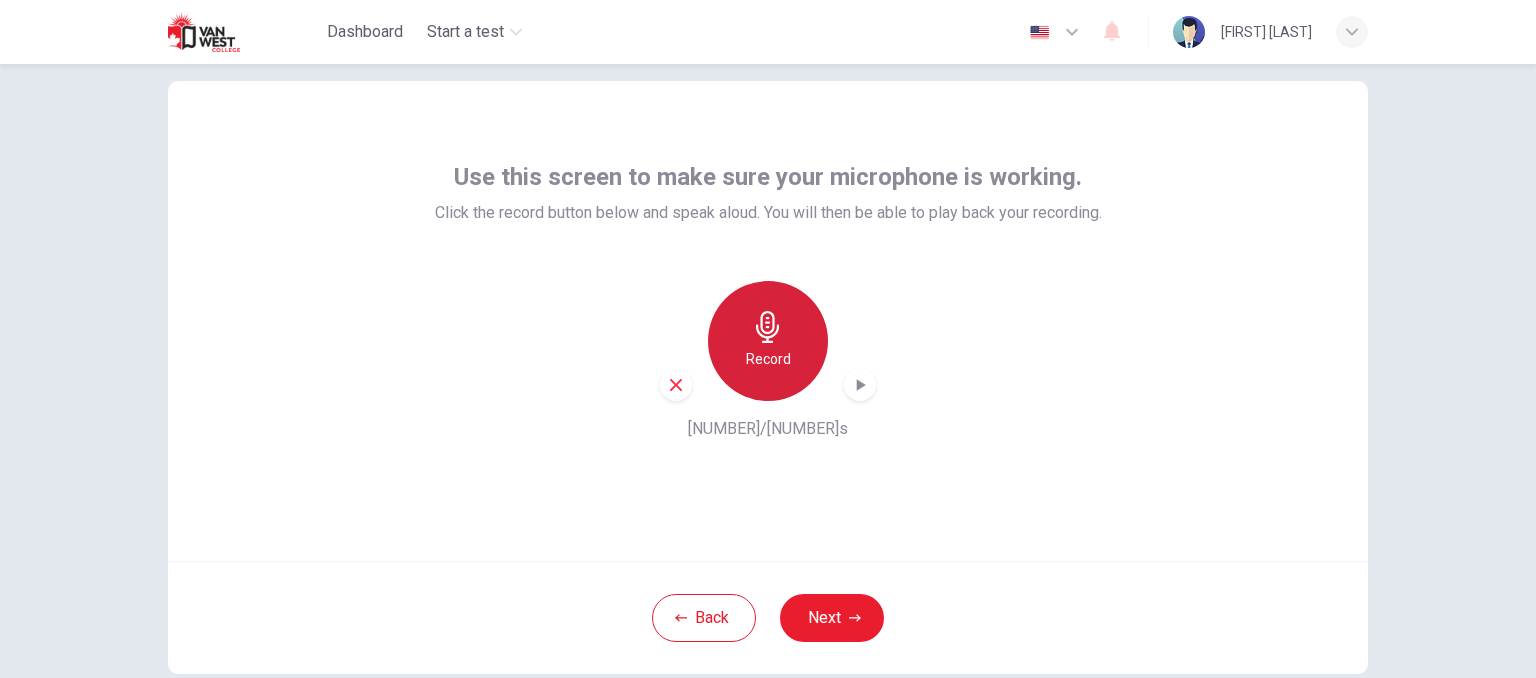 click on "Record" at bounding box center (768, 341) 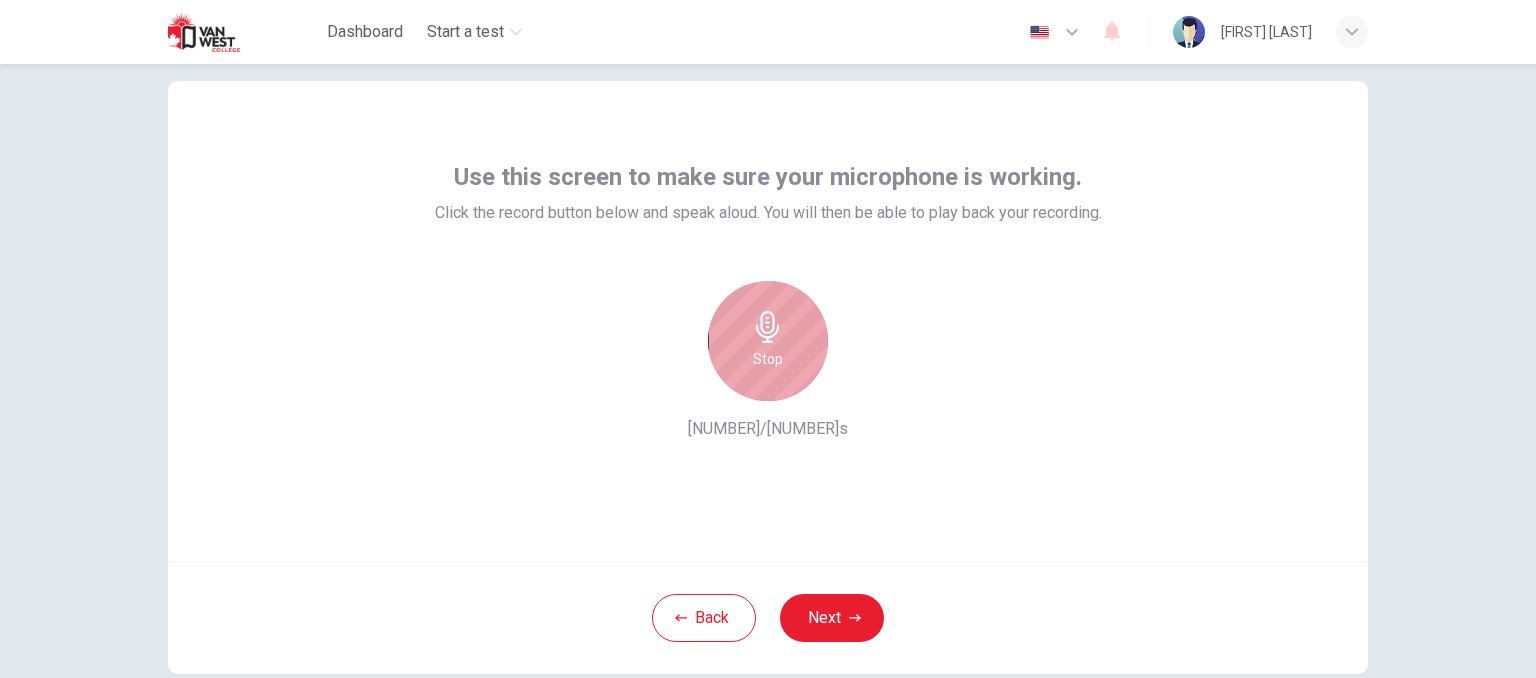 click on "Stop" at bounding box center [768, 341] 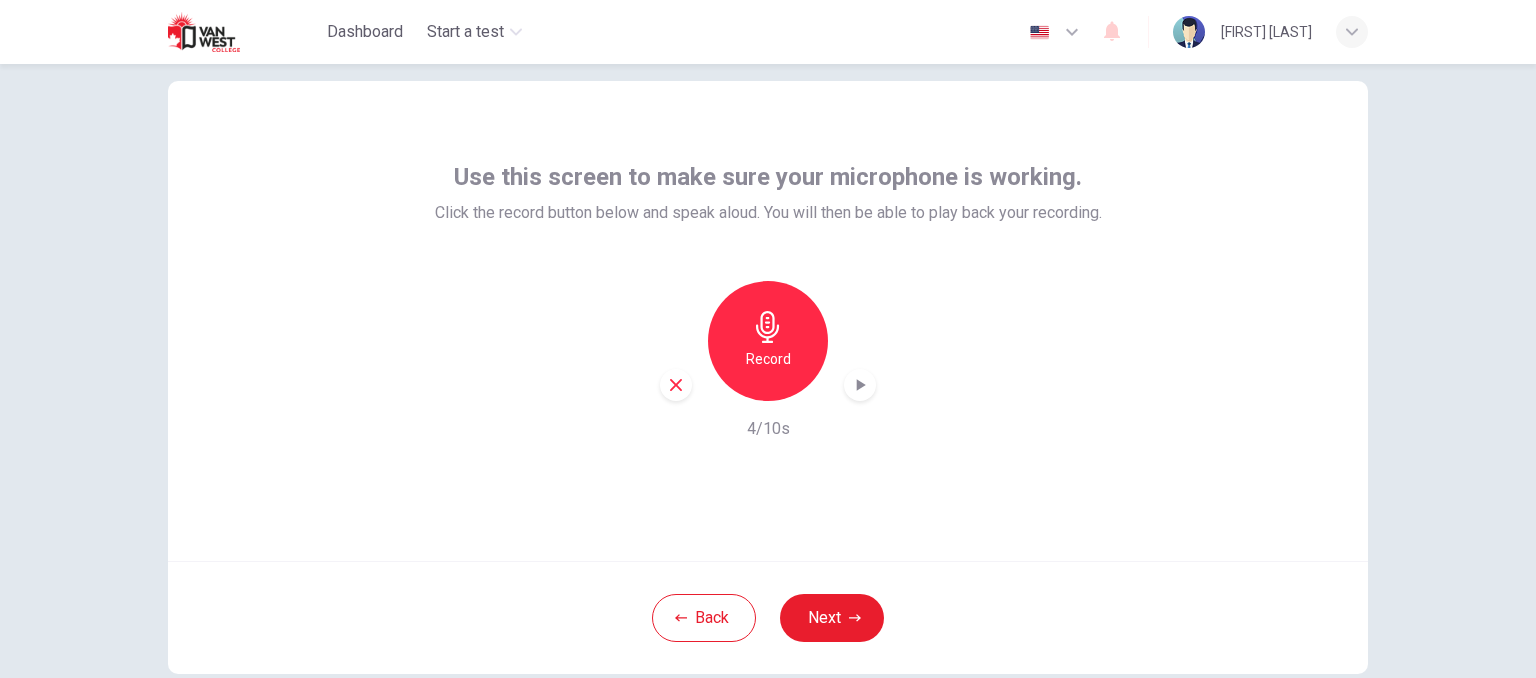 click on "Record" at bounding box center [768, 341] 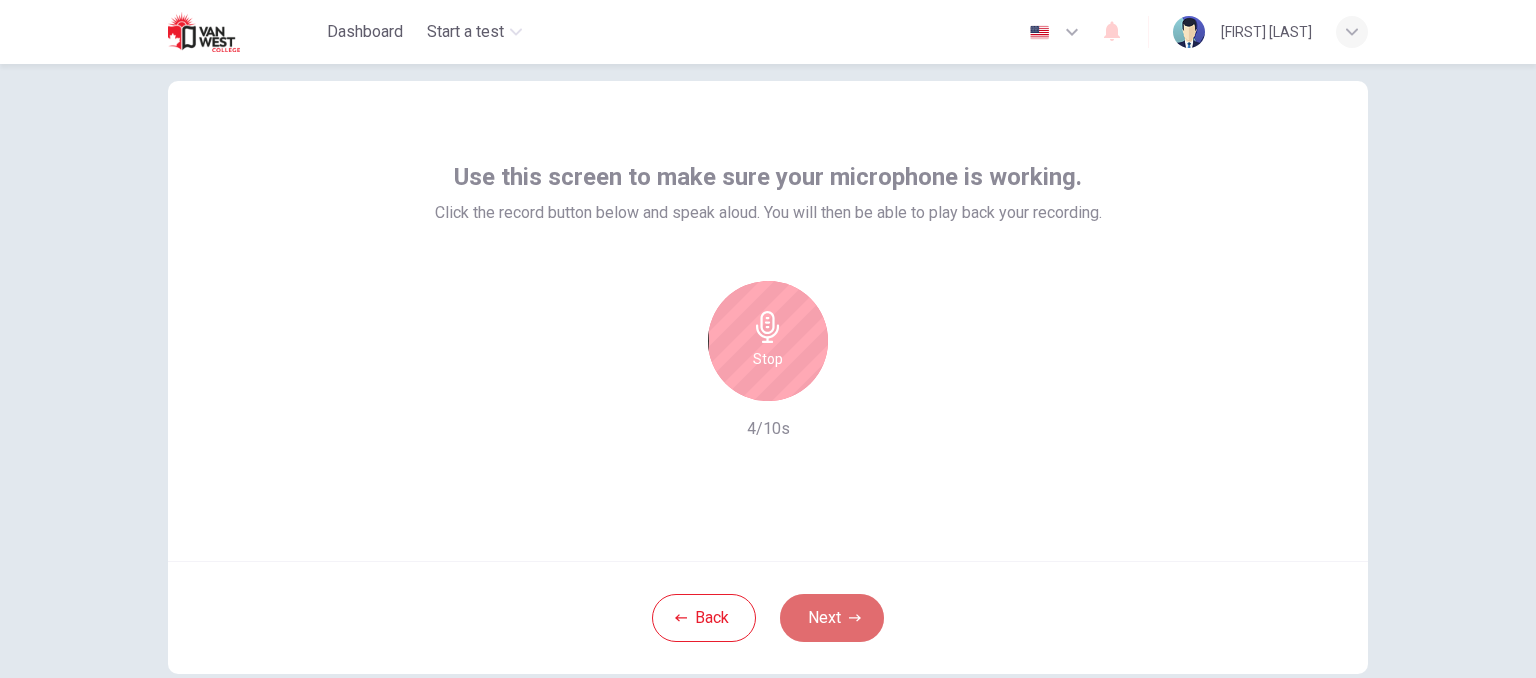 click on "Next" at bounding box center (832, 618) 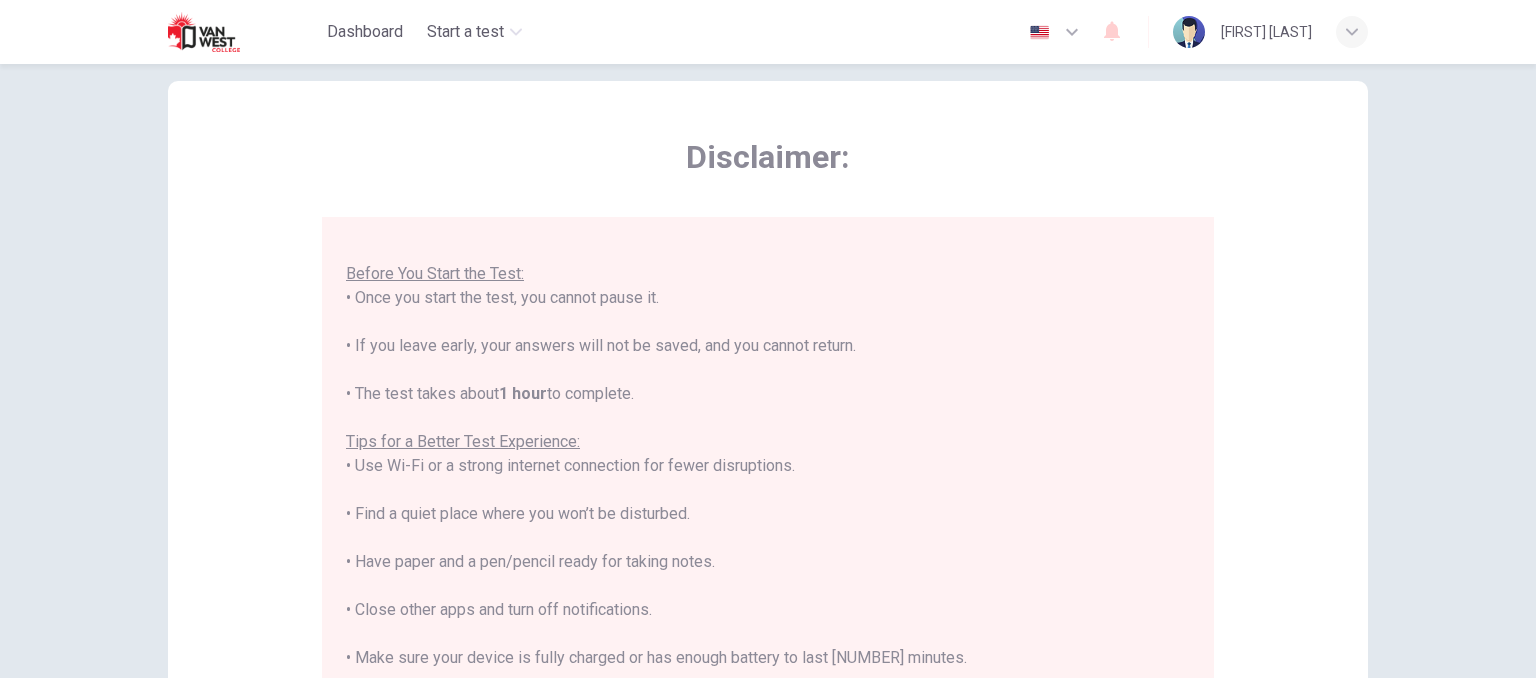 scroll, scrollTop: 191, scrollLeft: 0, axis: vertical 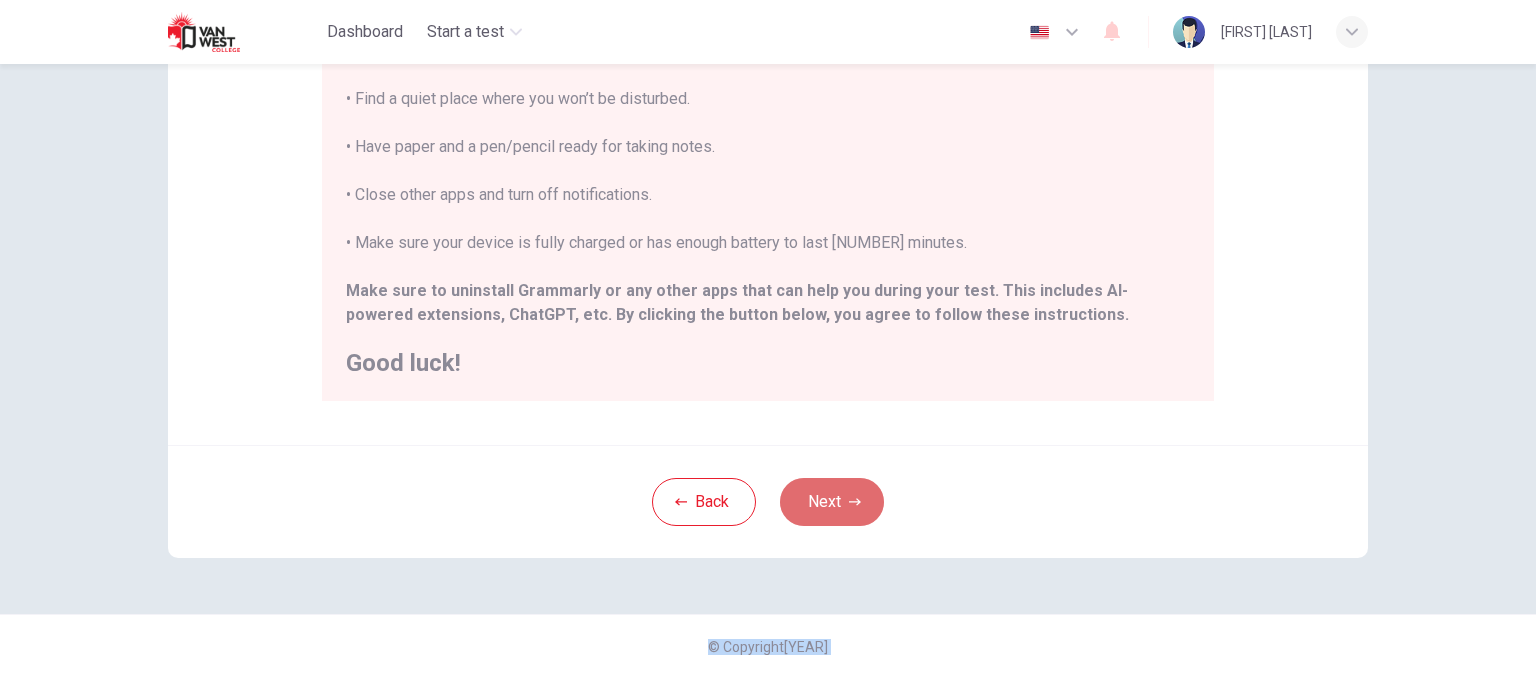 click on "Next" at bounding box center [832, 502] 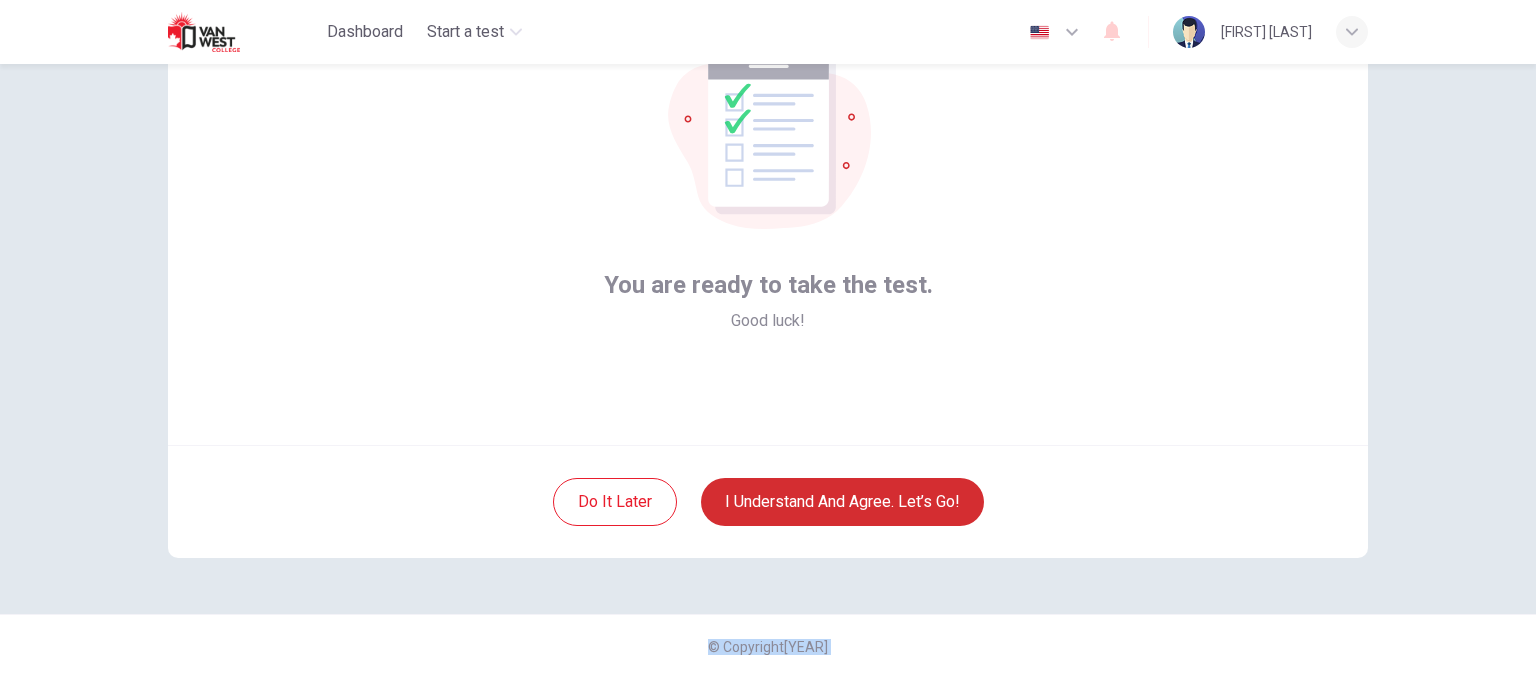 scroll, scrollTop: 0, scrollLeft: 0, axis: both 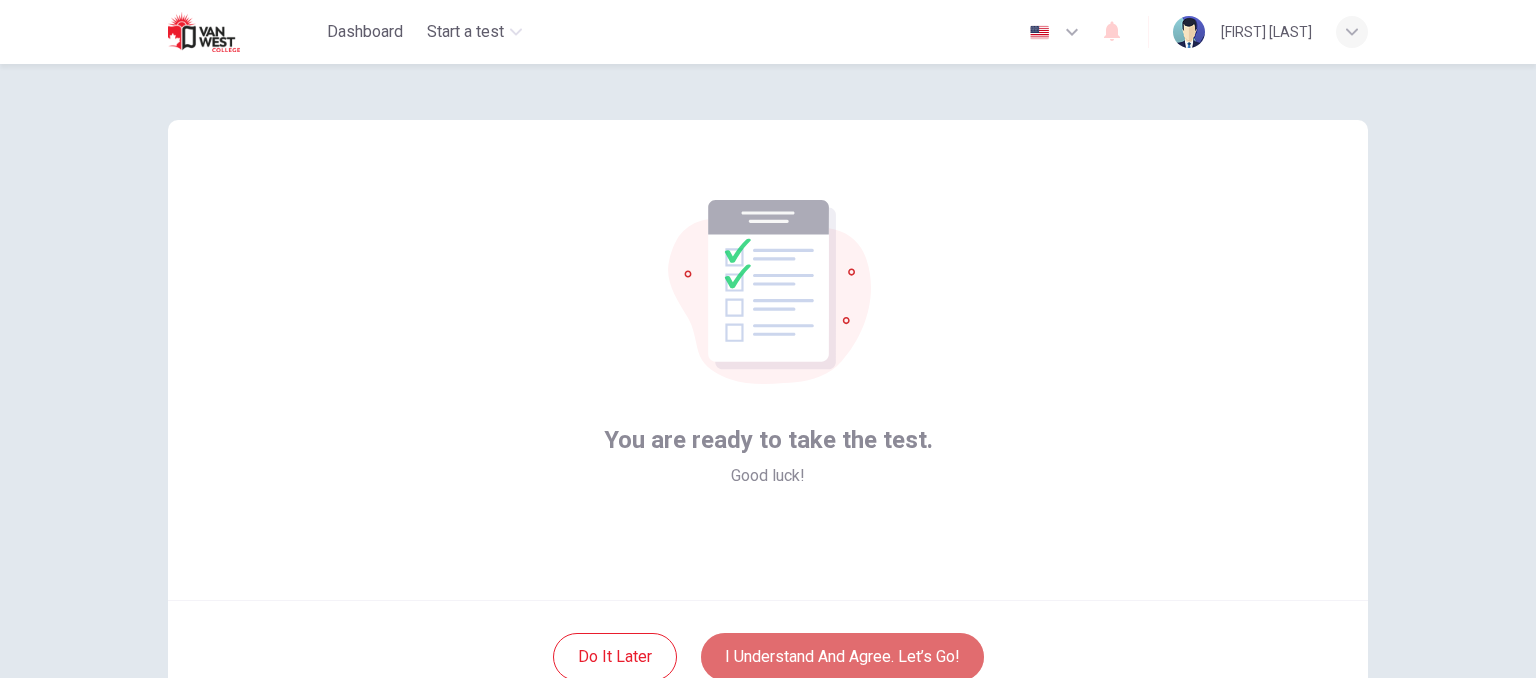 click on "I understand and agree. Let’s go!" at bounding box center [842, 657] 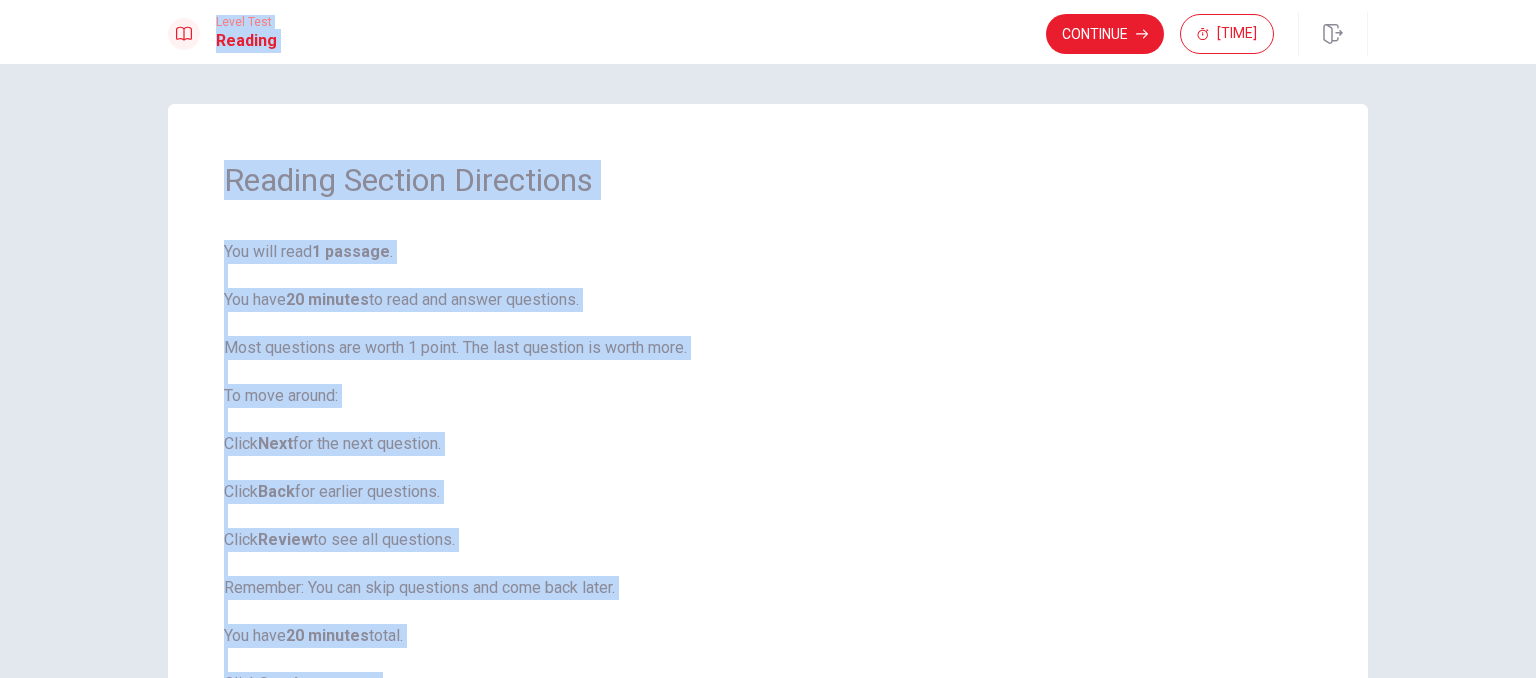 click on "You will read  1 passage .
You have  20 minutes  to read and answer questions.
Most questions are worth 1 point. The last question is worth more.
To move around:
Click  Next  for the next question.
Click  Back  for earlier questions.
Click  Review  to see all questions.
Remember: You can skip questions and come back later.
You have  20 minutes  total.
Click  Continue  to start." at bounding box center [768, 468] 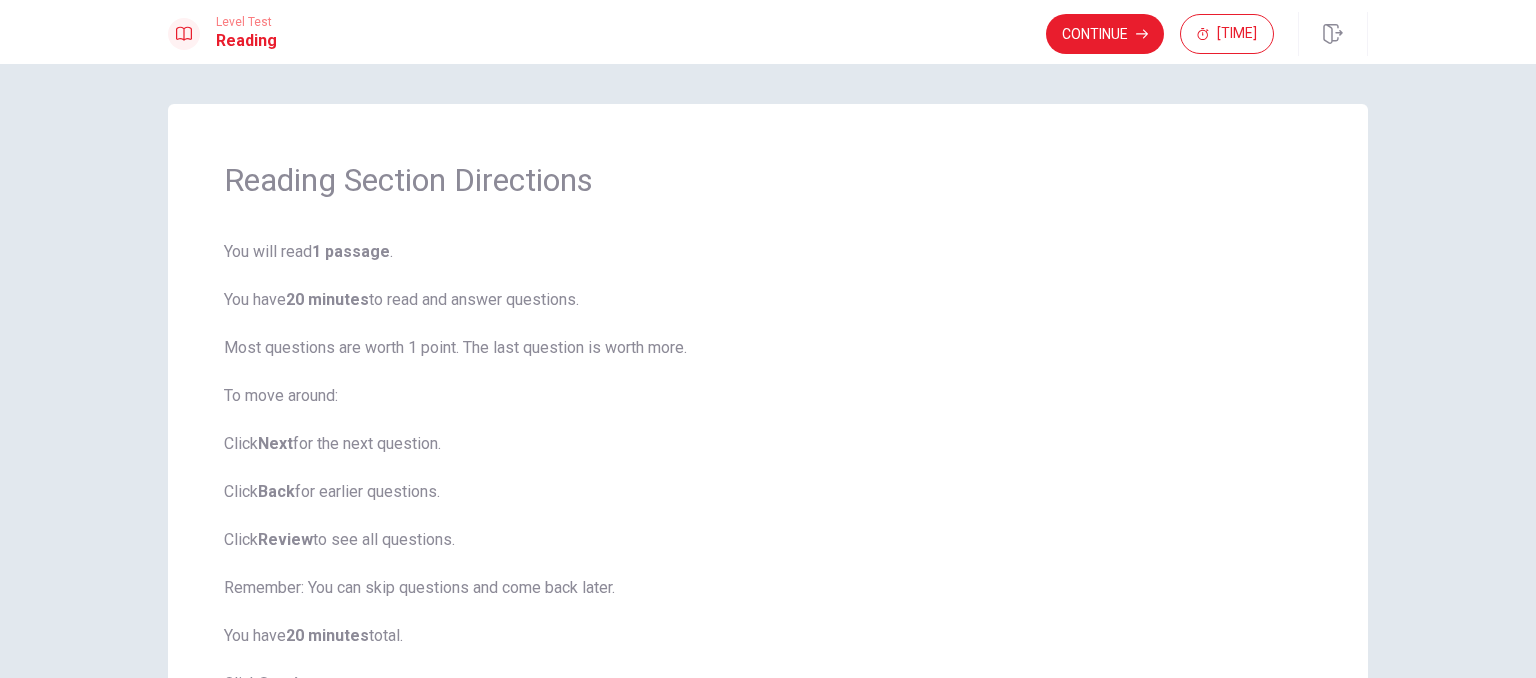 drag, startPoint x: 800, startPoint y: 620, endPoint x: 632, endPoint y: 317, distance: 346.4578 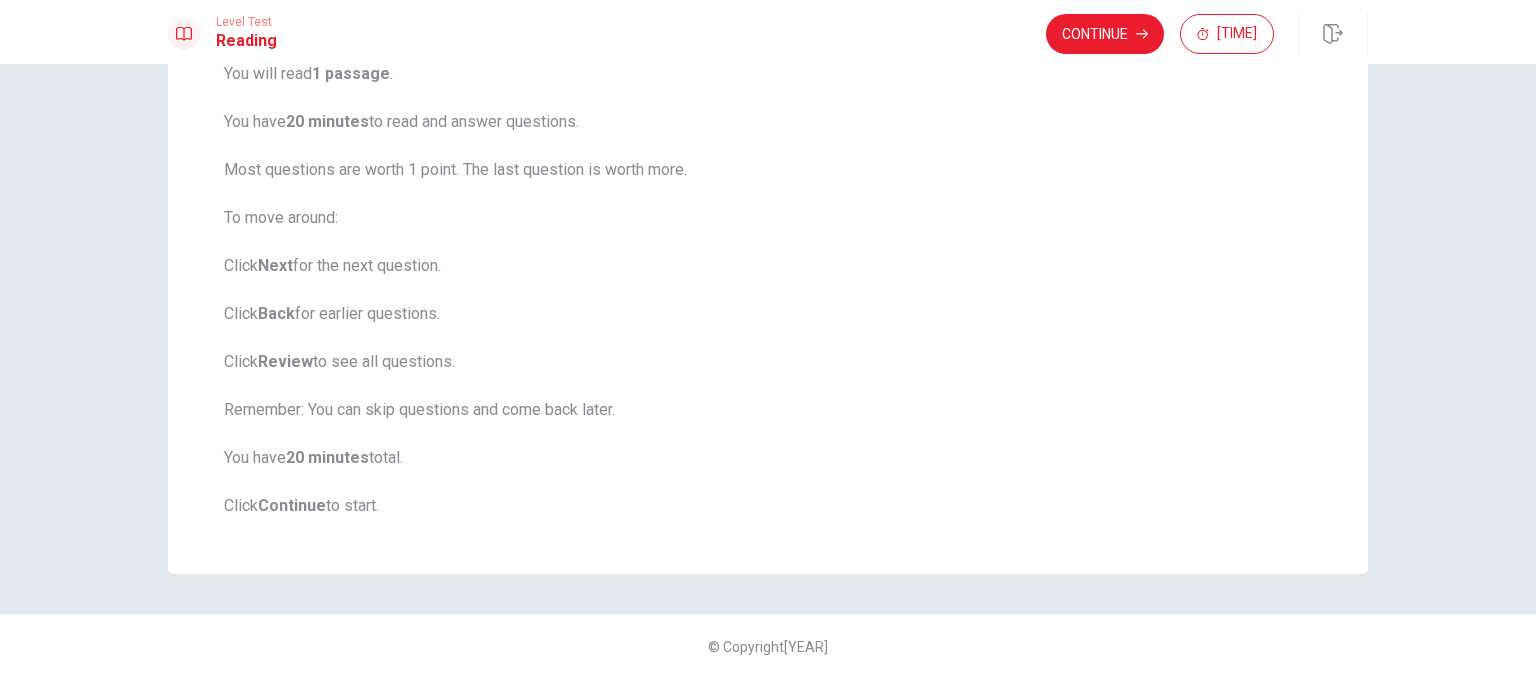 scroll, scrollTop: 0, scrollLeft: 0, axis: both 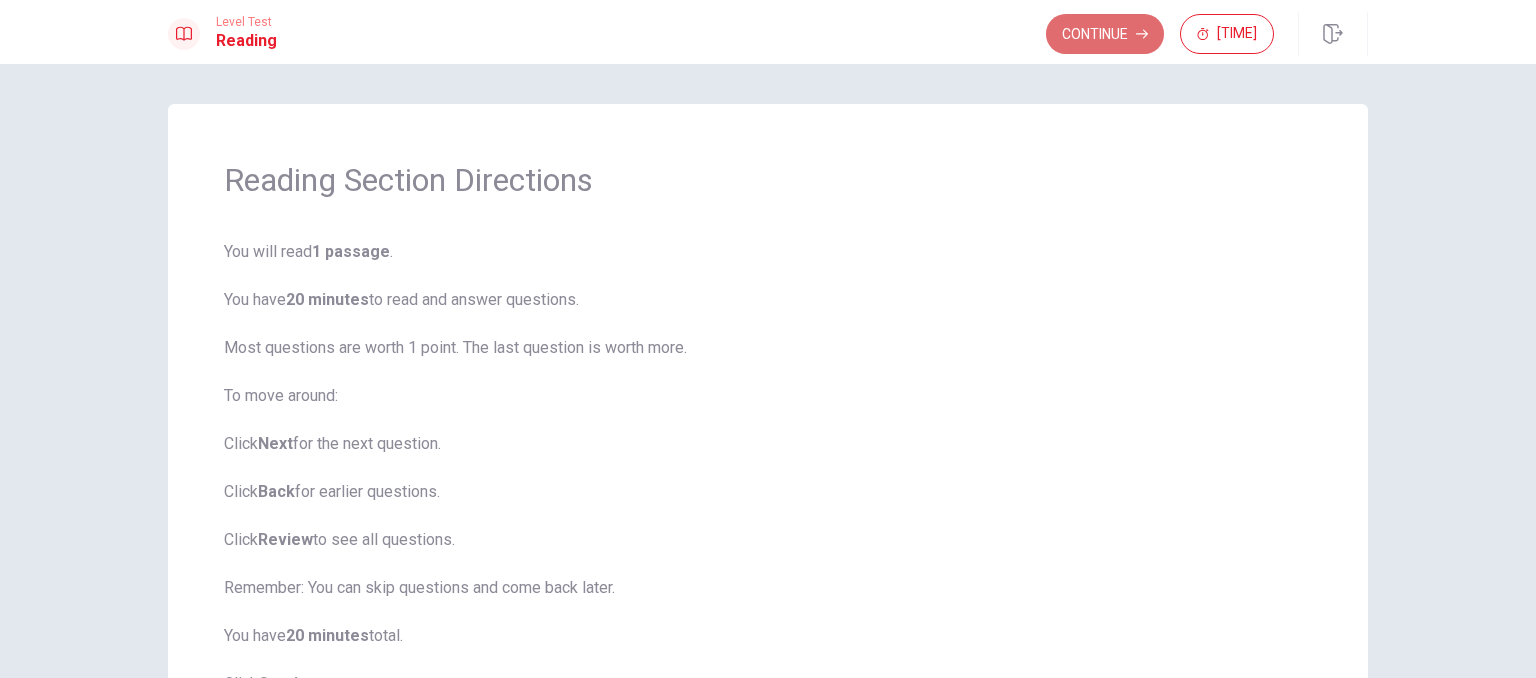 click on "Continue" at bounding box center [1105, 34] 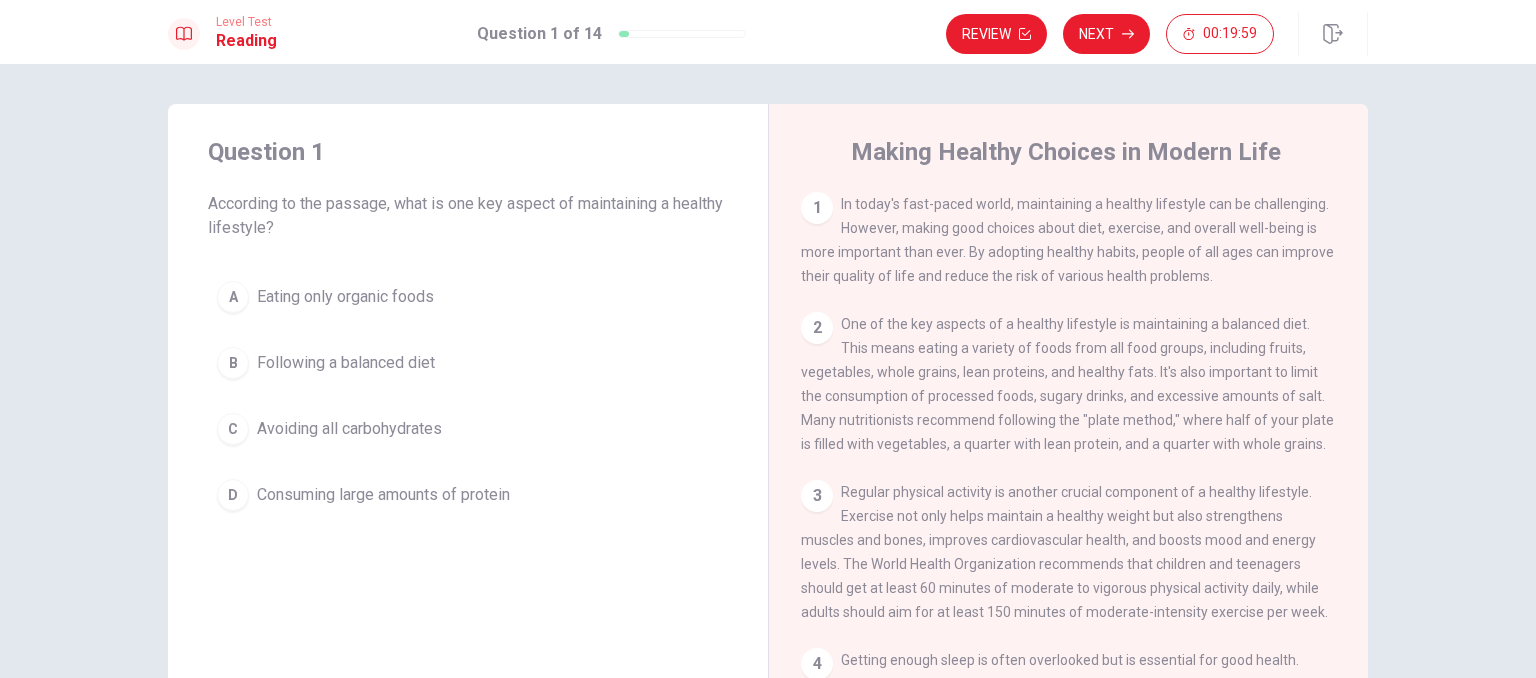click on "[NUMBER] In today's fast-paced world, maintaining a healthy lifestyle can be challenging. However, making good choices about diet, exercise, and overall well-being is more important than ever. By adopting healthy habits, people of all ages can improve their quality of life and reduce the risk of various health problems." at bounding box center [1069, 240] 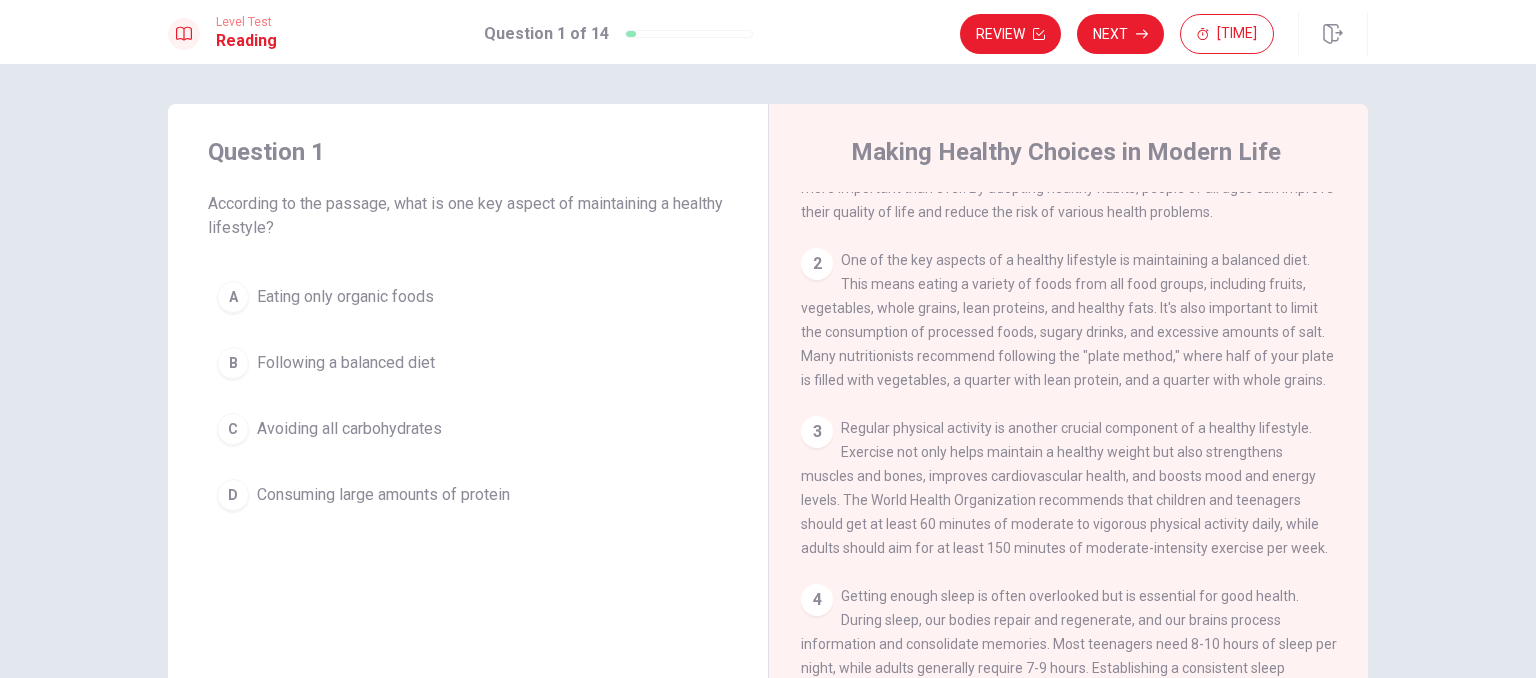 scroll, scrollTop: 0, scrollLeft: 0, axis: both 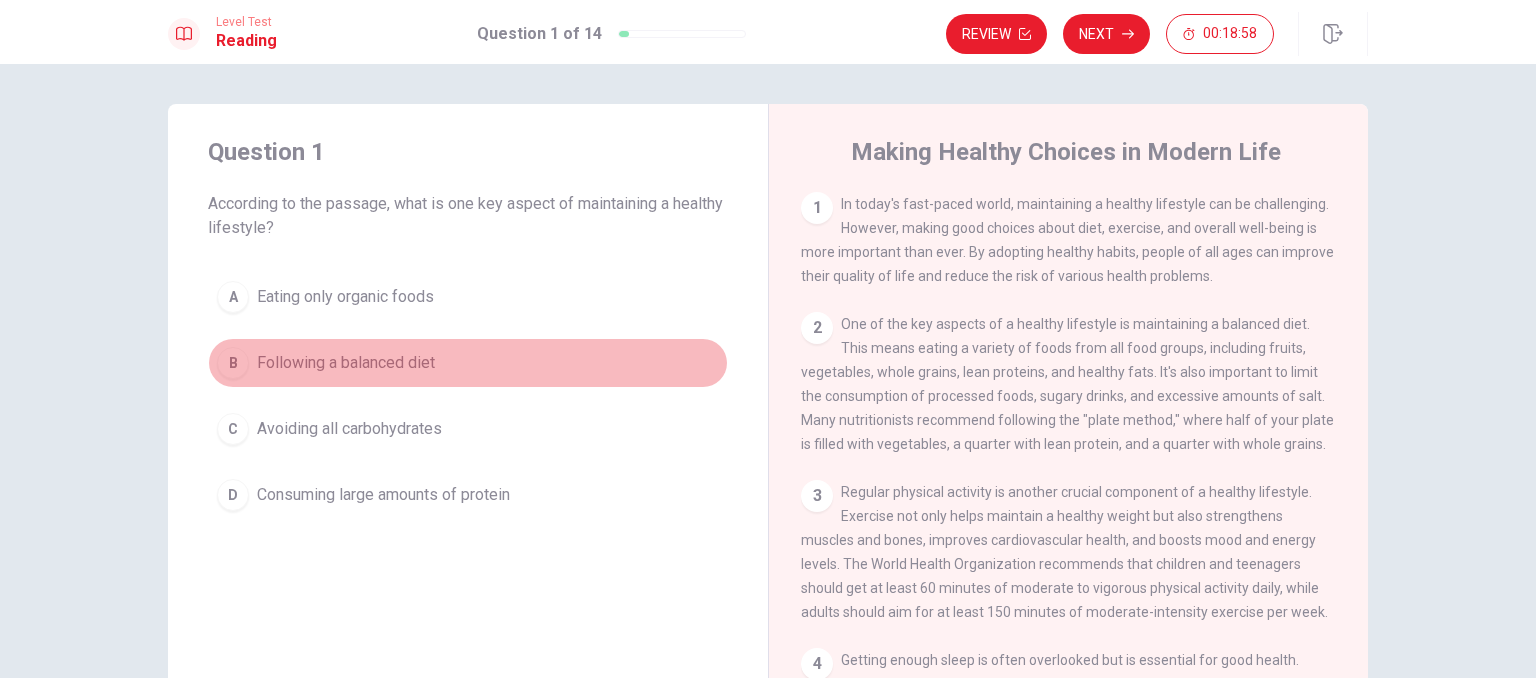 click on "Following a balanced diet" at bounding box center (345, 297) 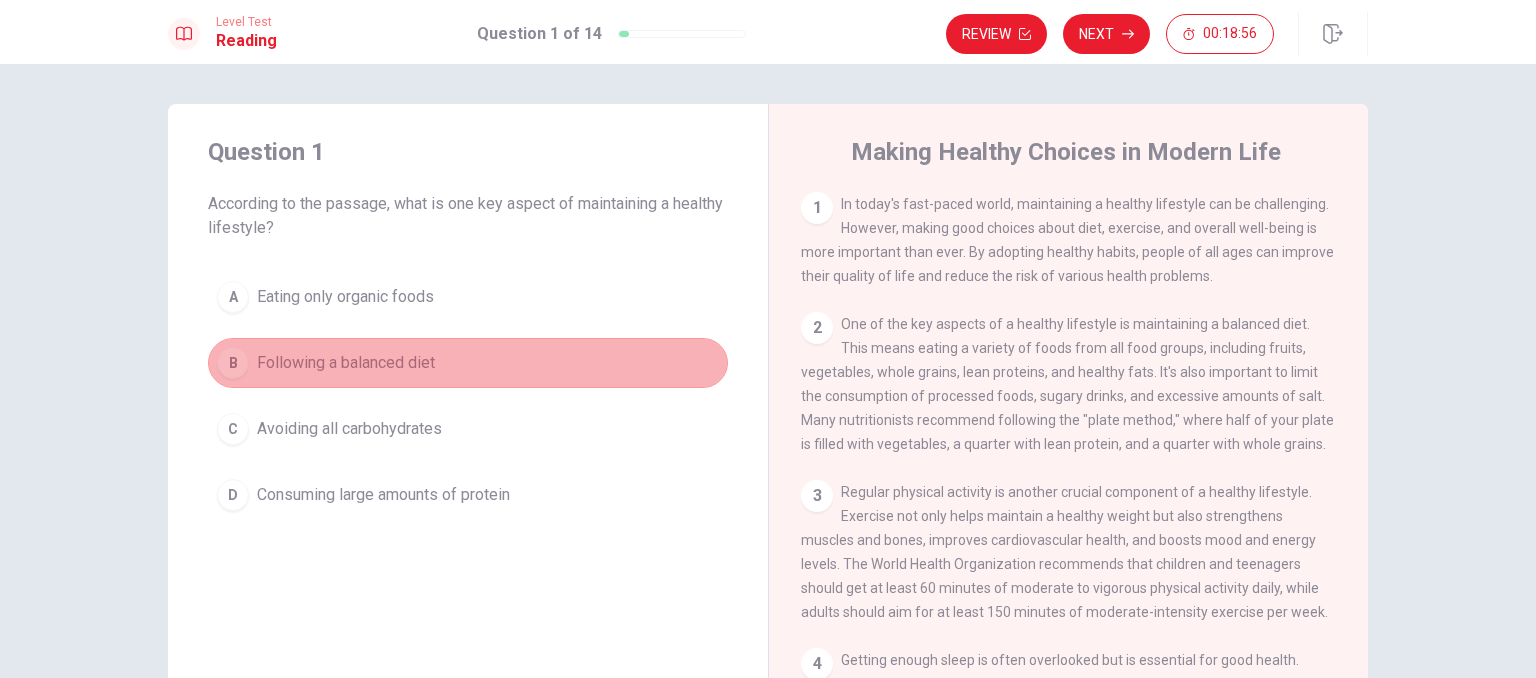 click on "B Following a balanced diet" at bounding box center (468, 363) 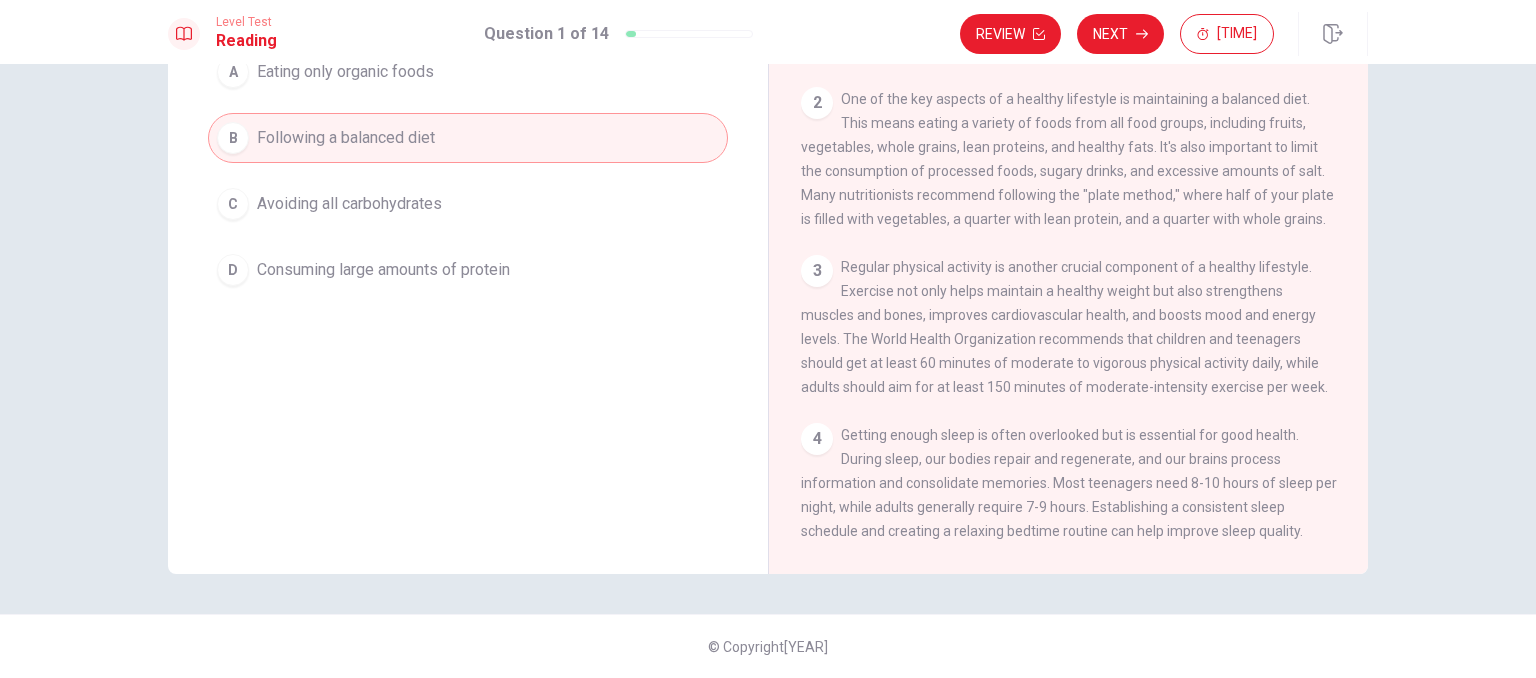 scroll, scrollTop: 0, scrollLeft: 0, axis: both 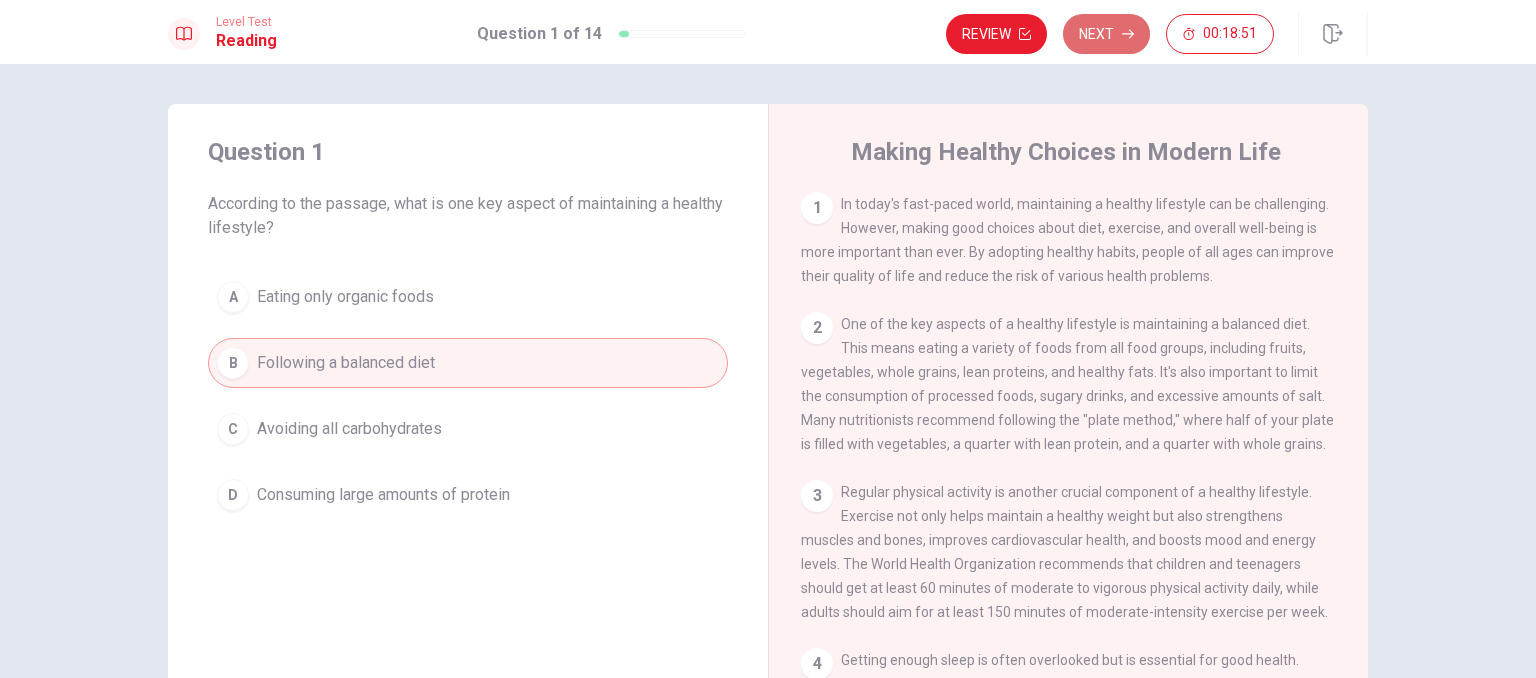 click on "Next" at bounding box center [1106, 34] 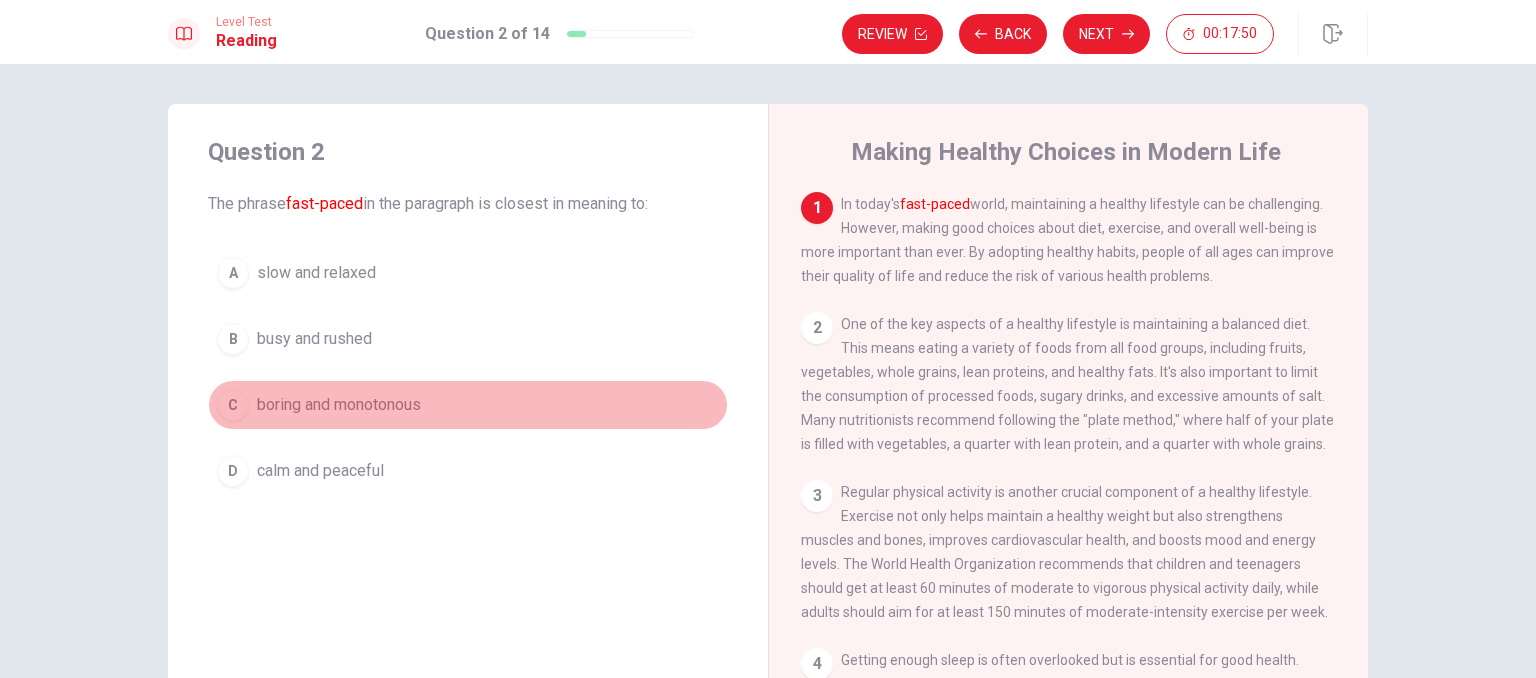 click on "boring and monotonous" at bounding box center [316, 273] 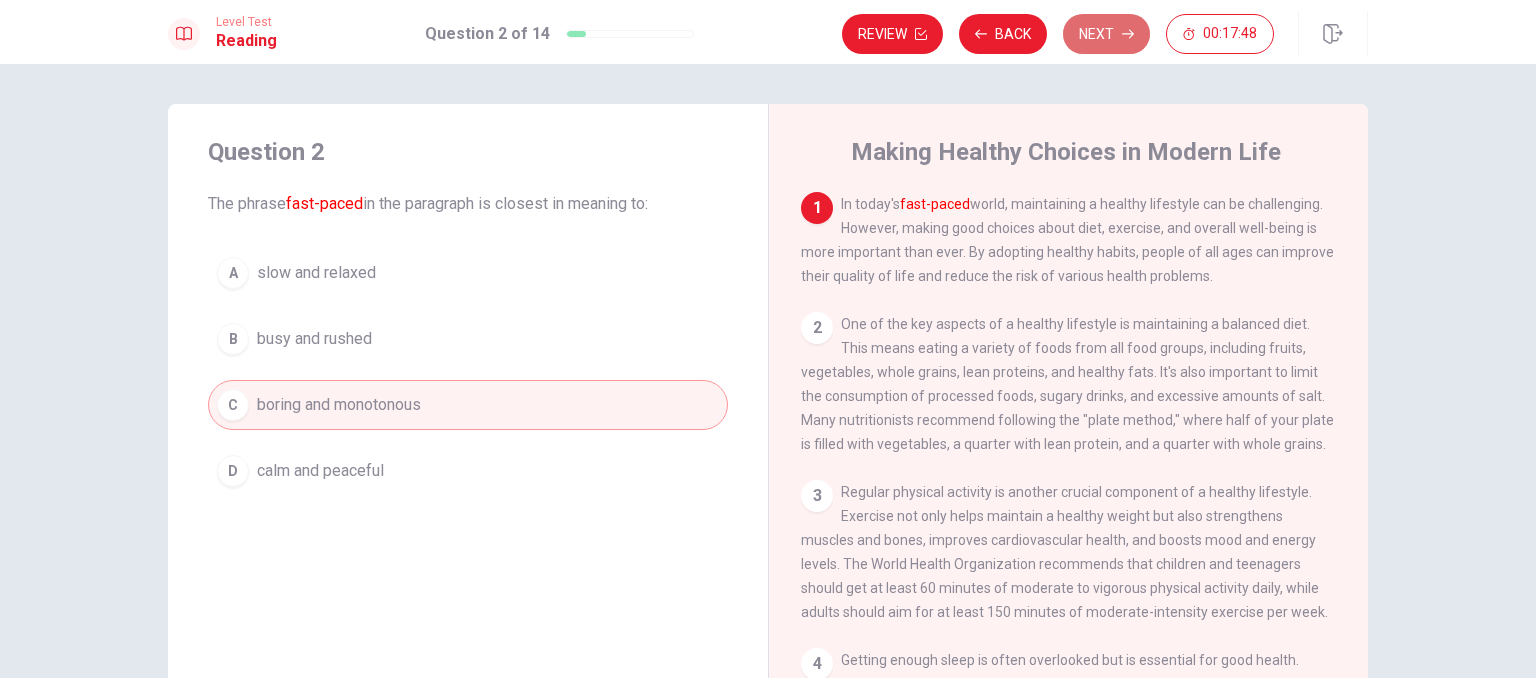 click on "Next" at bounding box center (1106, 34) 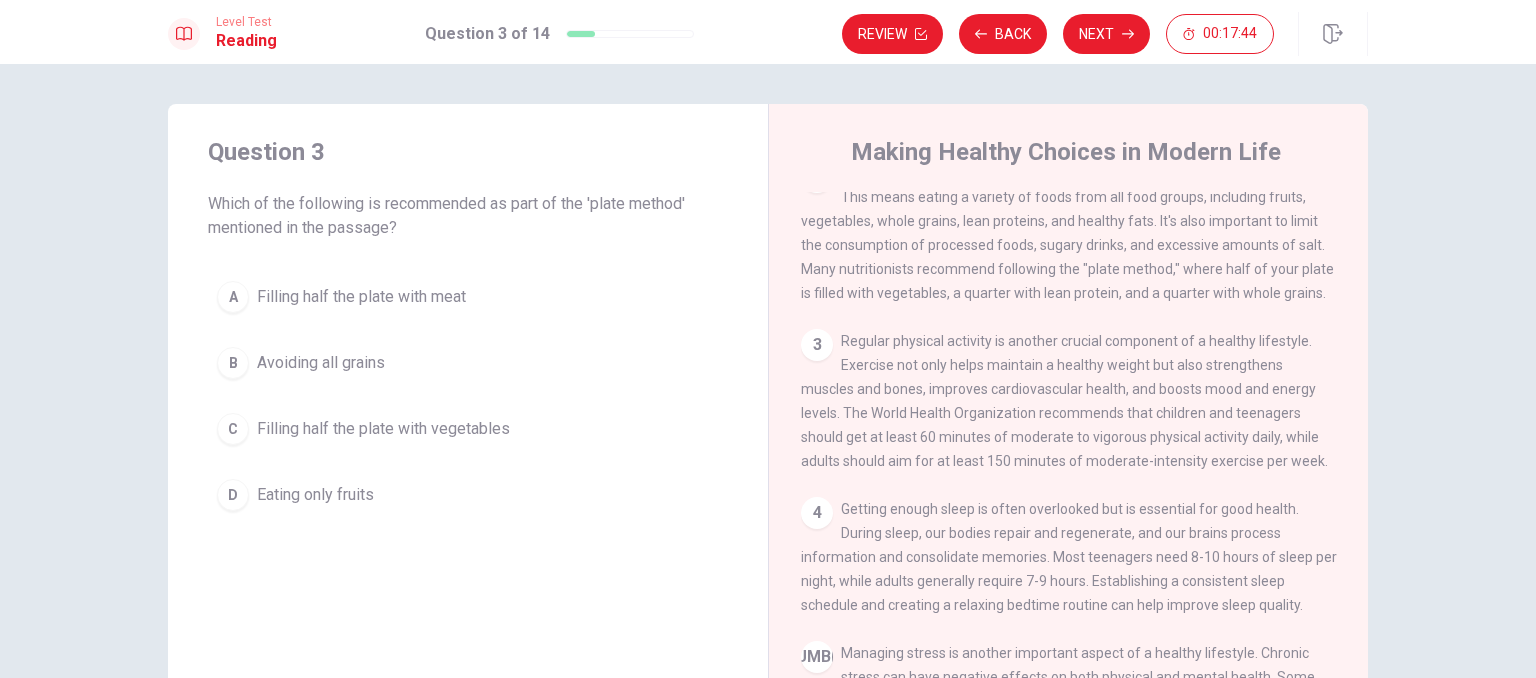 scroll, scrollTop: 154, scrollLeft: 0, axis: vertical 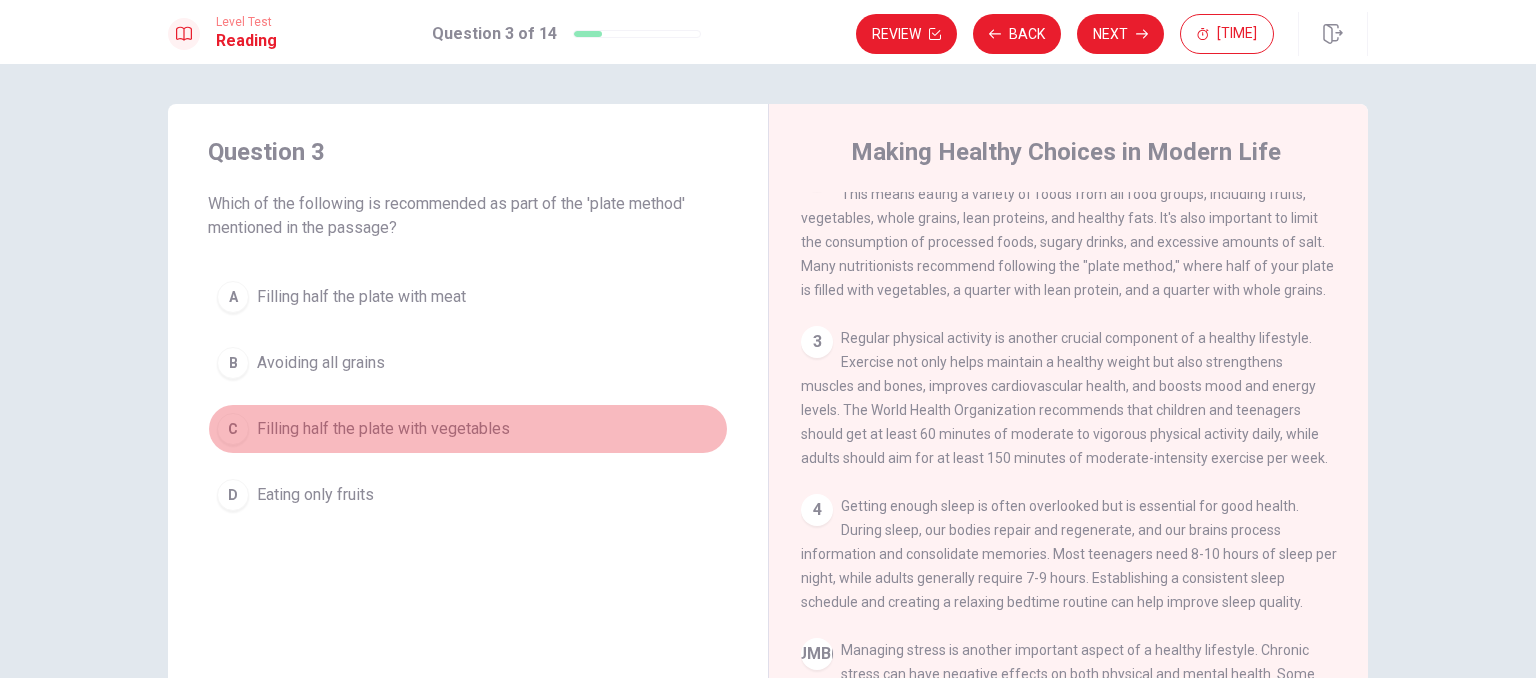 click on "Filling half the plate with vegetables" at bounding box center [361, 297] 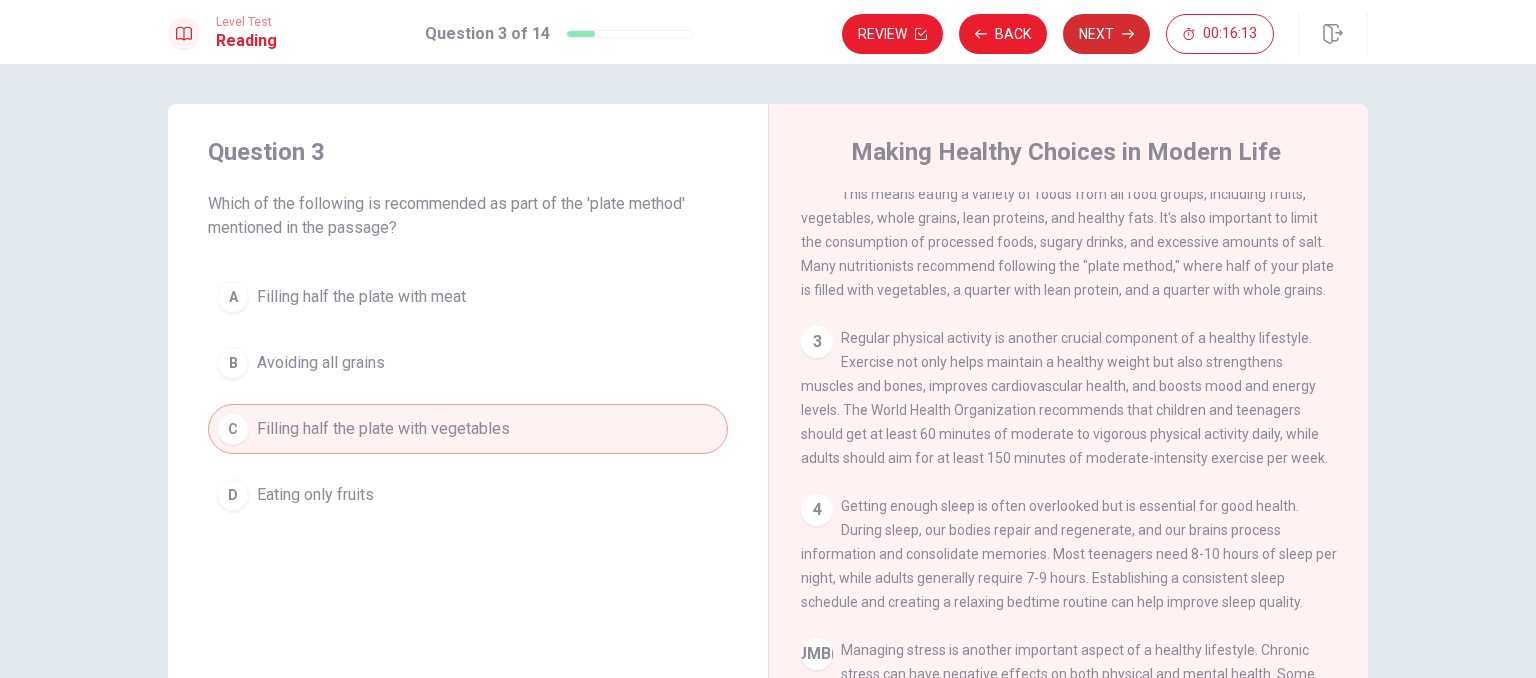 click on "Next" at bounding box center [1106, 34] 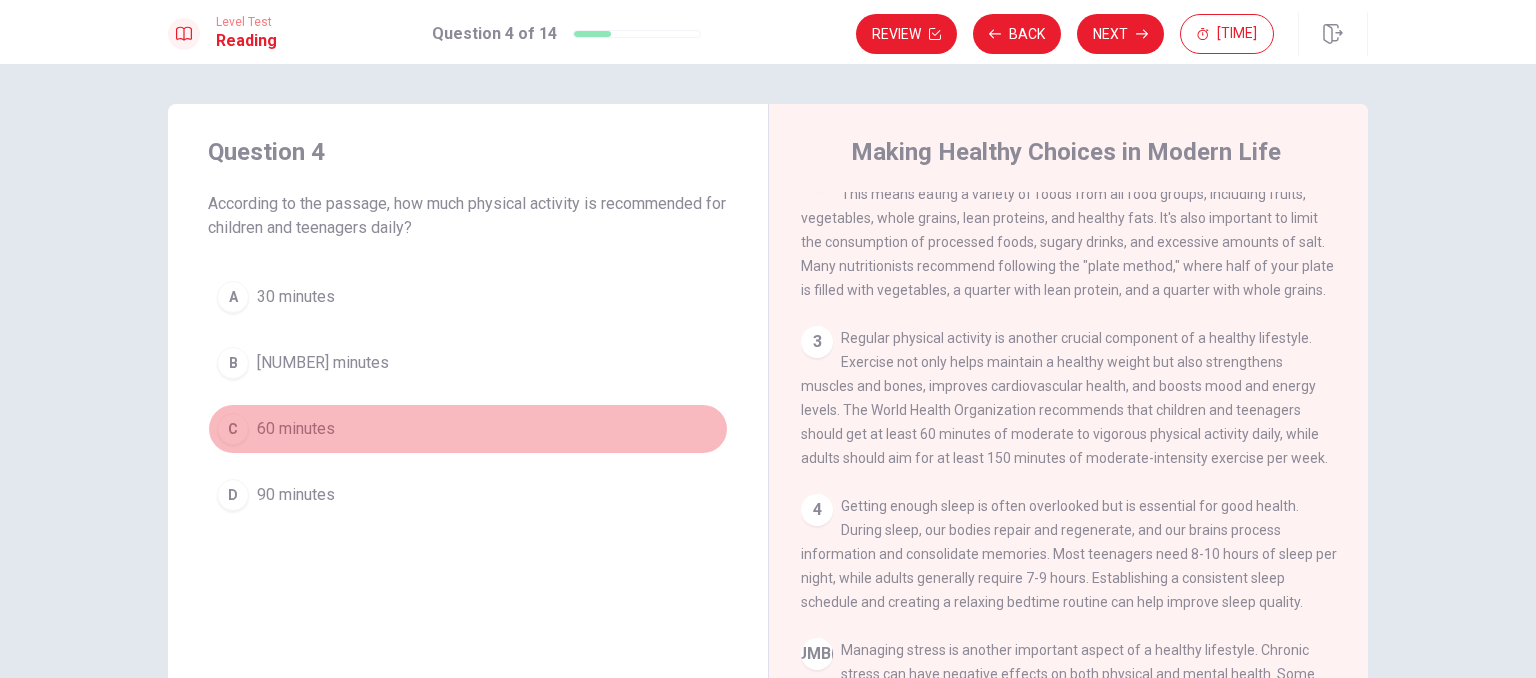 click on "C 60 minutes" at bounding box center (468, 429) 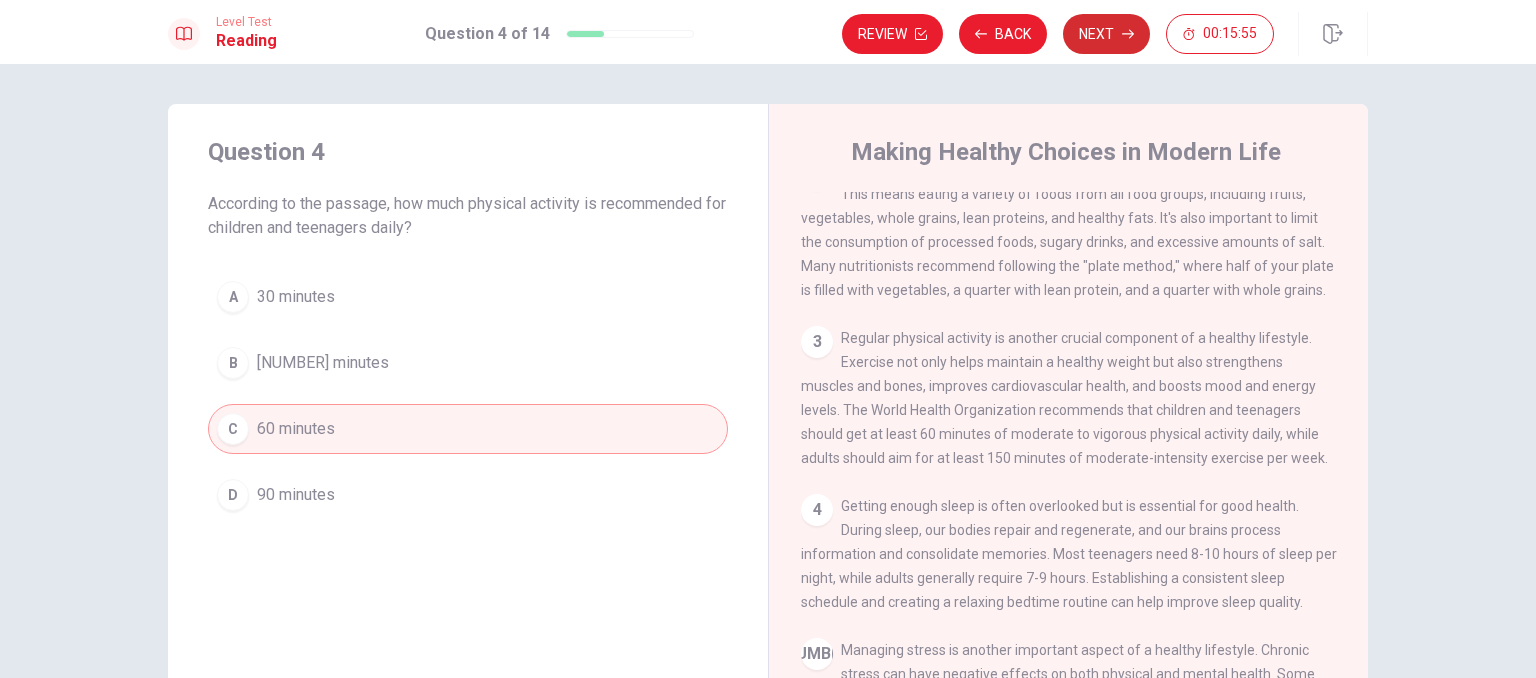 click on "Next" at bounding box center [1106, 34] 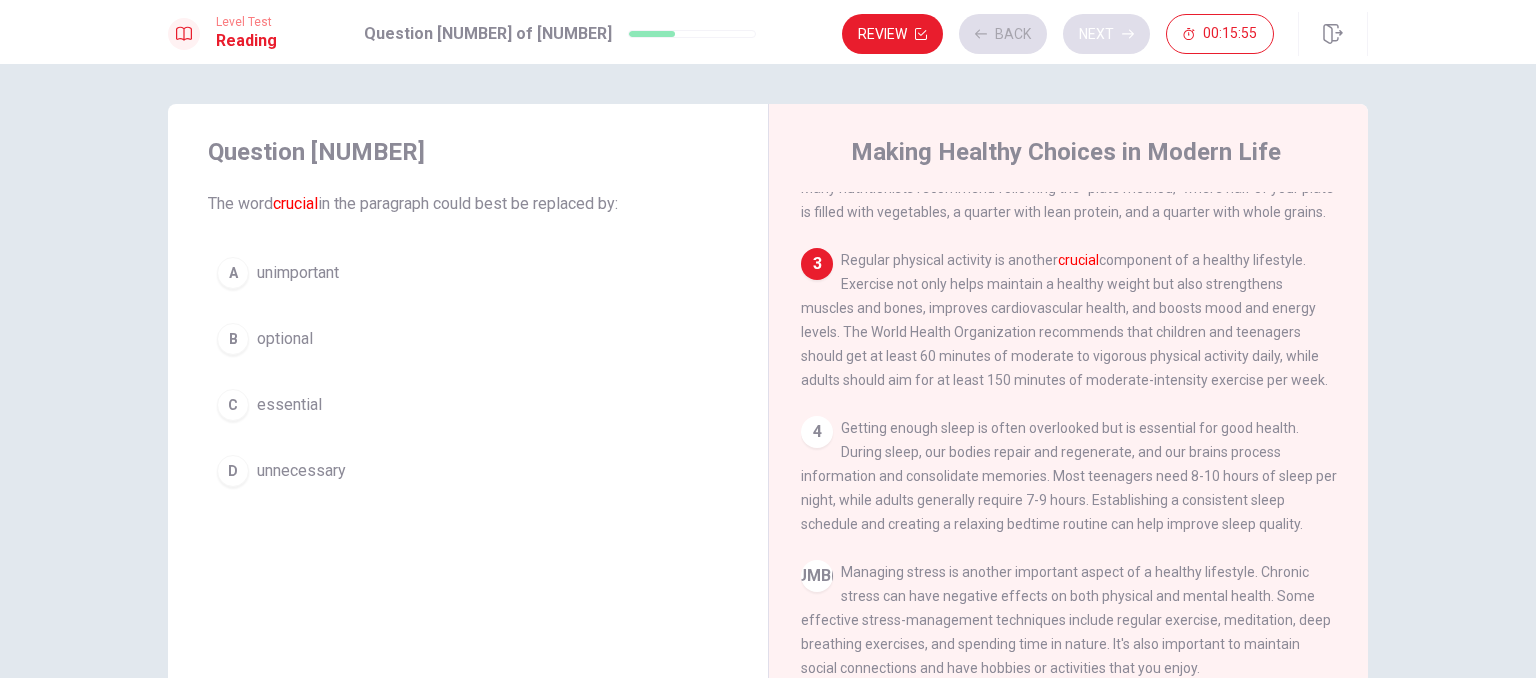scroll, scrollTop: 296, scrollLeft: 0, axis: vertical 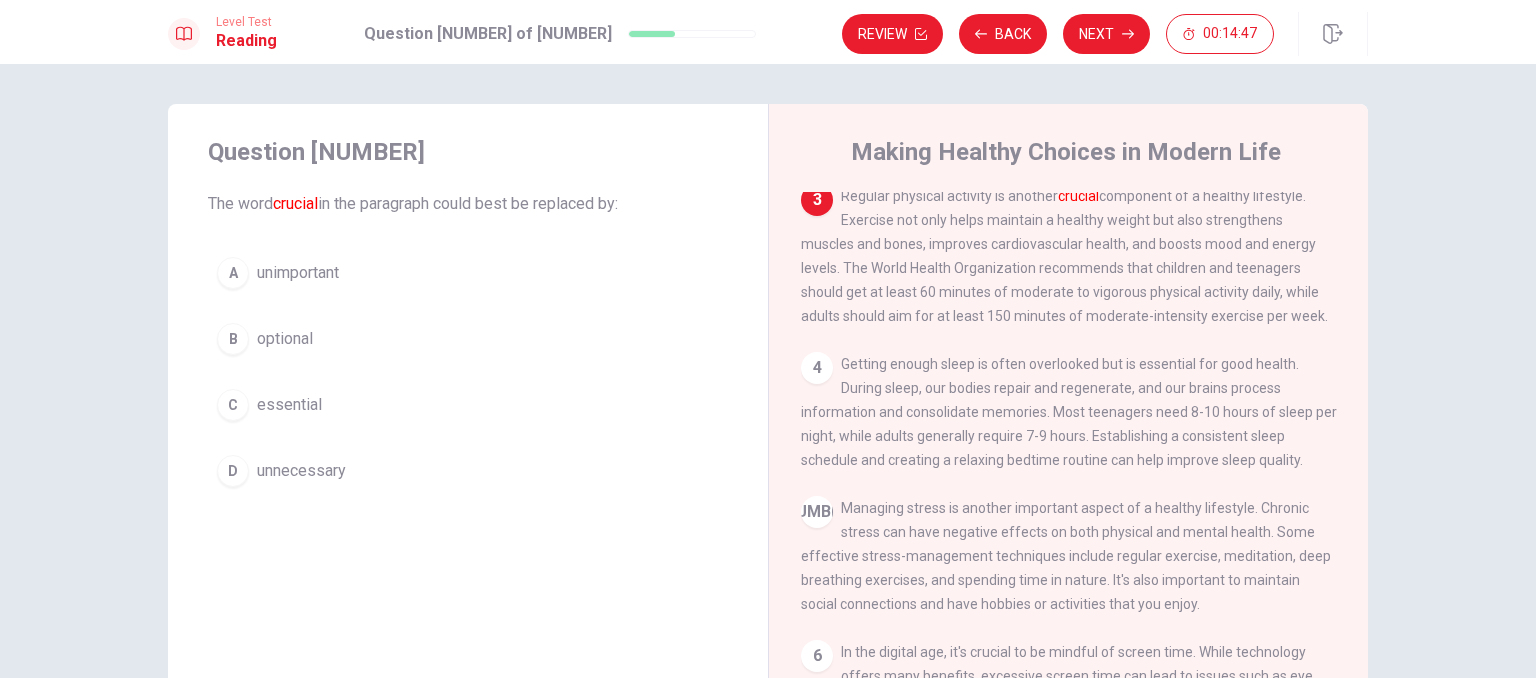 click on "unnecessary" at bounding box center [298, 273] 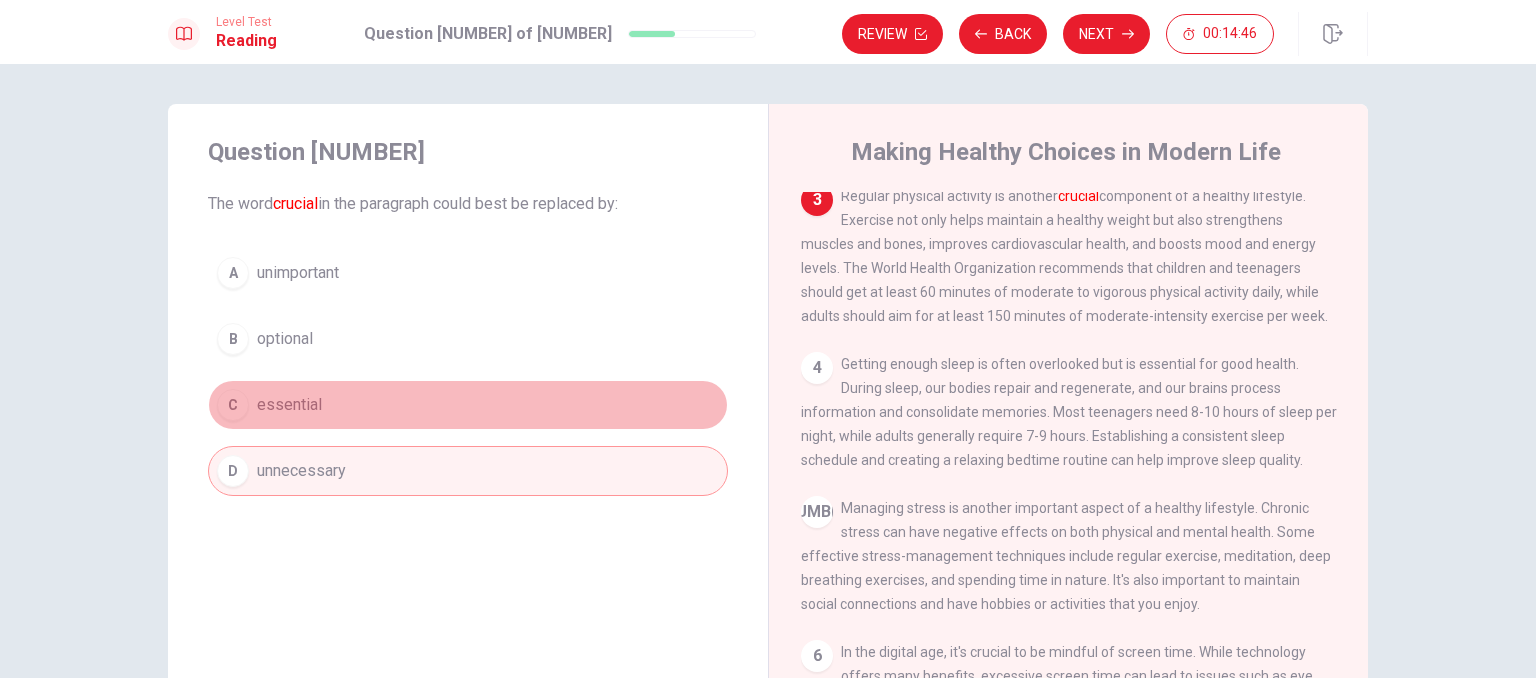 click on "C essential" at bounding box center (468, 405) 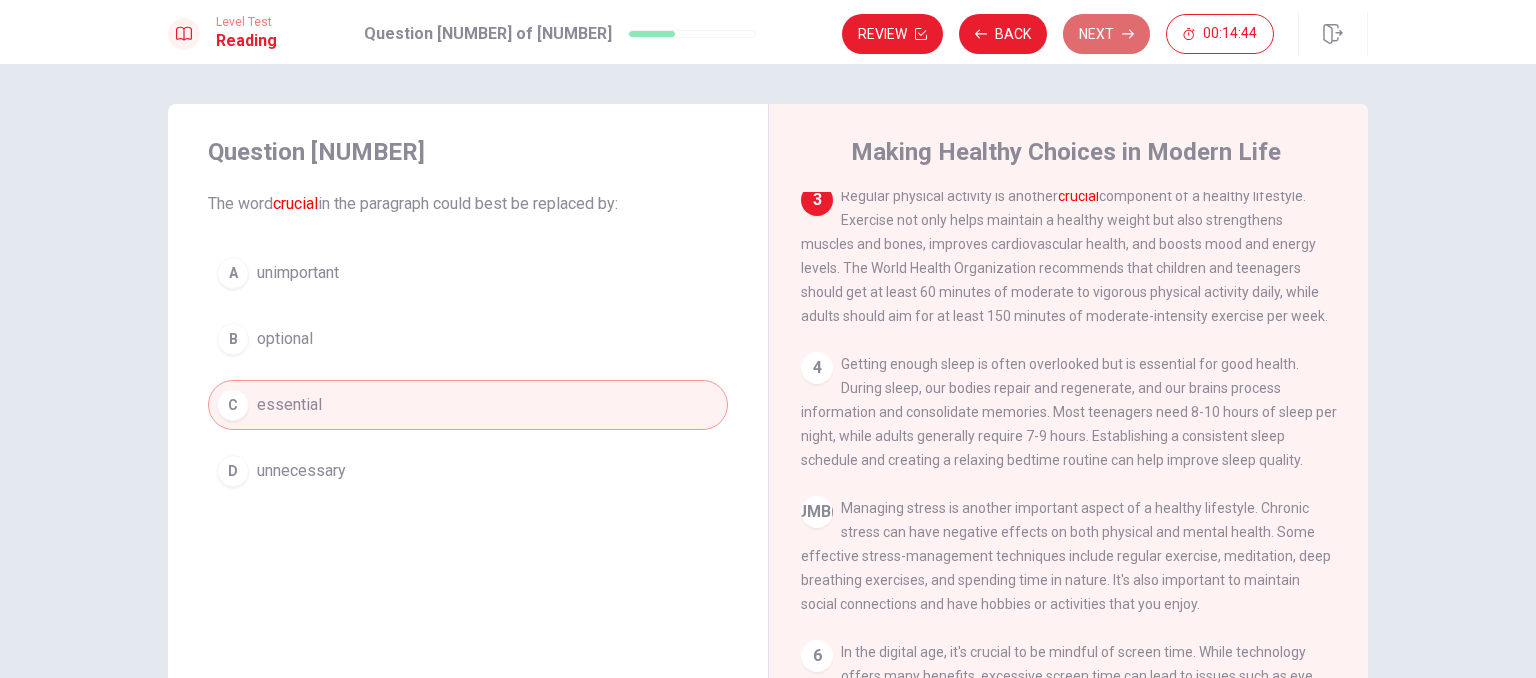 click on "Next" at bounding box center [1106, 34] 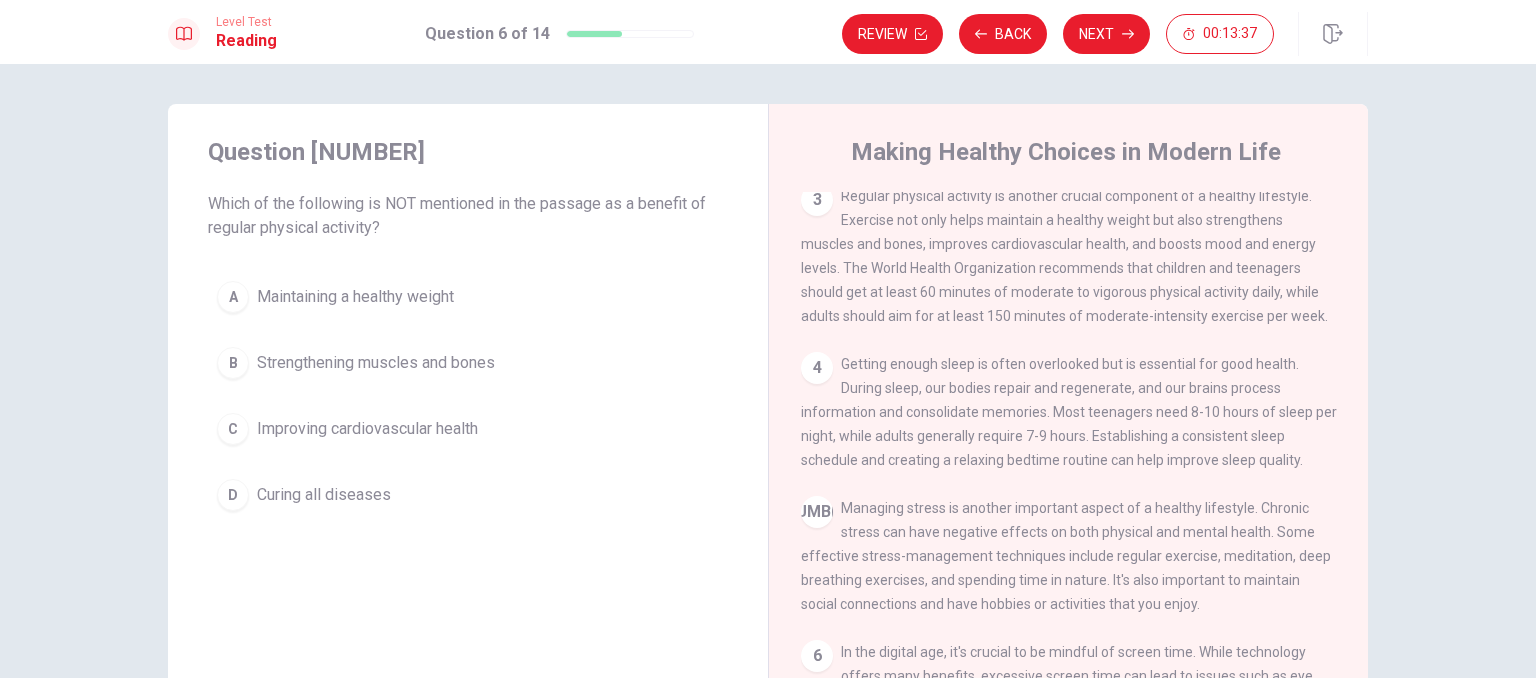 click on "B Strengthening muscles and bones" at bounding box center [468, 363] 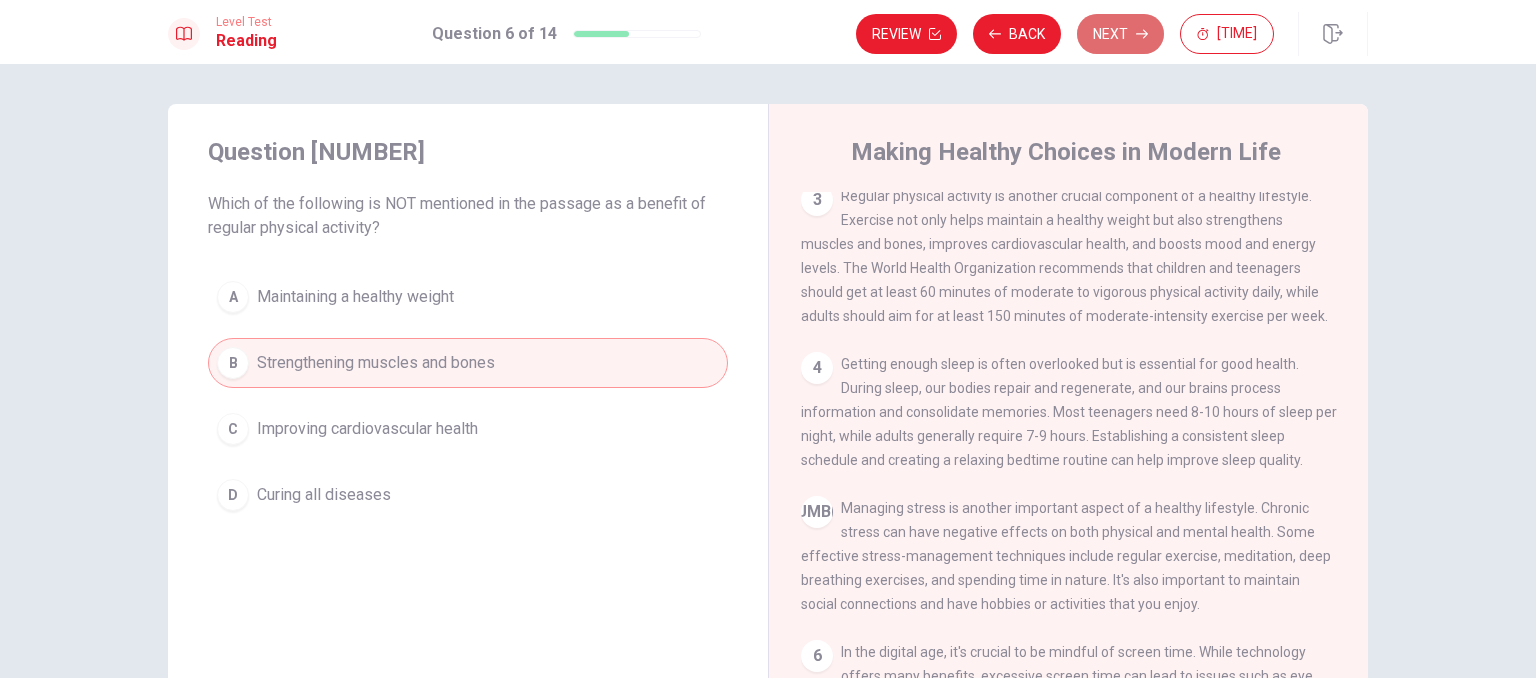 click on "Next" at bounding box center [1120, 34] 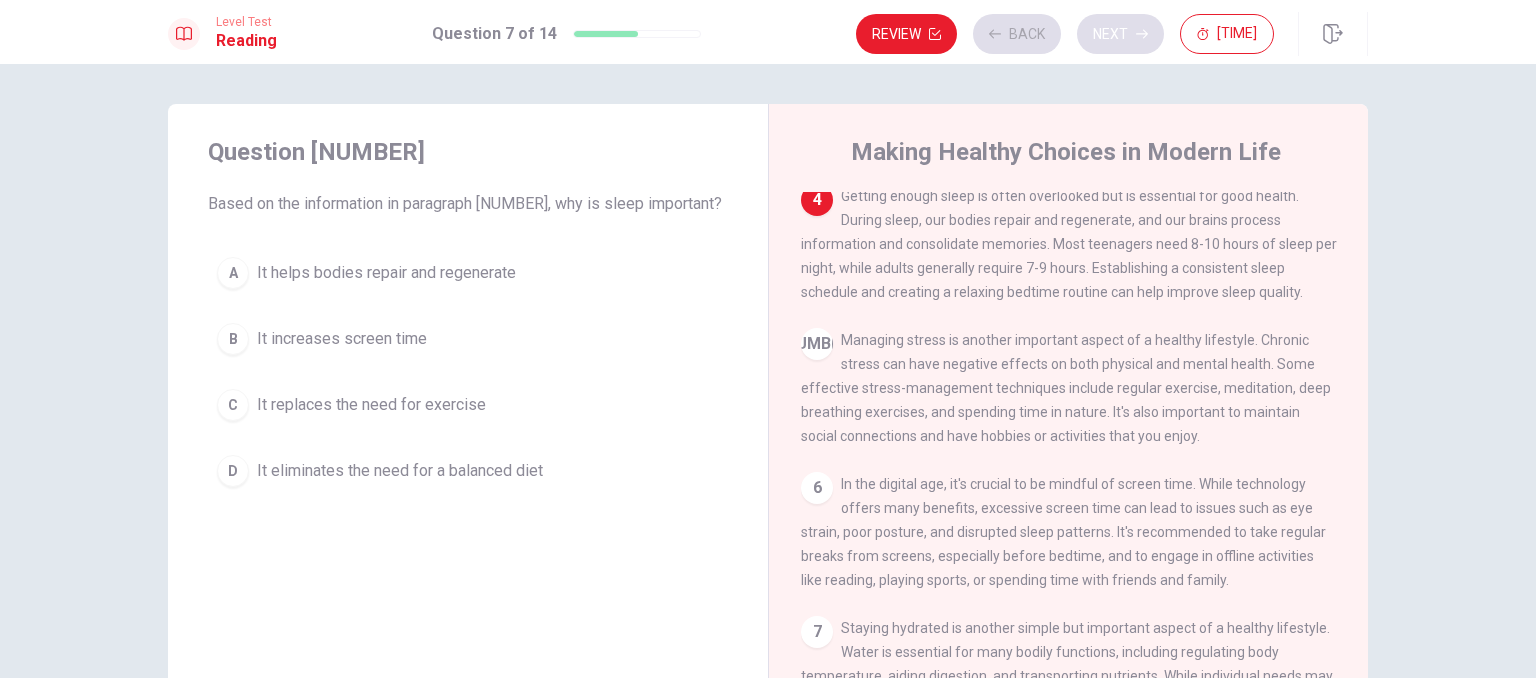 scroll, scrollTop: 468, scrollLeft: 0, axis: vertical 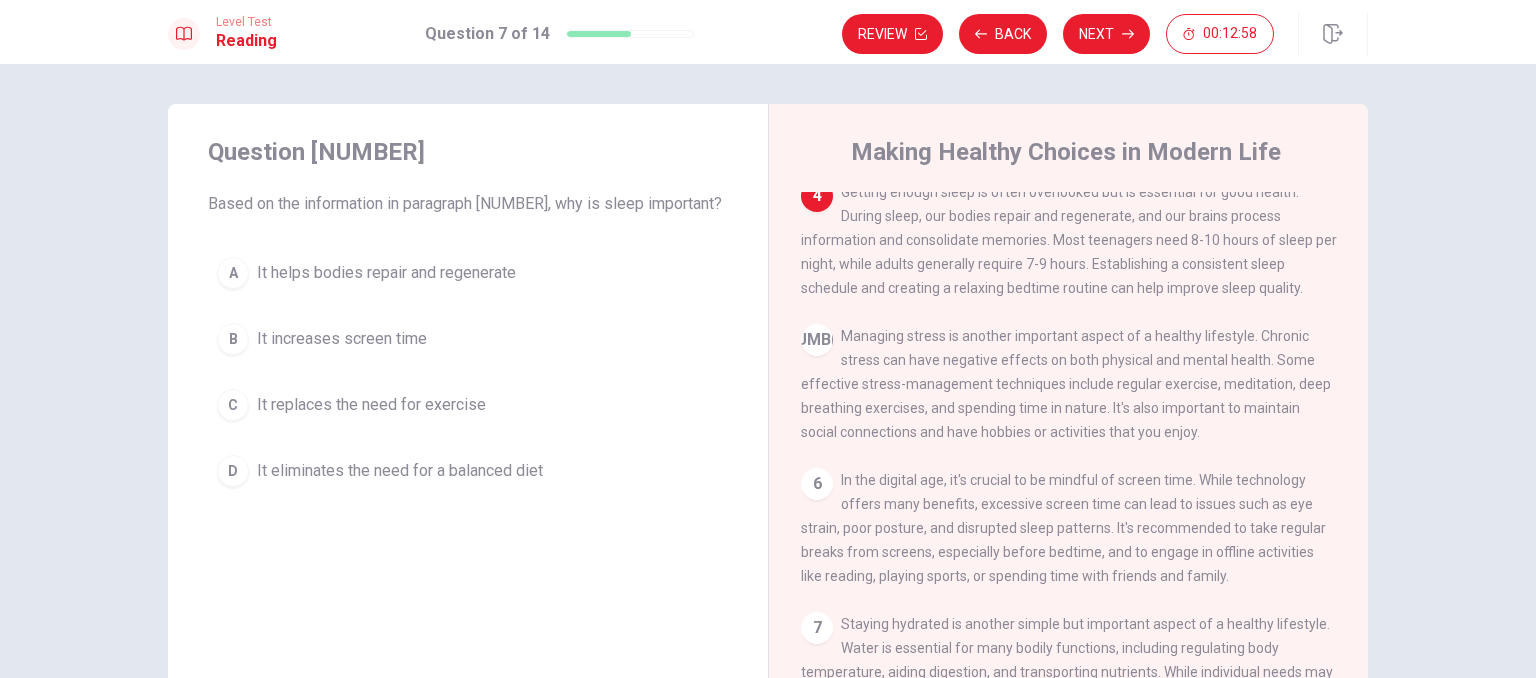 click on "It helps bodies repair and regenerate" at bounding box center [386, 273] 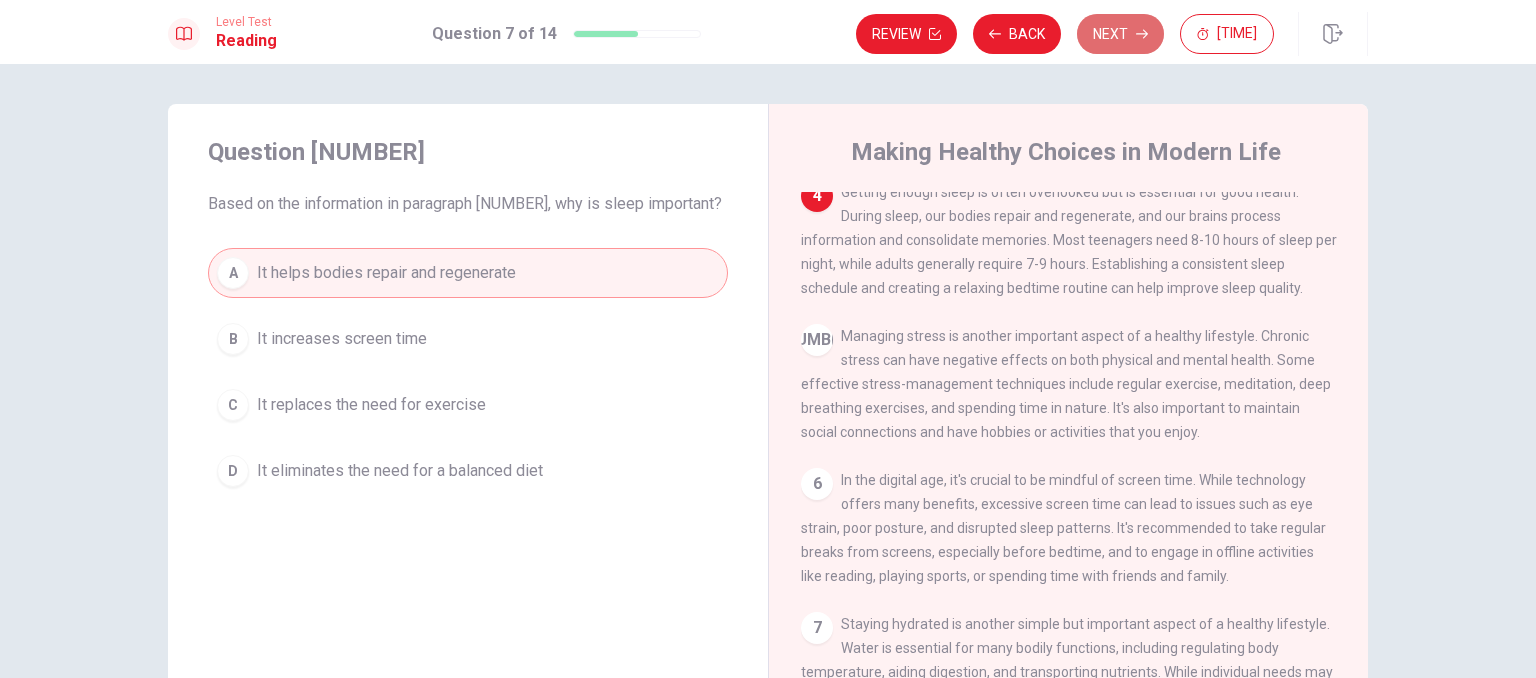click on "Next" at bounding box center [1120, 34] 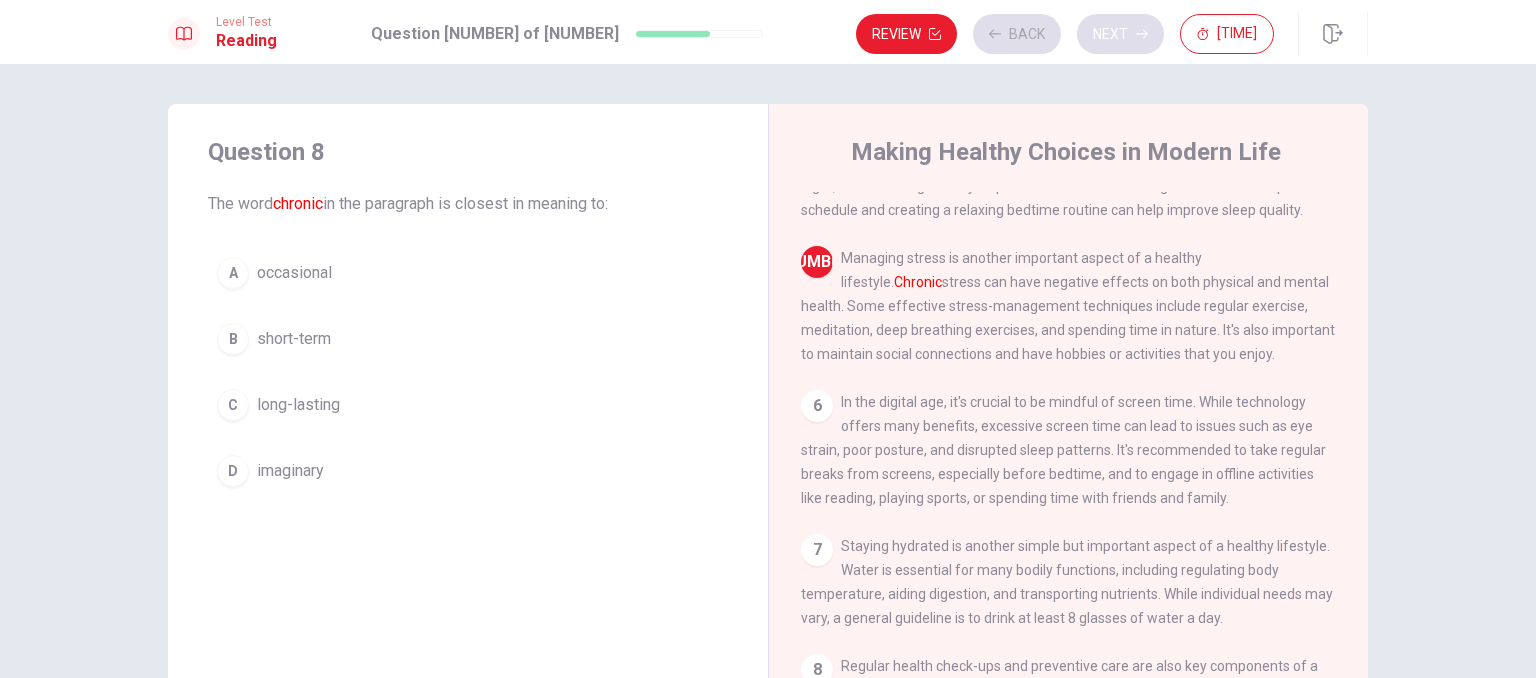 scroll, scrollTop: 616, scrollLeft: 0, axis: vertical 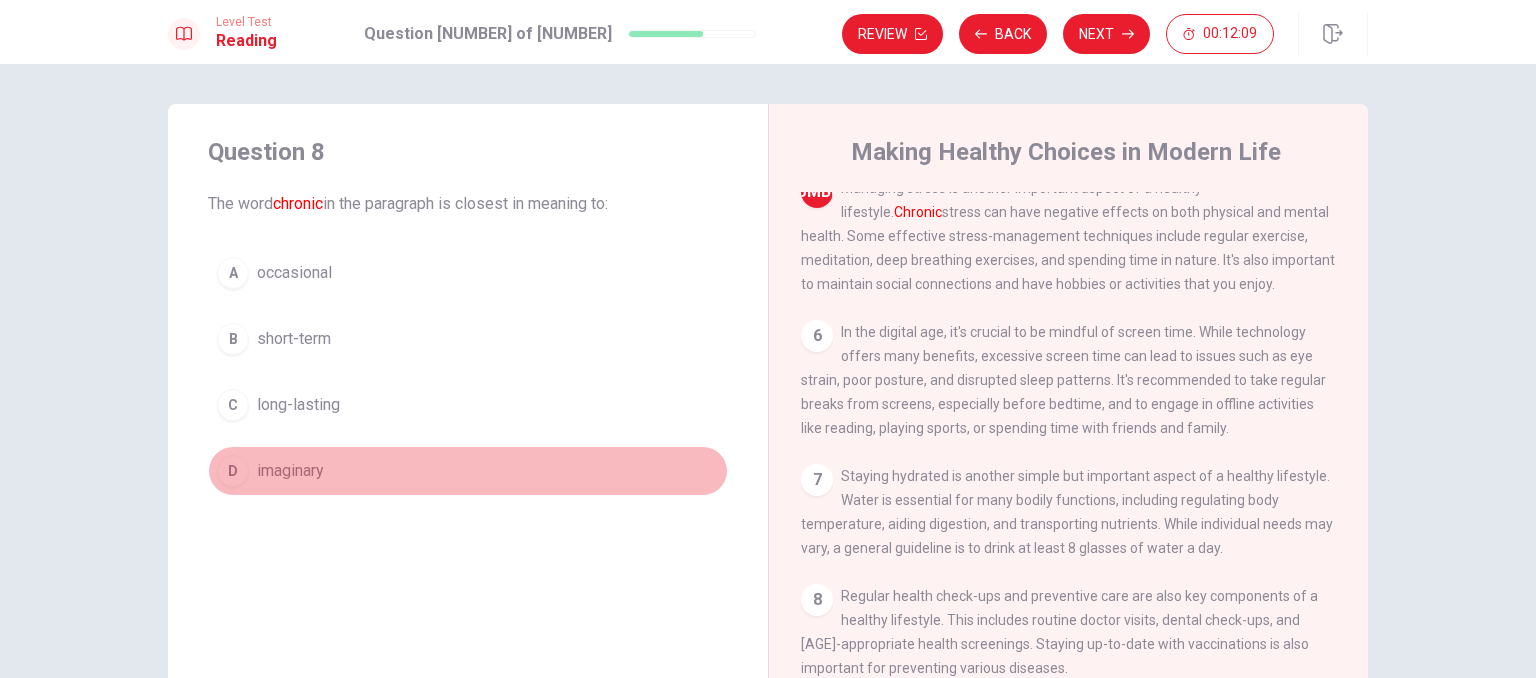 click on "D imaginary" at bounding box center (468, 471) 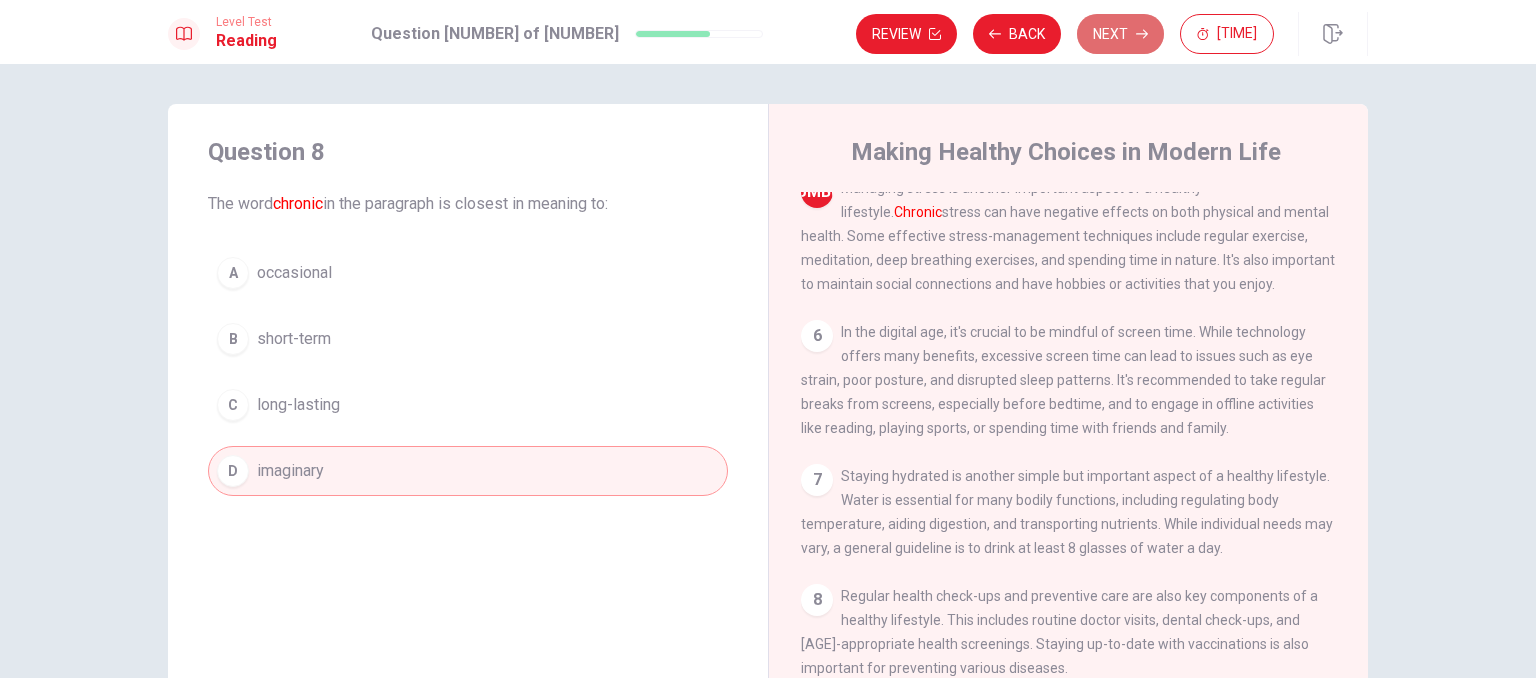 click on "Next" at bounding box center [1120, 34] 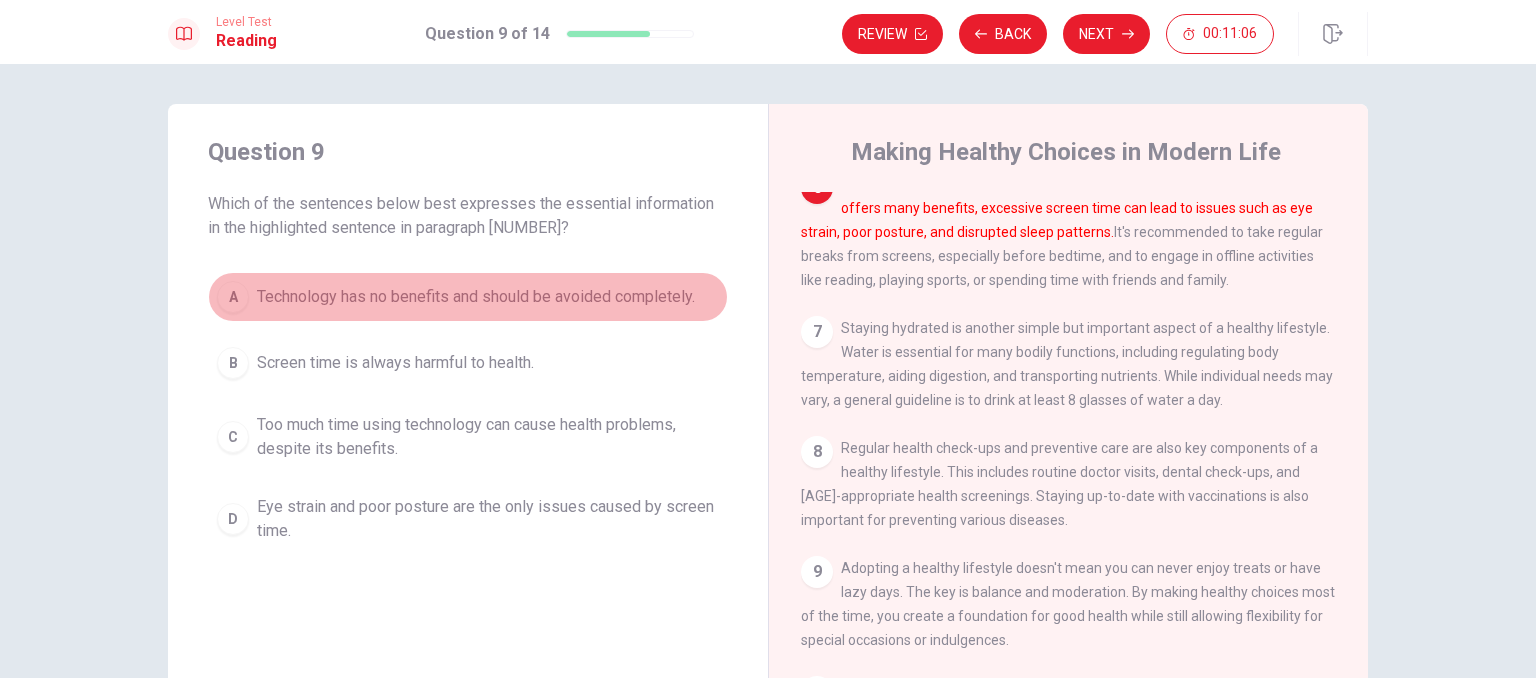 click on "Technology has no benefits and should be avoided completely." at bounding box center (476, 297) 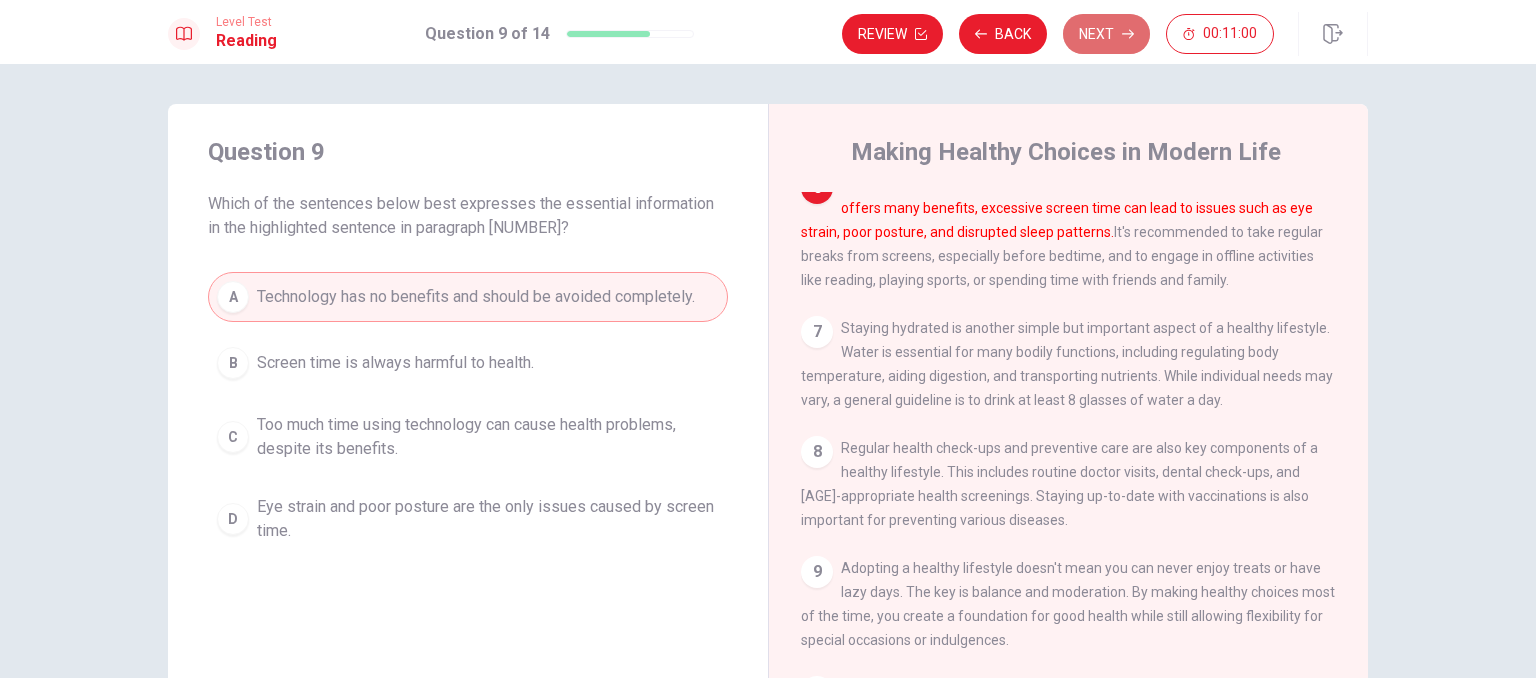 click on "Next" at bounding box center [1106, 34] 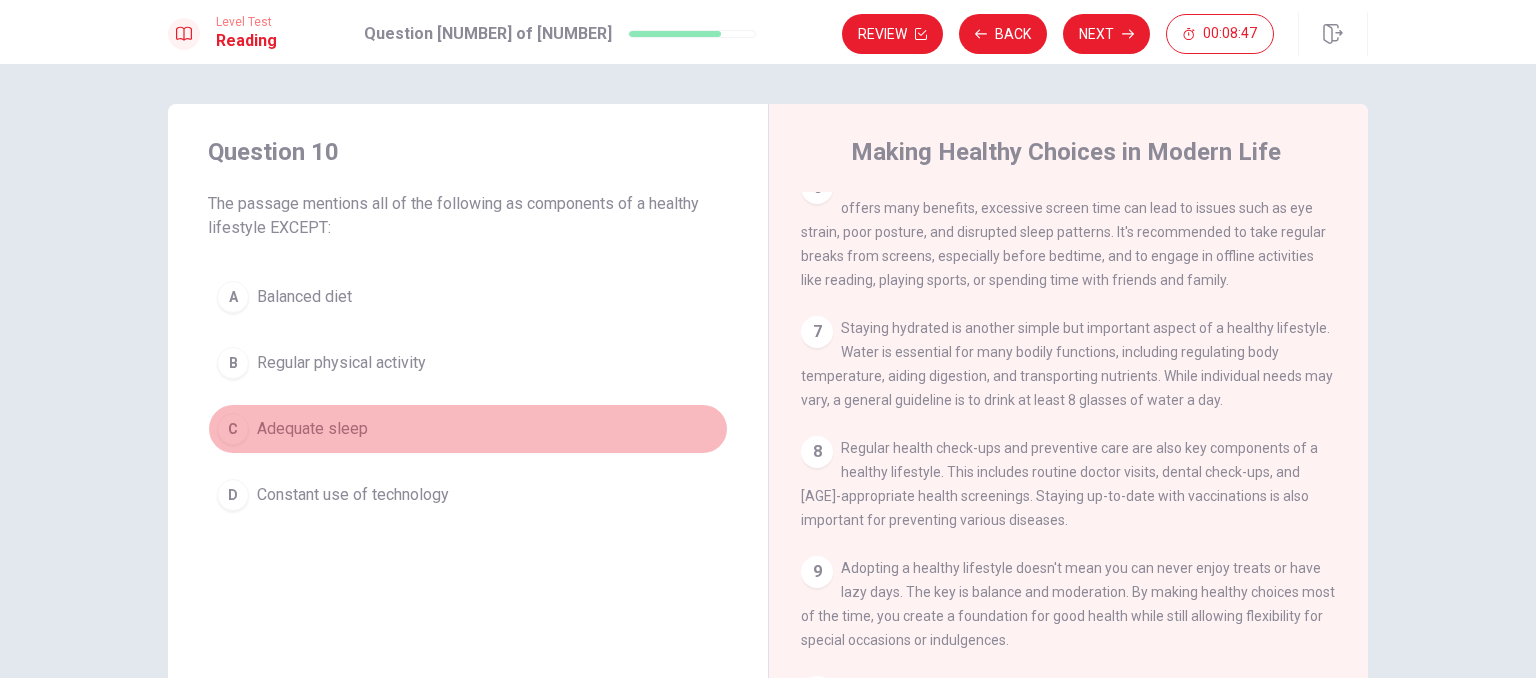 click on "C Adequate sleep" at bounding box center (468, 429) 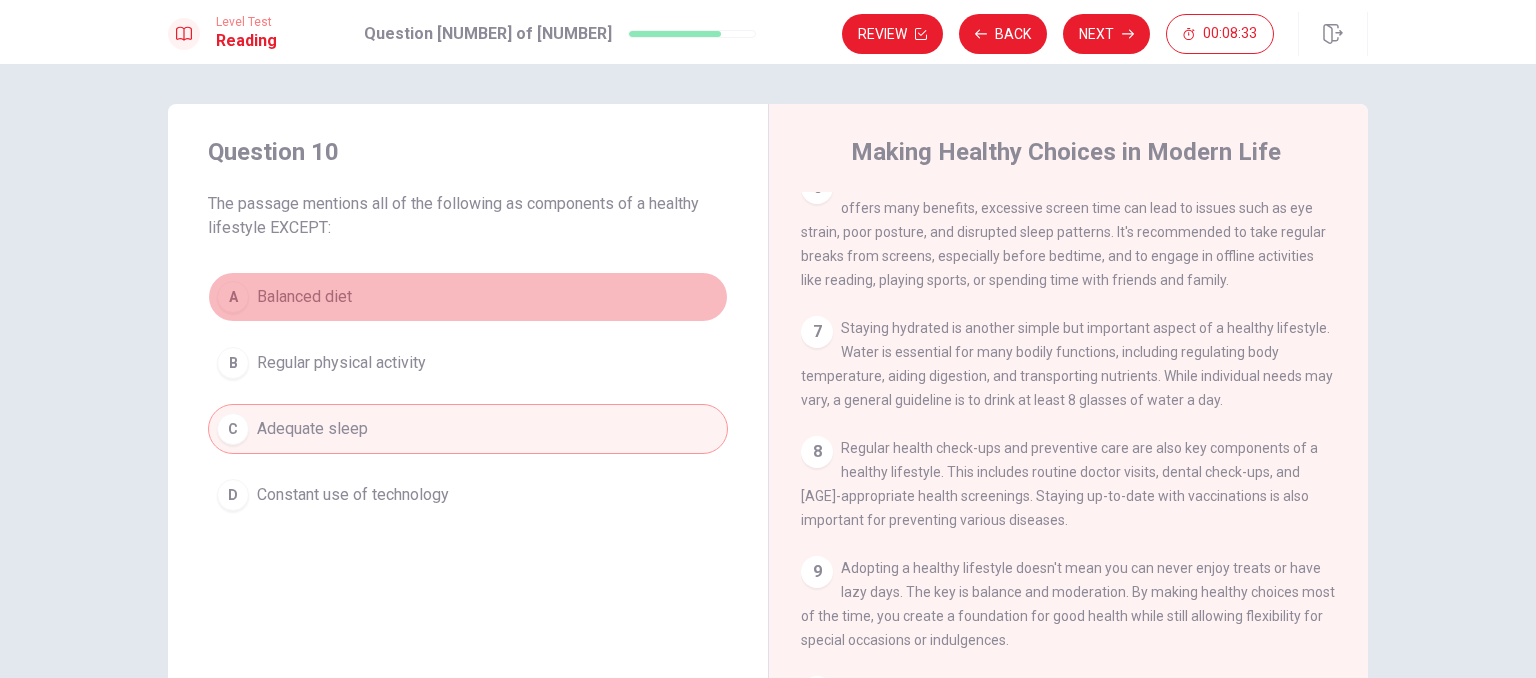 click on "A Balanced diet" at bounding box center [468, 297] 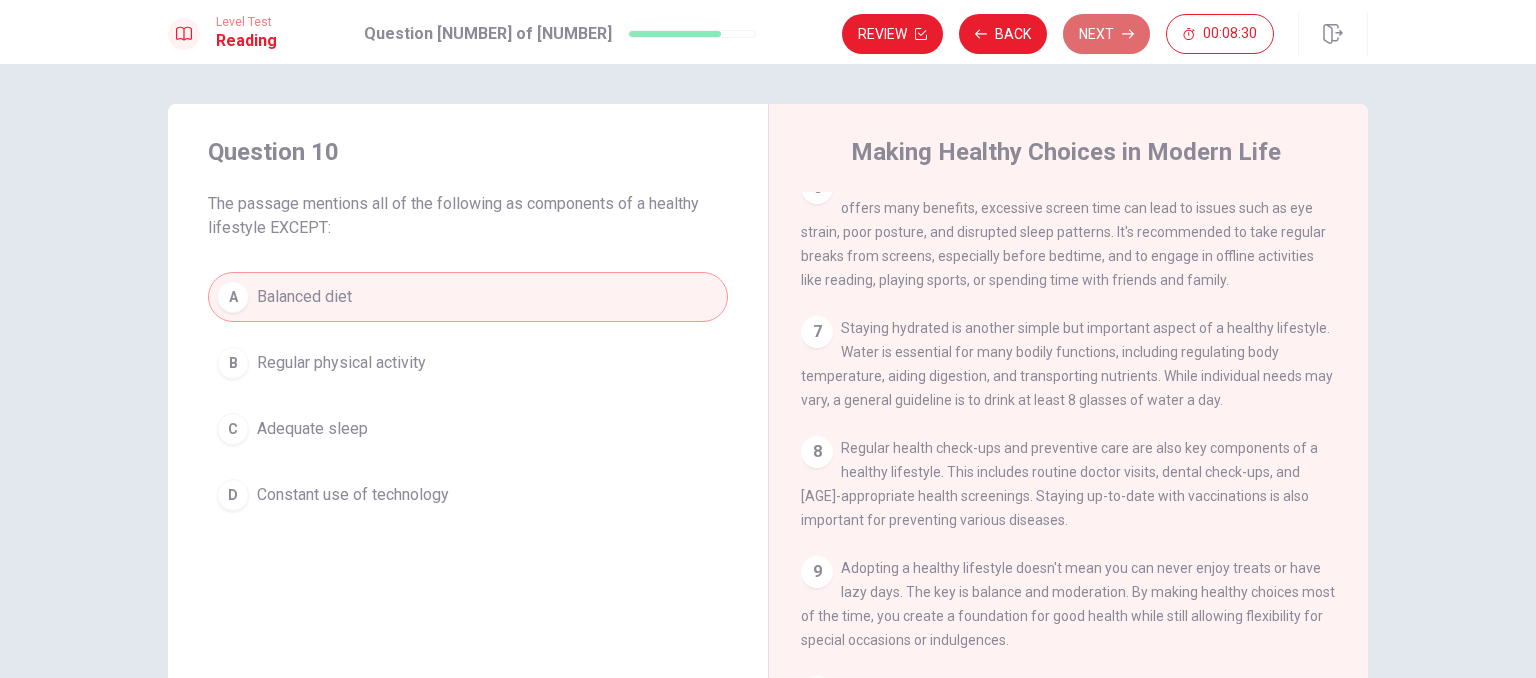 click on "Next" at bounding box center [1106, 34] 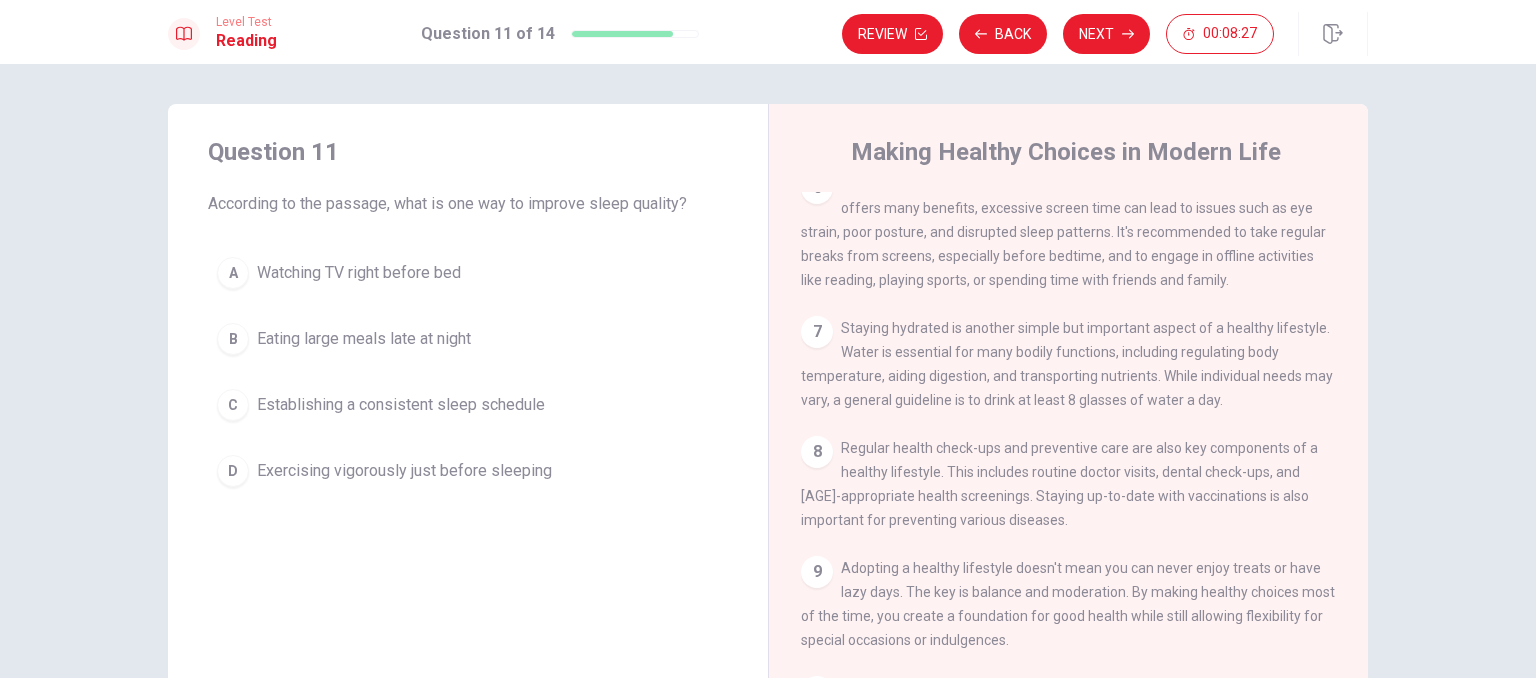 scroll, scrollTop: 855, scrollLeft: 0, axis: vertical 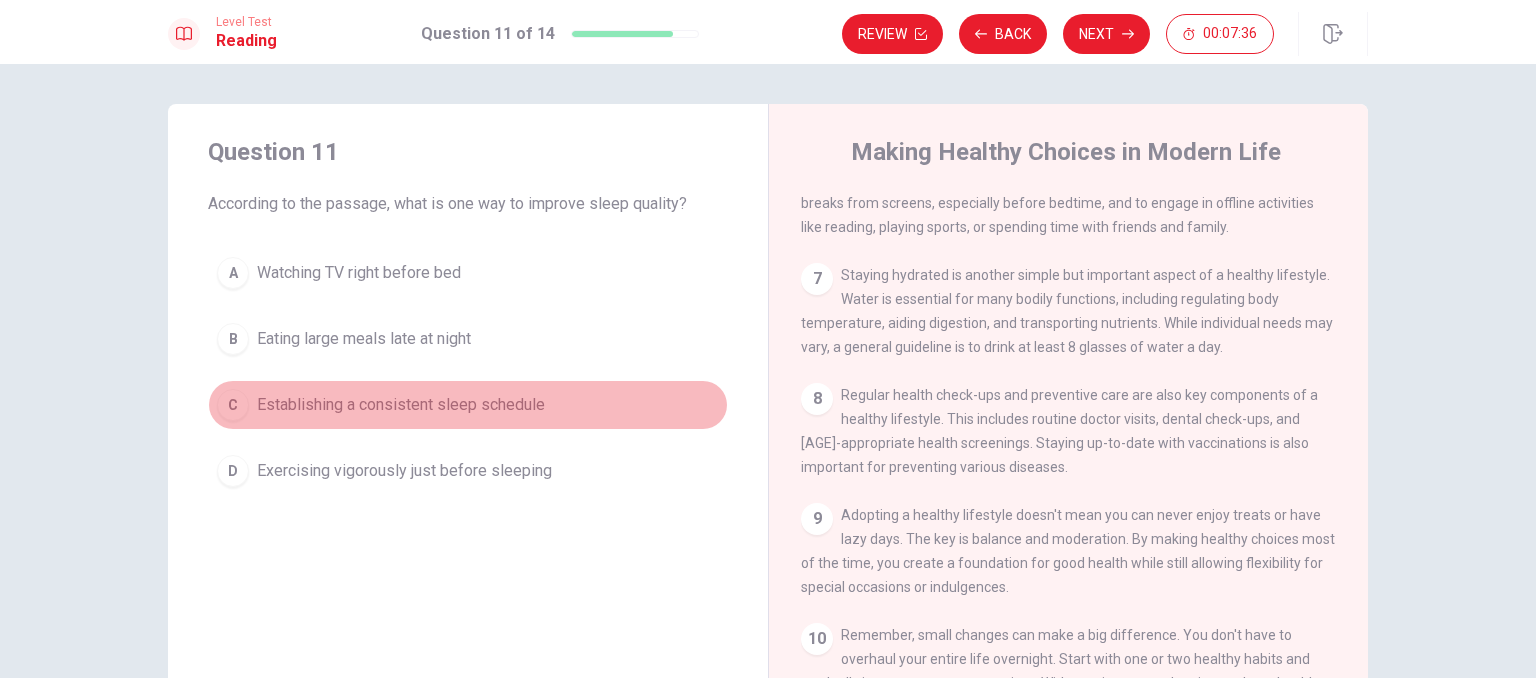 click on "C Establishing a consistent sleep schedule" at bounding box center [468, 405] 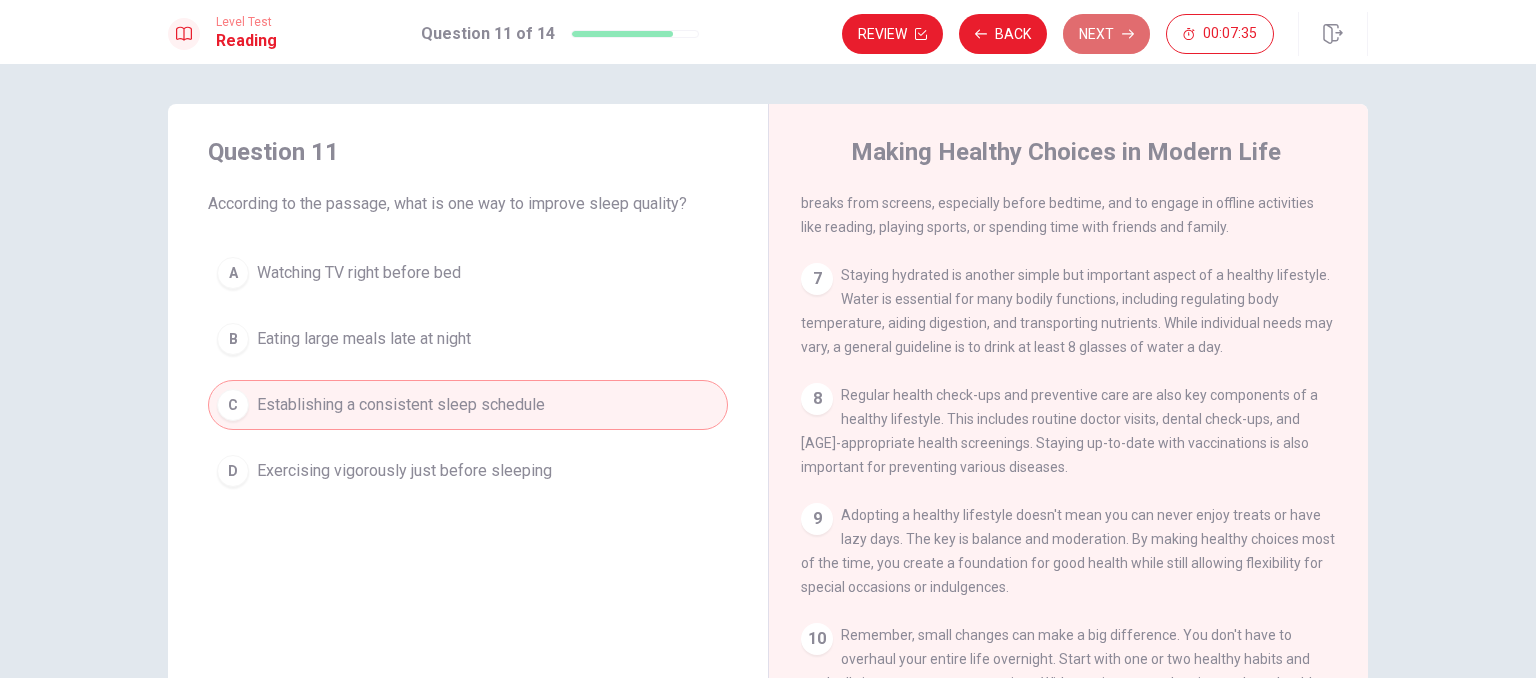 click on "Next" at bounding box center (1106, 34) 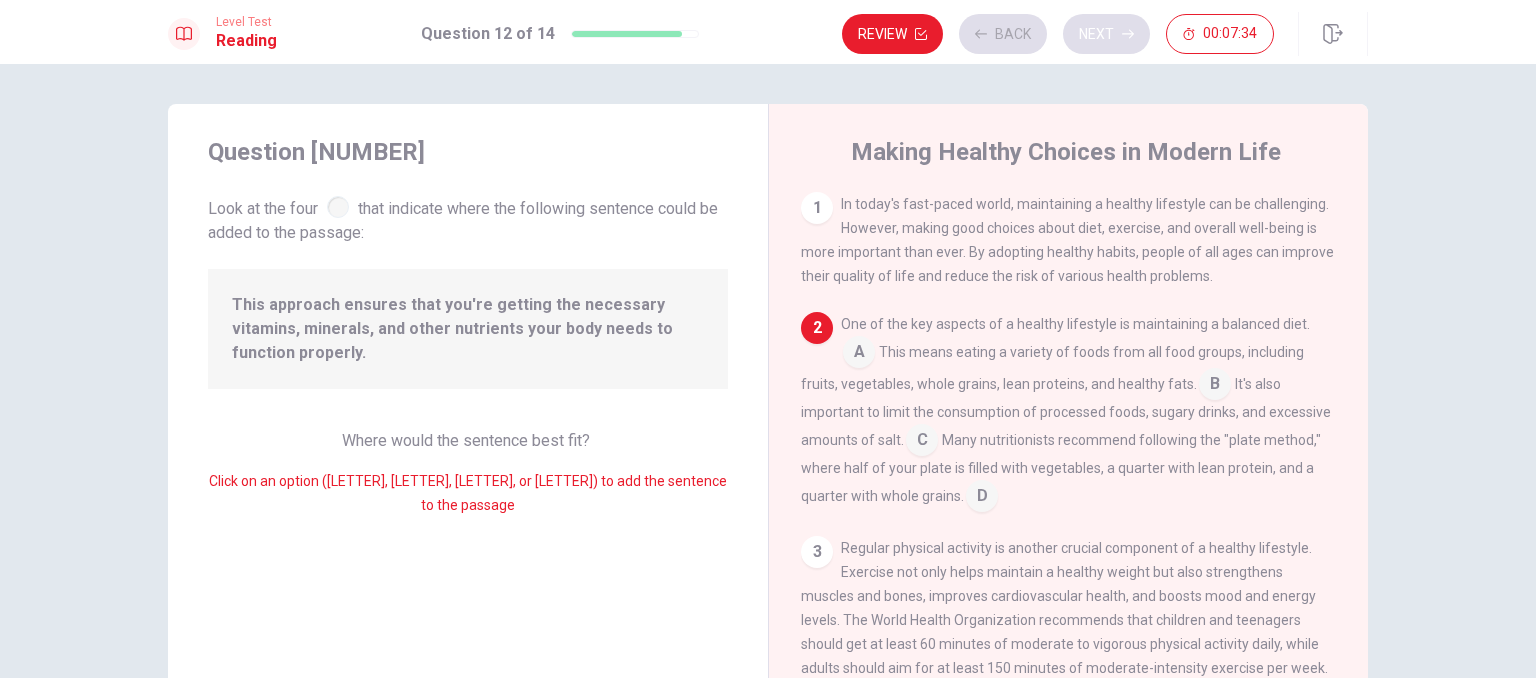 scroll, scrollTop: 123, scrollLeft: 0, axis: vertical 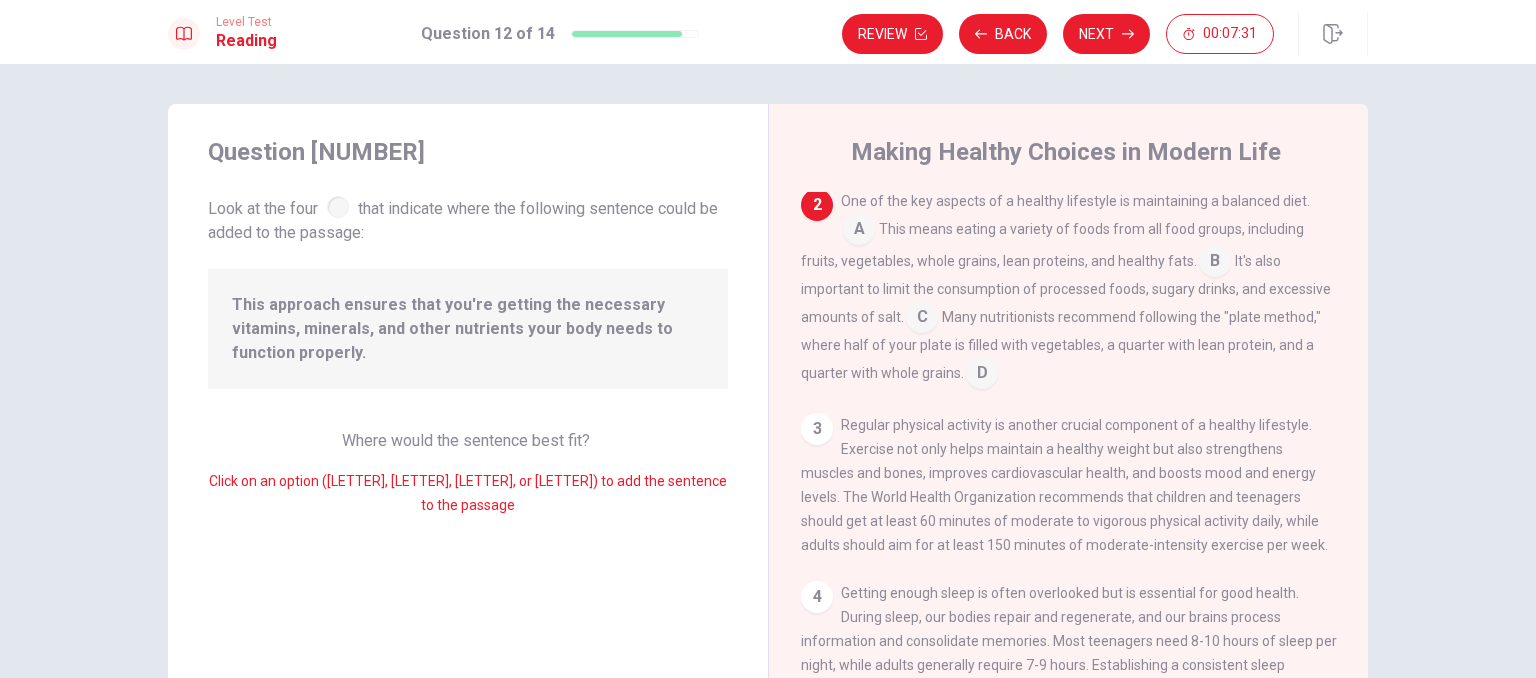 click on "Question 12 Look at the four     that indicate where the following sentence could be added to the passage: This approach ensures that you're getting the necessary vitamins, minerals, and other nutrients your body needs to function properly. Where would the sentence best fit?   Click on an option (A, B, C, or D) to add the sentence to the passage" at bounding box center (468, 451) 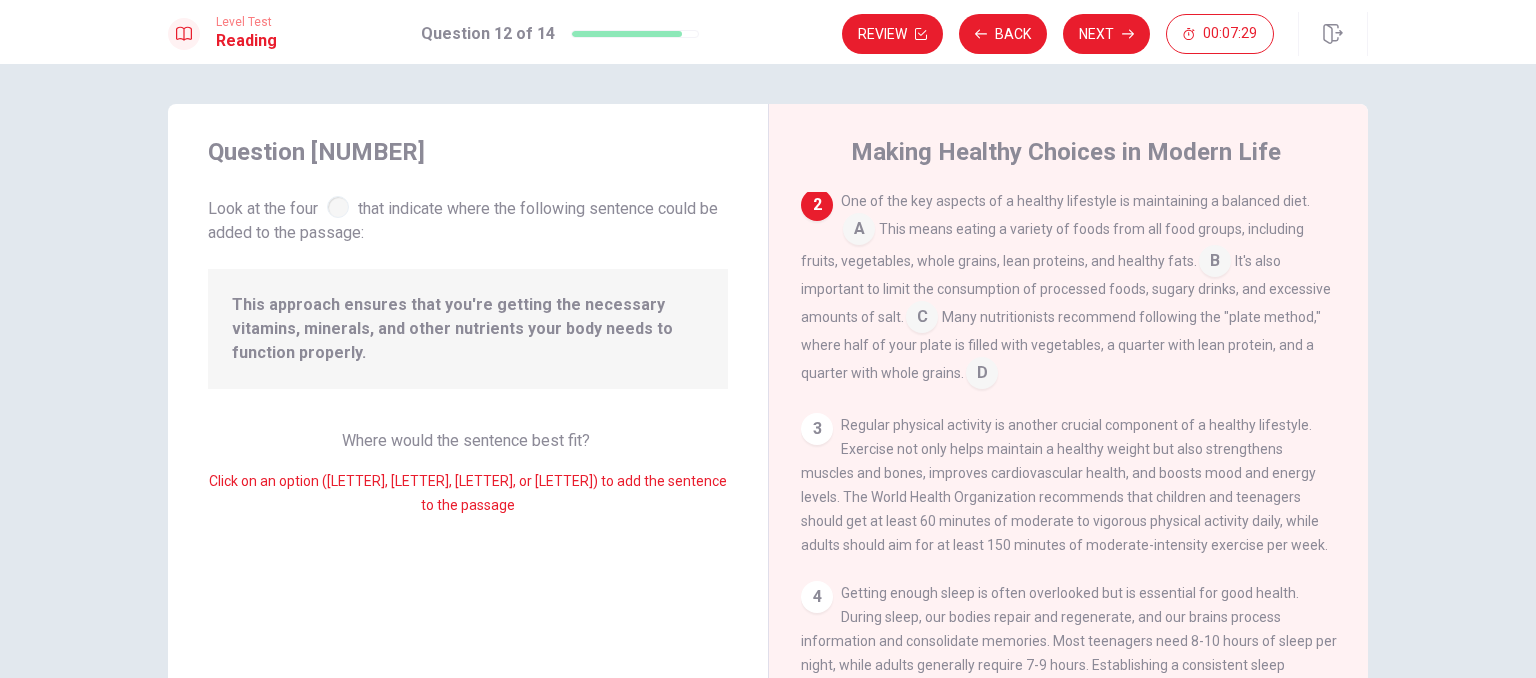 click on "This approach ensures that you're getting the necessary vitamins, minerals, and other nutrients your body needs to function properly." at bounding box center (468, 329) 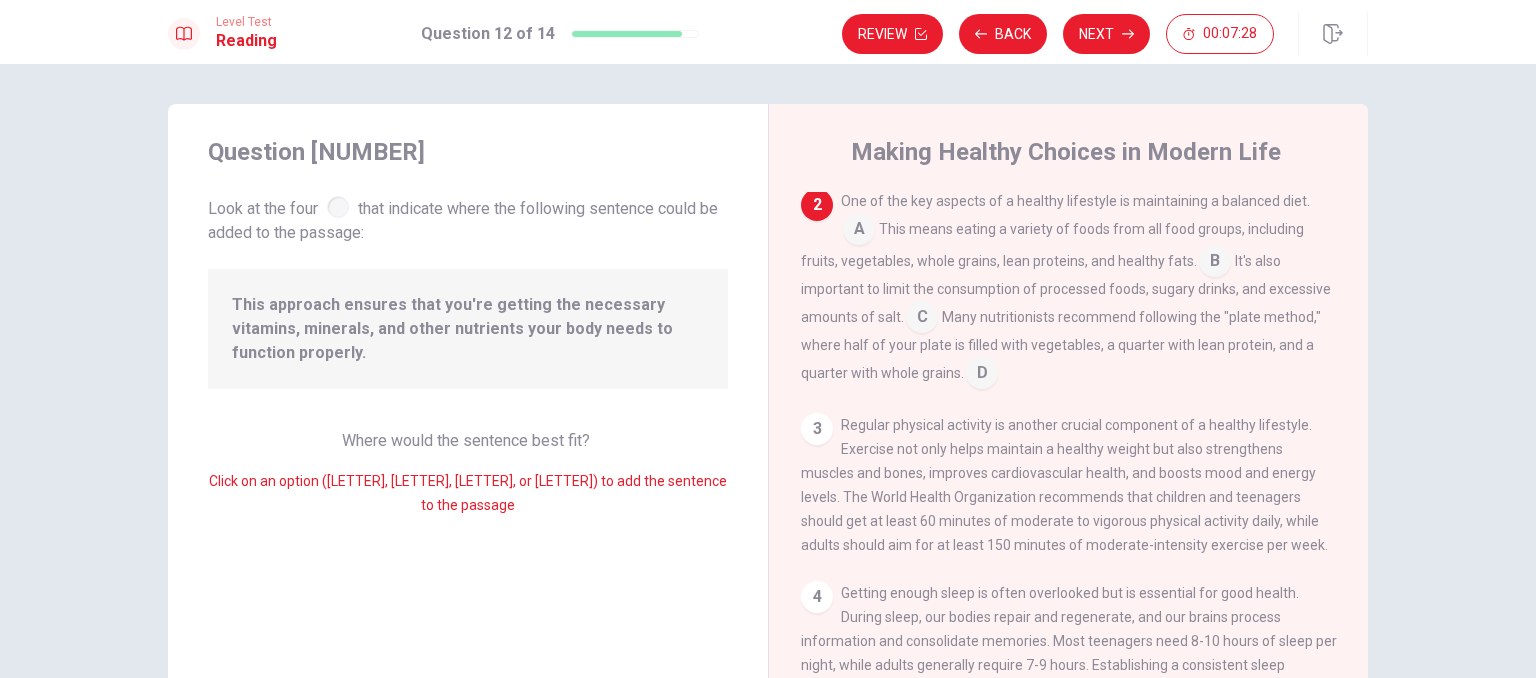 click at bounding box center [338, 207] 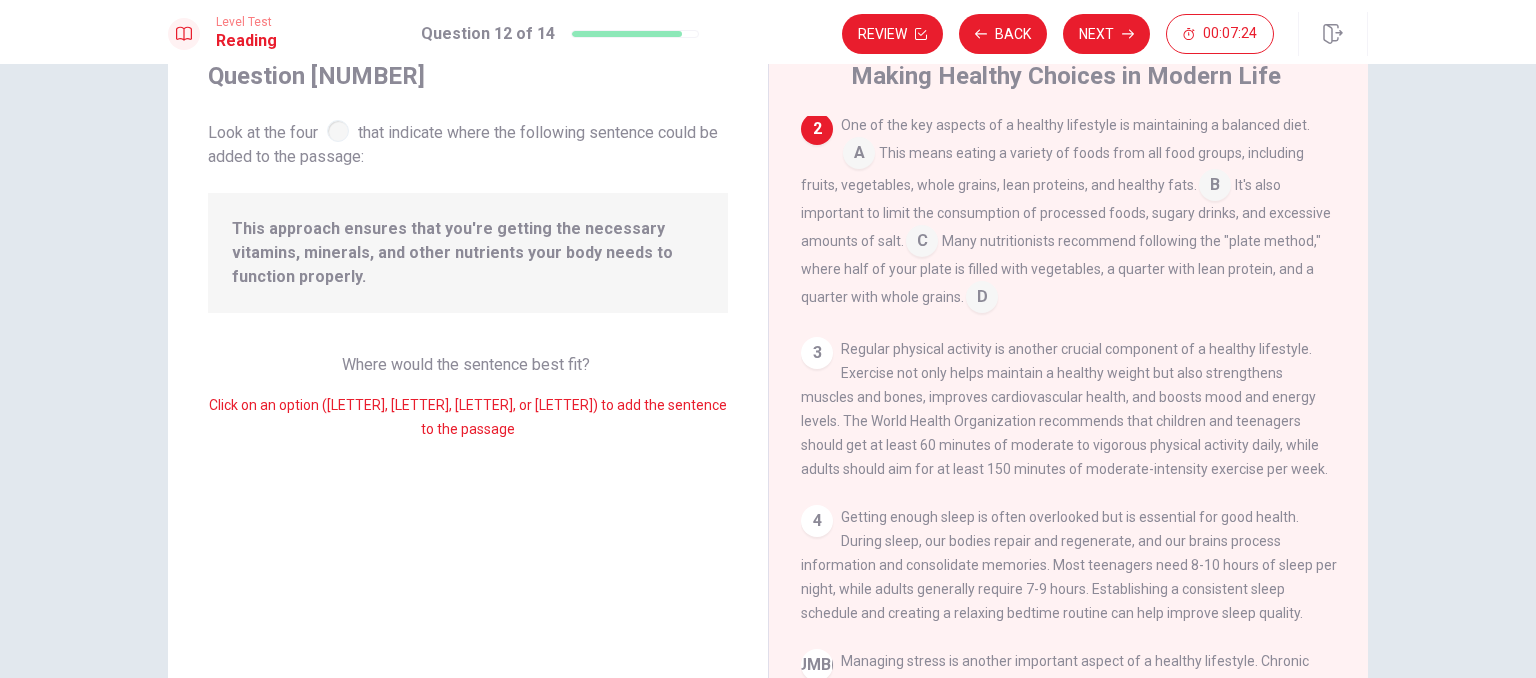 scroll, scrollTop: 53, scrollLeft: 0, axis: vertical 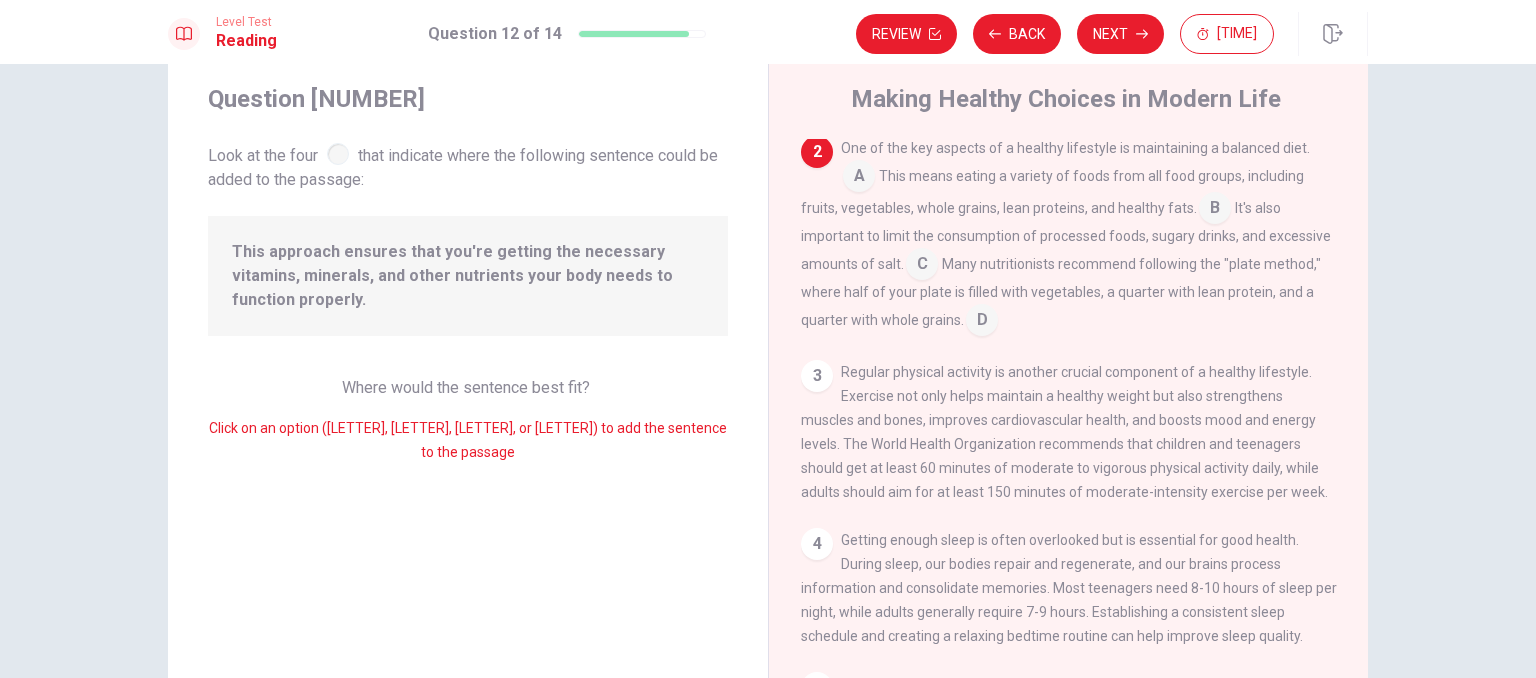 click at bounding box center [859, 178] 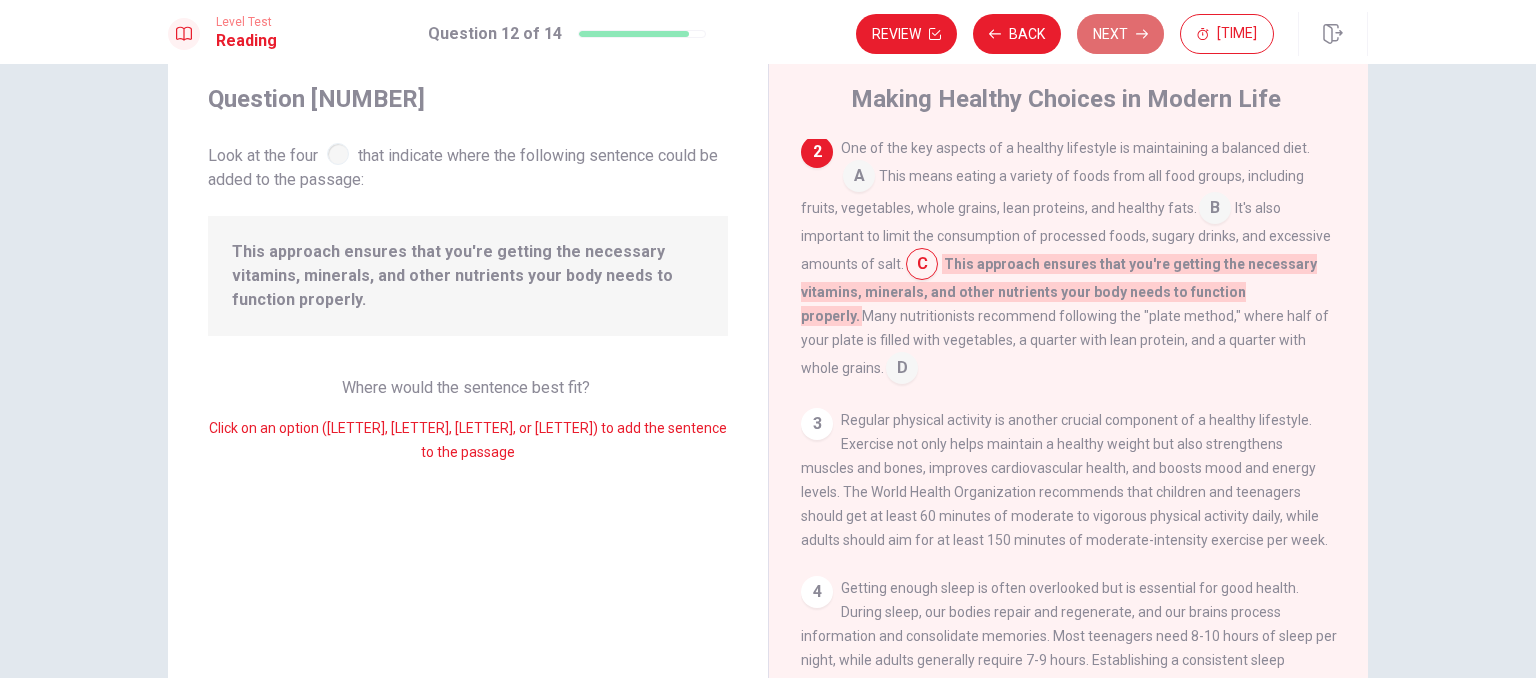 click at bounding box center (935, 34) 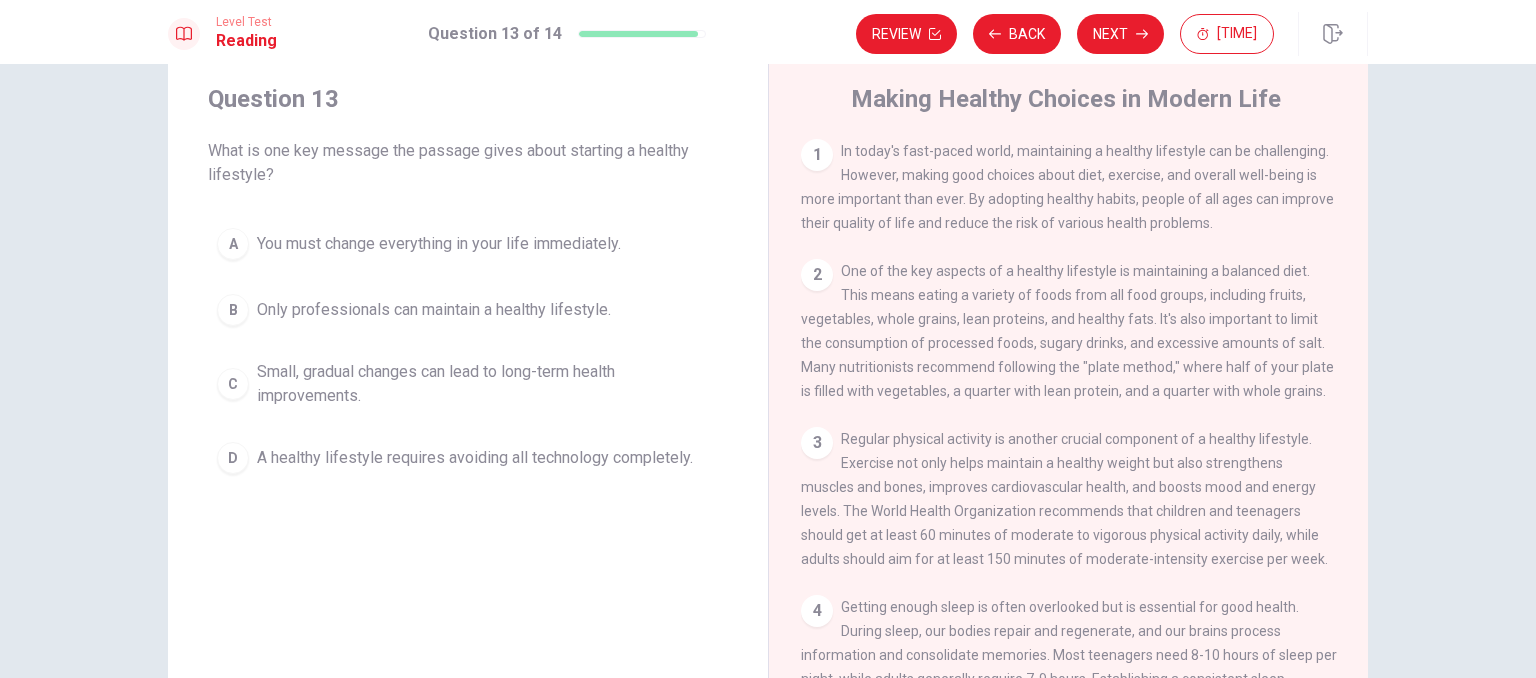 scroll, scrollTop: 855, scrollLeft: 0, axis: vertical 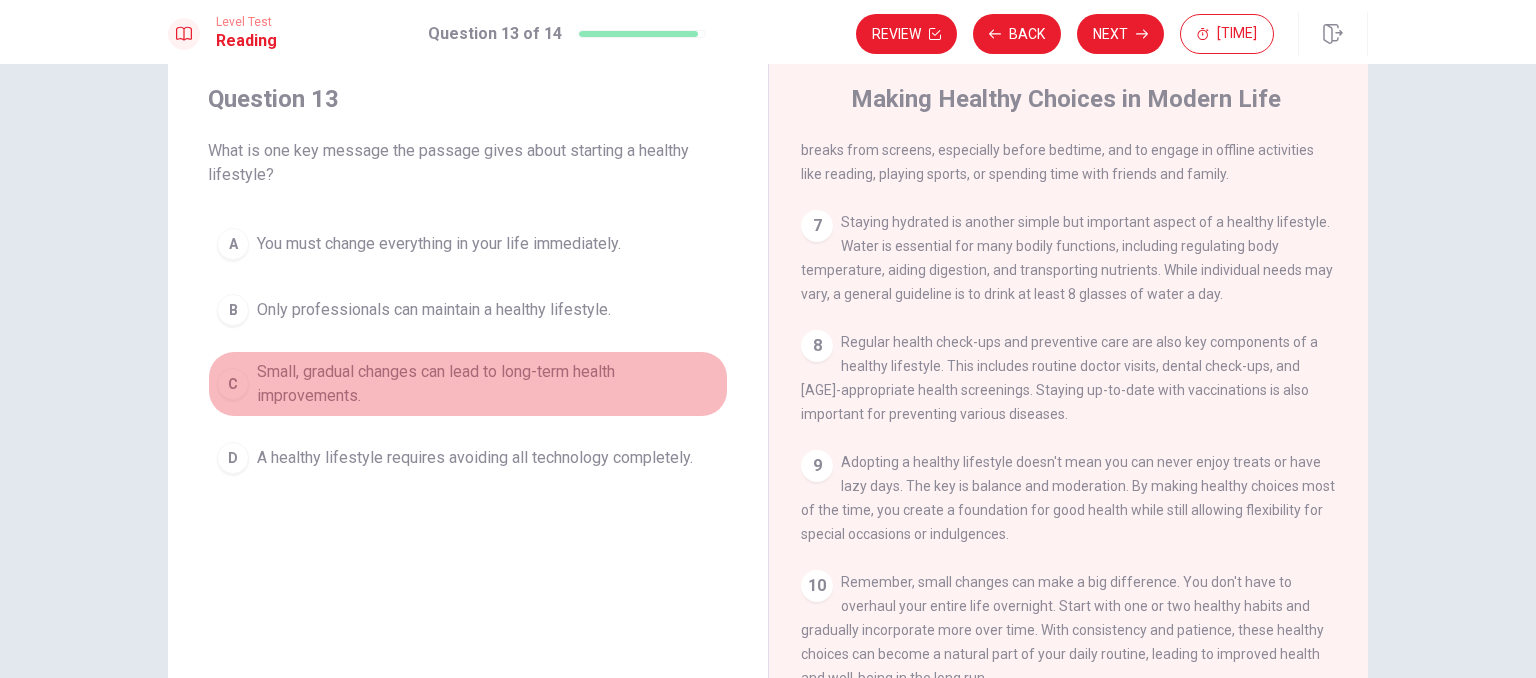 click on "Small, gradual changes can lead to long-term health improvements." at bounding box center [439, 244] 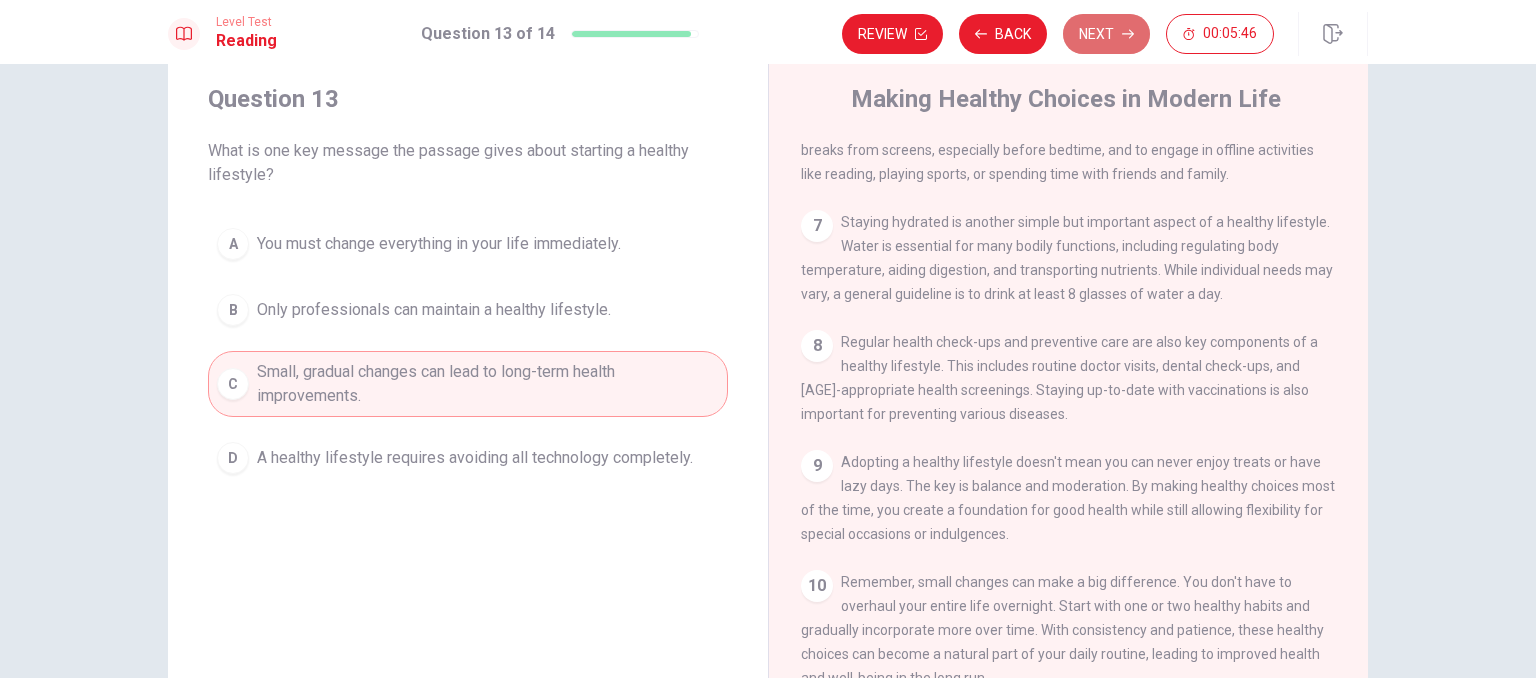 click on "Next" at bounding box center (1106, 34) 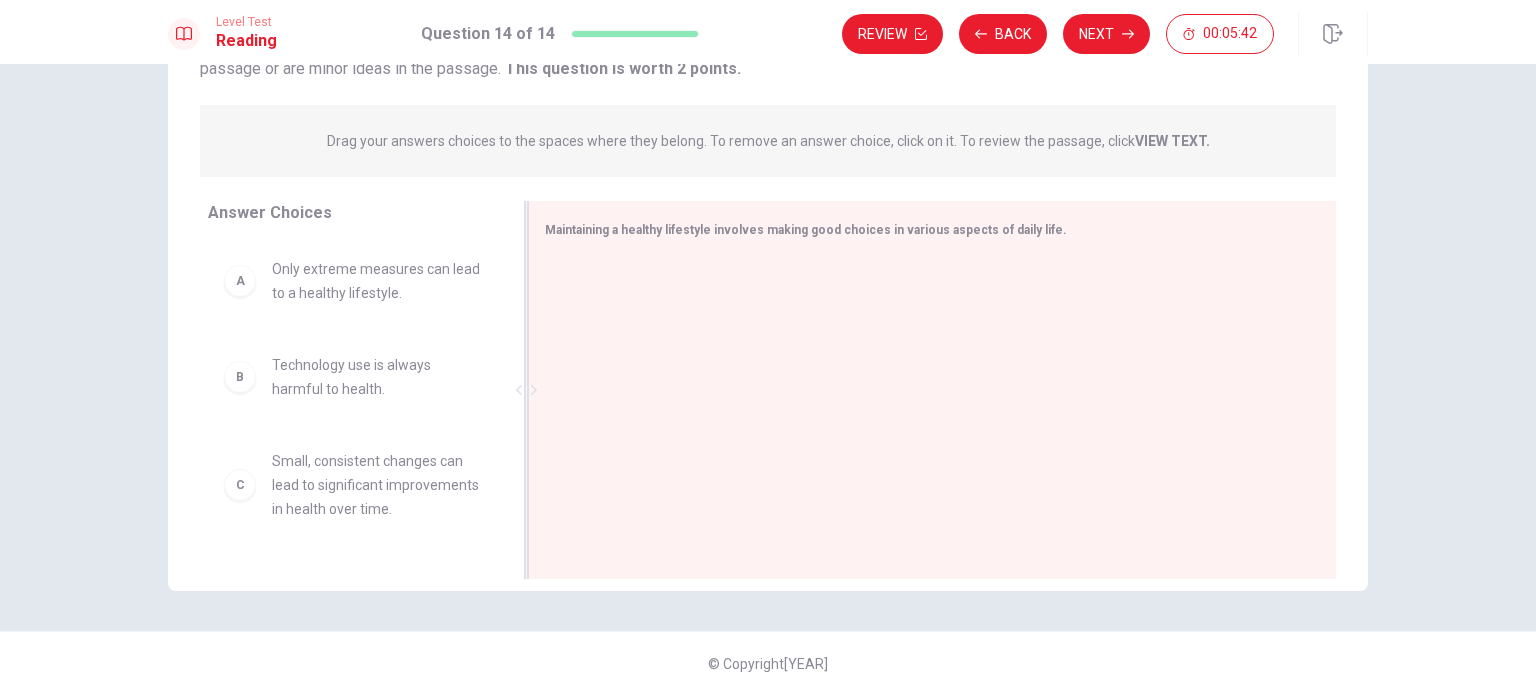 scroll, scrollTop: 209, scrollLeft: 0, axis: vertical 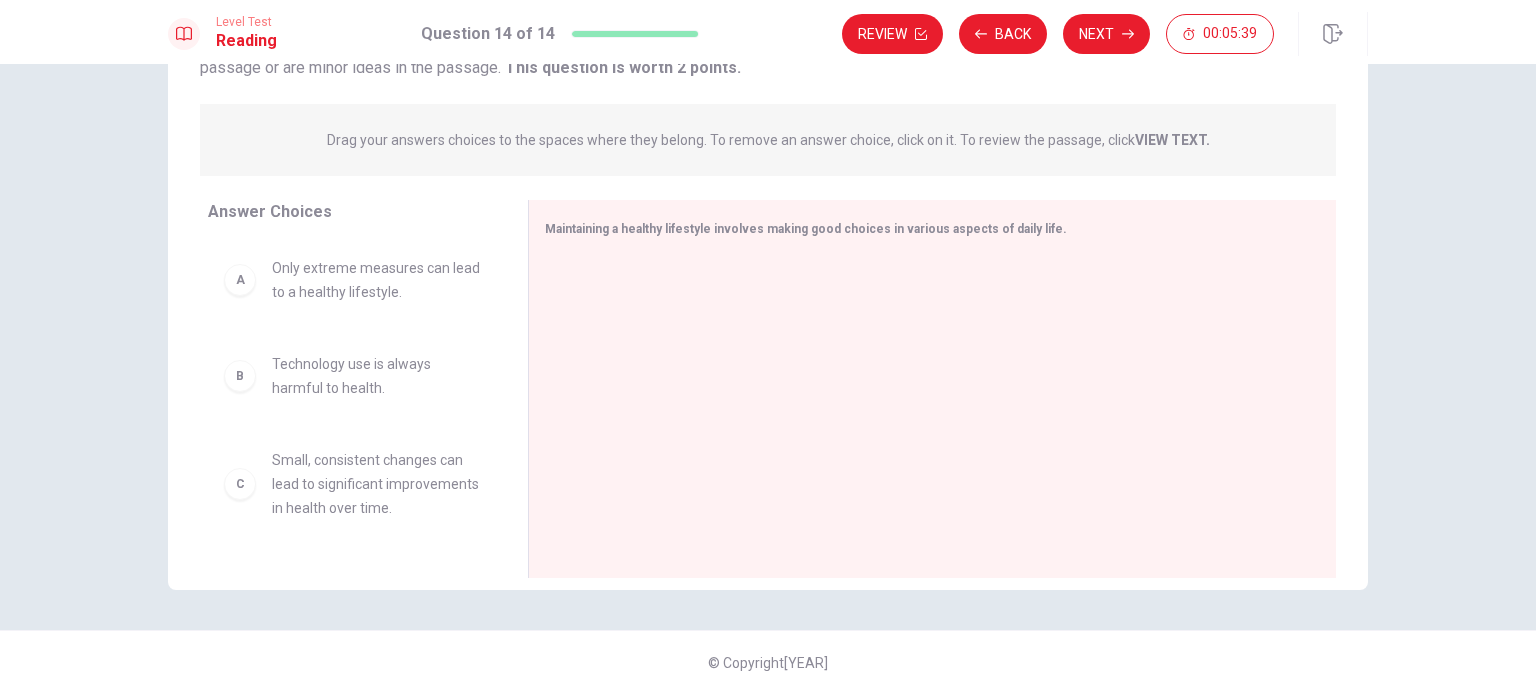 click on "Only extreme measures can lead to a healthy lifestyle." at bounding box center (376, 280) 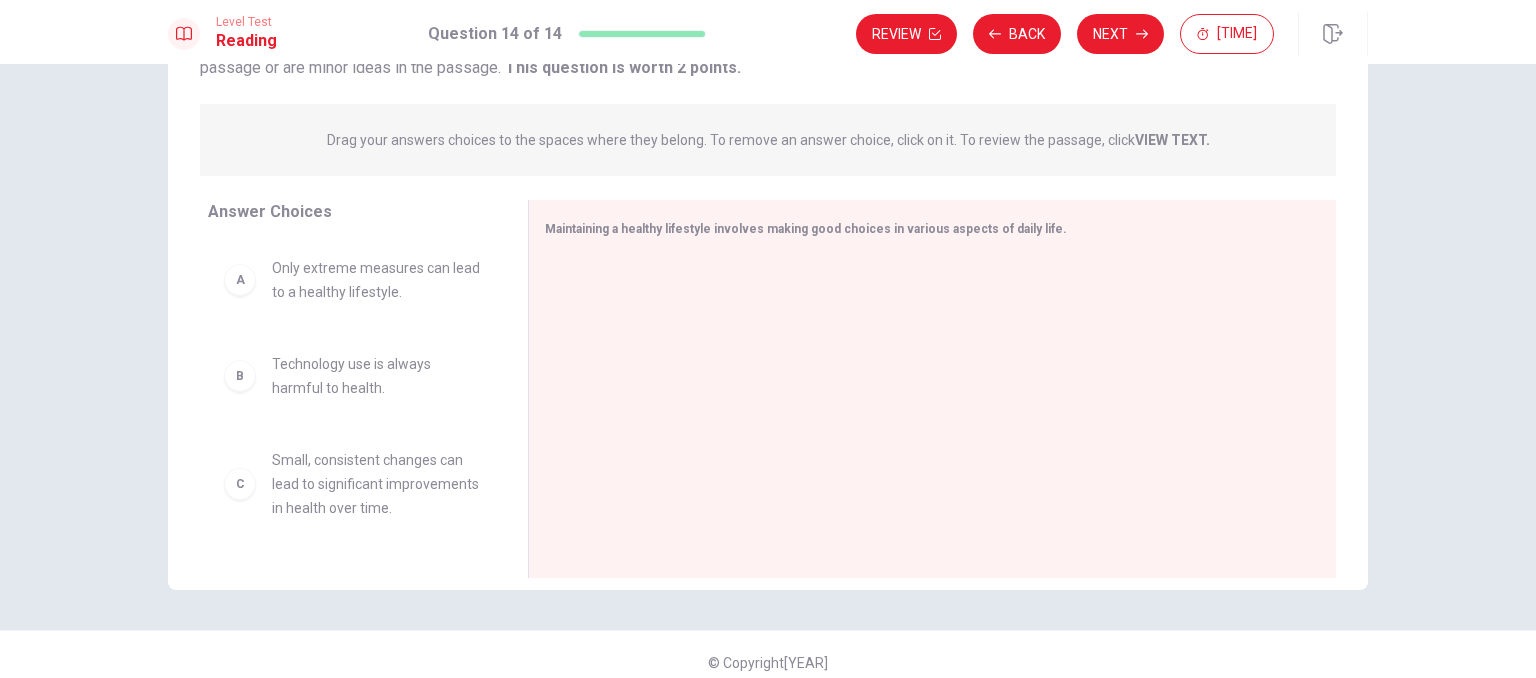 click on "Technology use is always harmful to health." at bounding box center (376, 280) 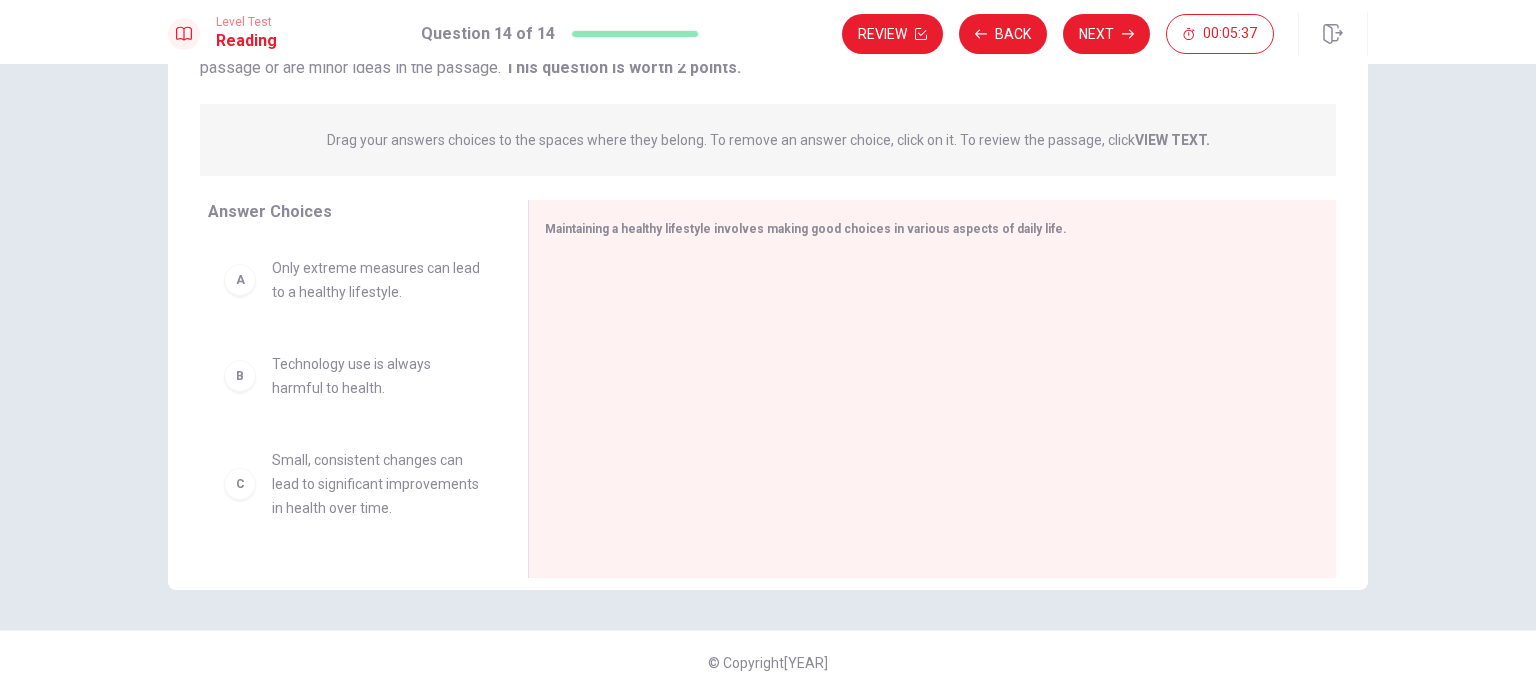 click on "Technology use is always harmful to health." at bounding box center (376, 280) 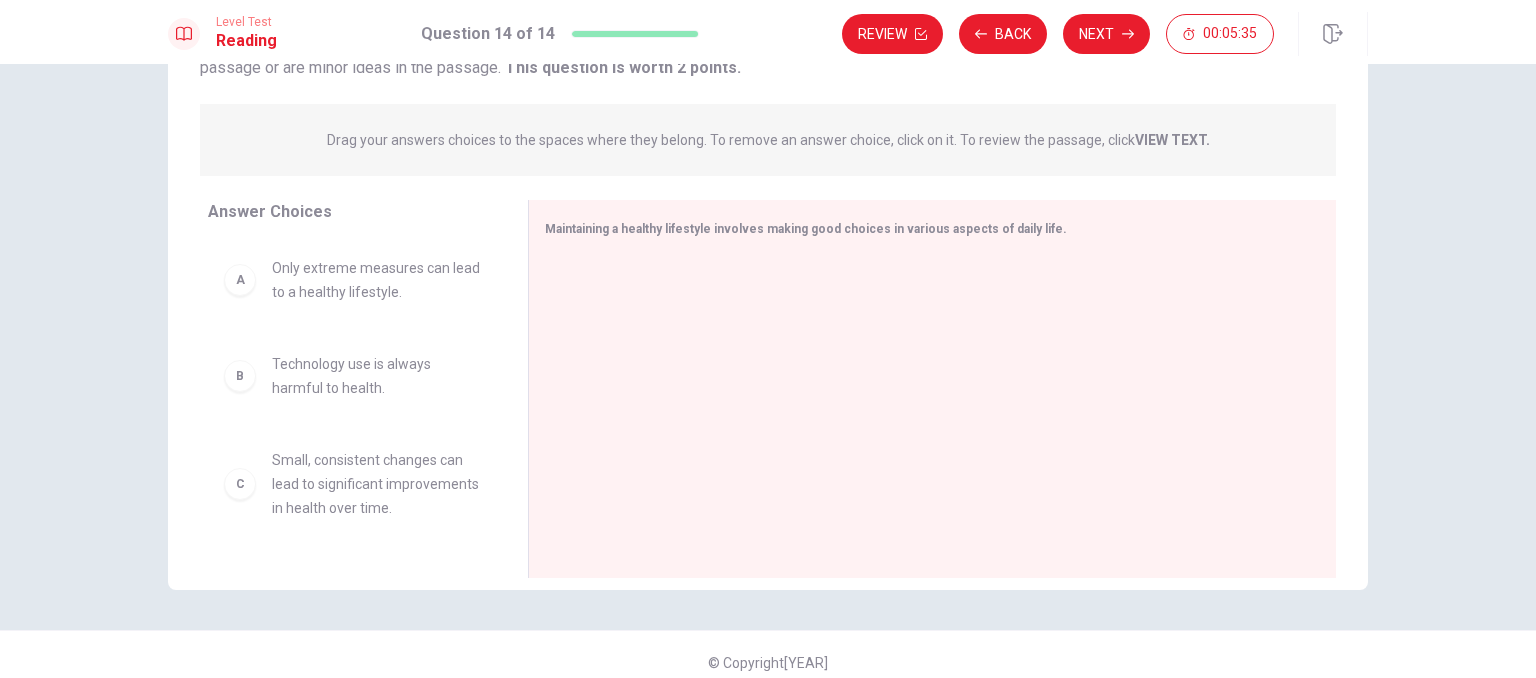 click on "B" at bounding box center [240, 280] 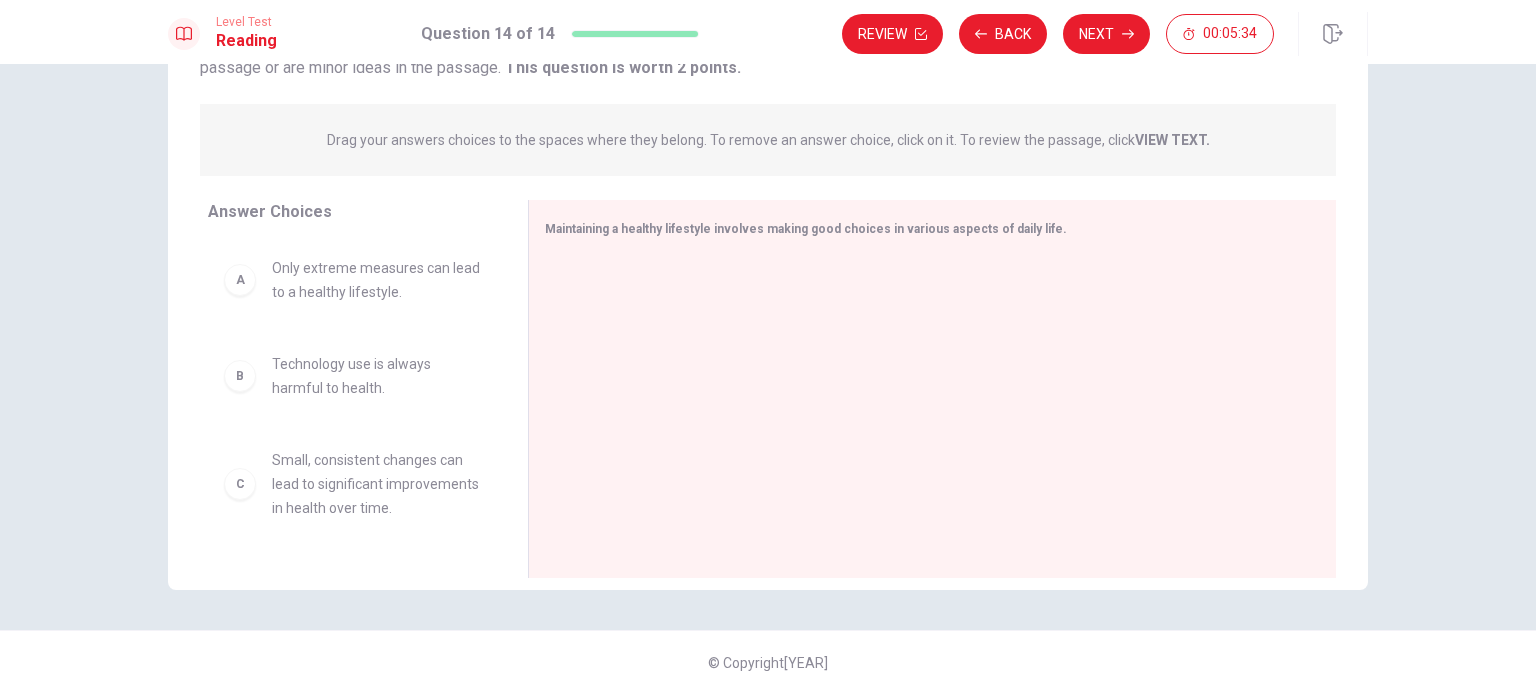 drag, startPoint x: 361, startPoint y: 340, endPoint x: 396, endPoint y: 348, distance: 35.902645 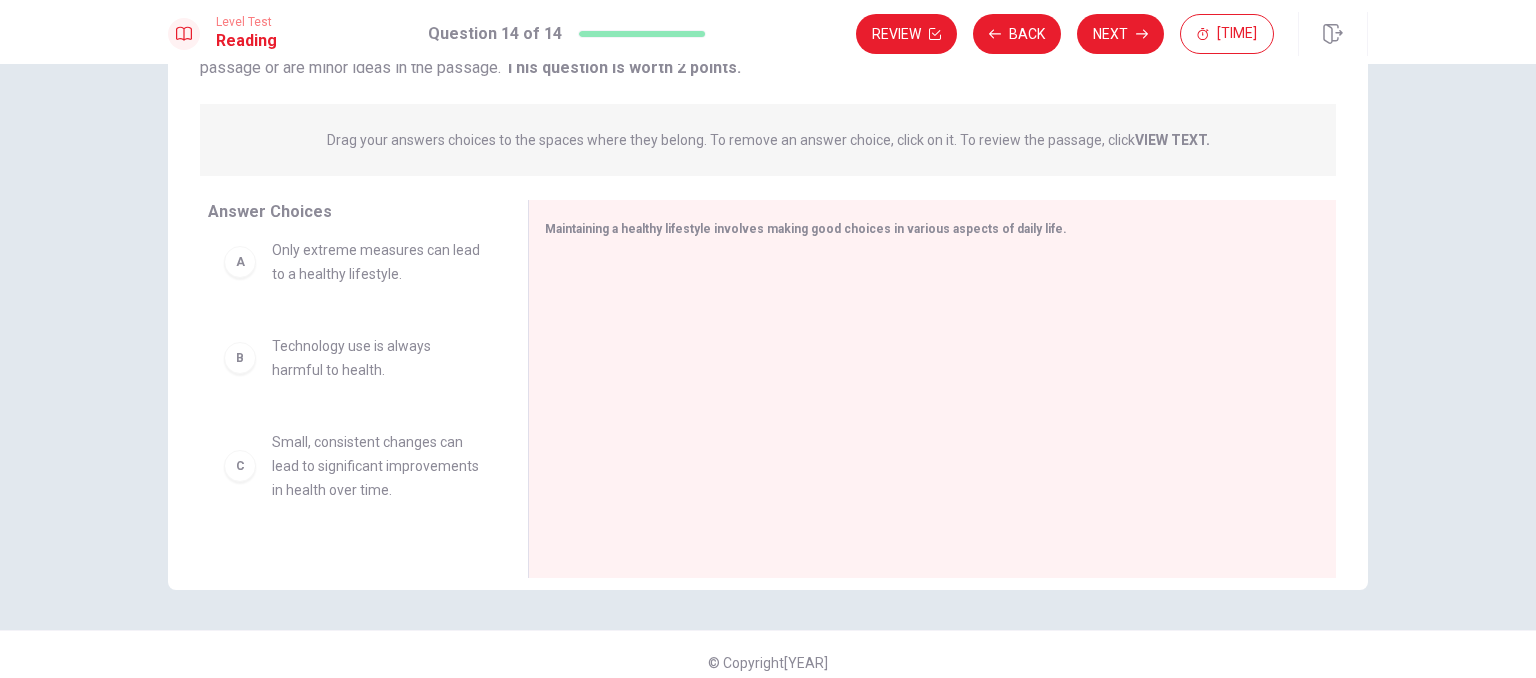 scroll, scrollTop: 11, scrollLeft: 0, axis: vertical 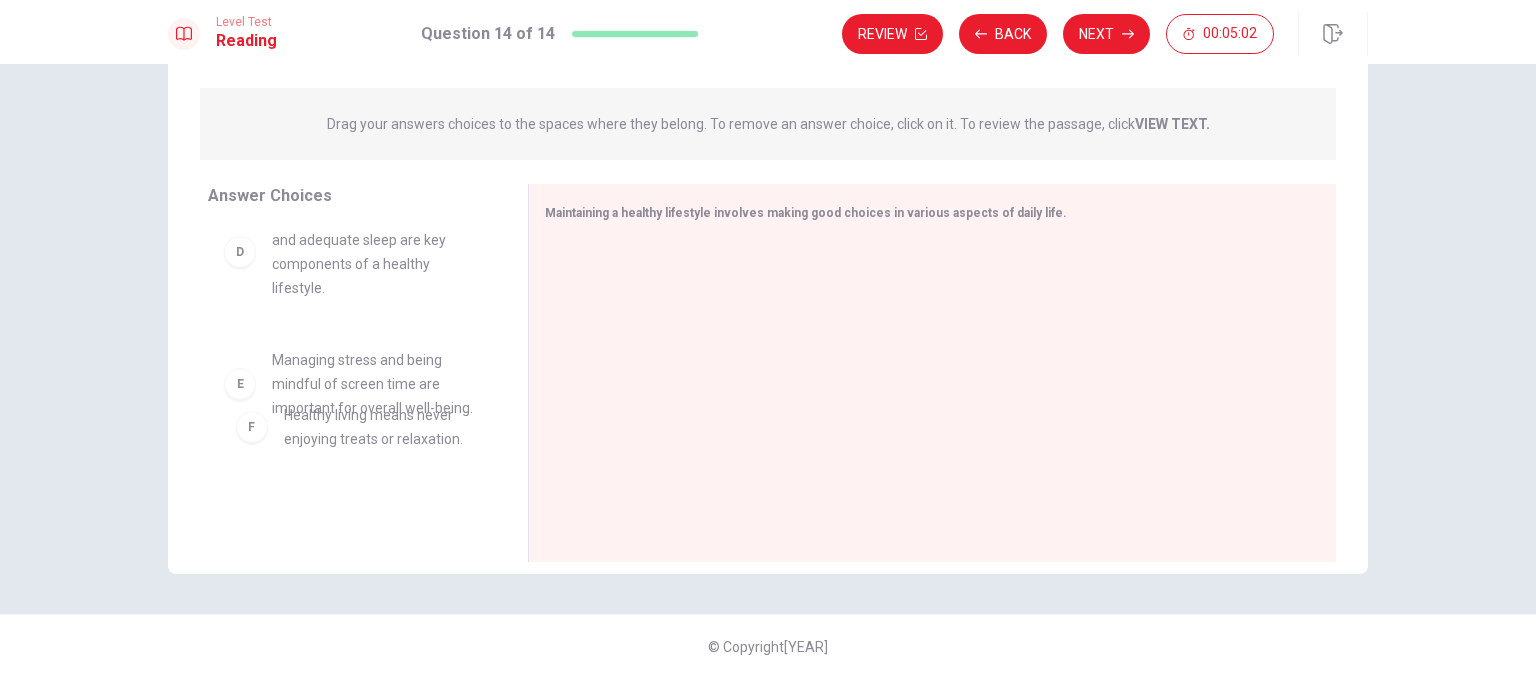 drag, startPoint x: 372, startPoint y: 505, endPoint x: 427, endPoint y: 205, distance: 305 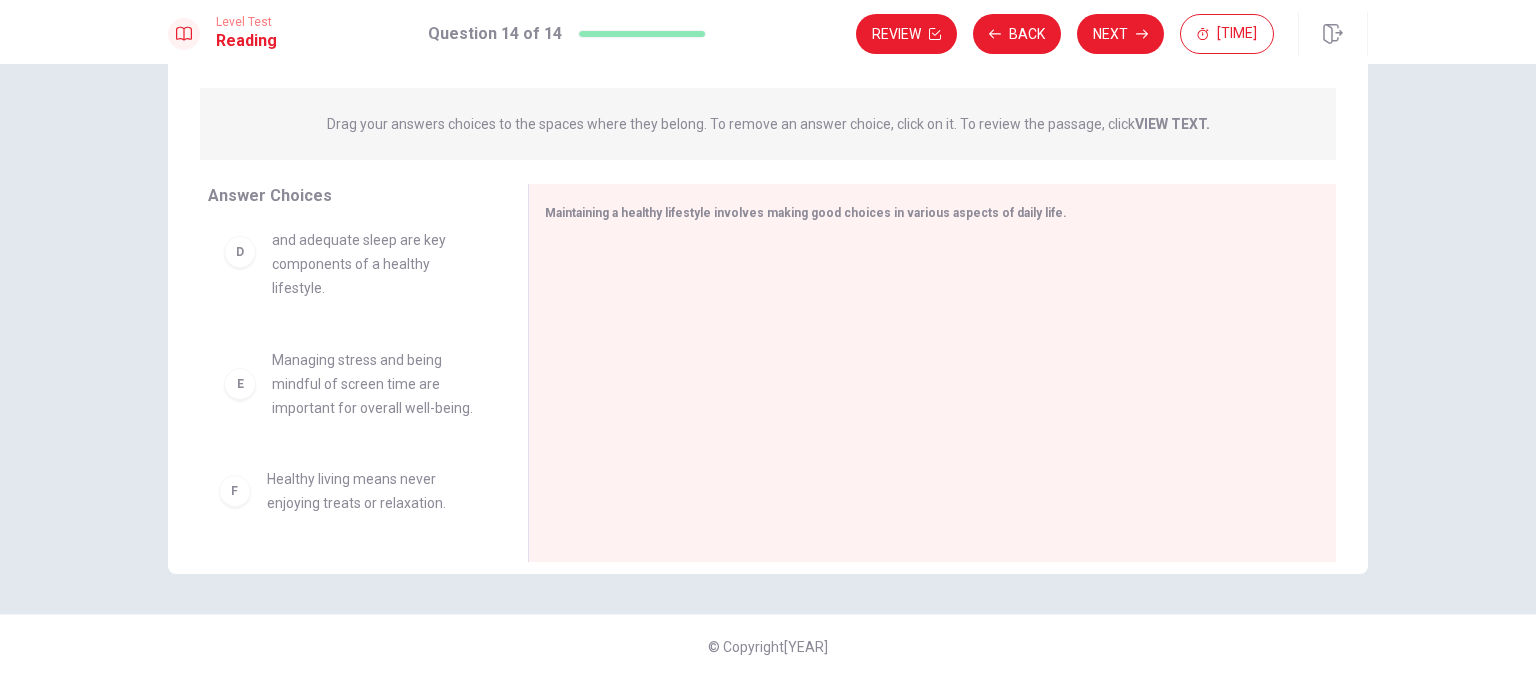 scroll, scrollTop: 371, scrollLeft: 0, axis: vertical 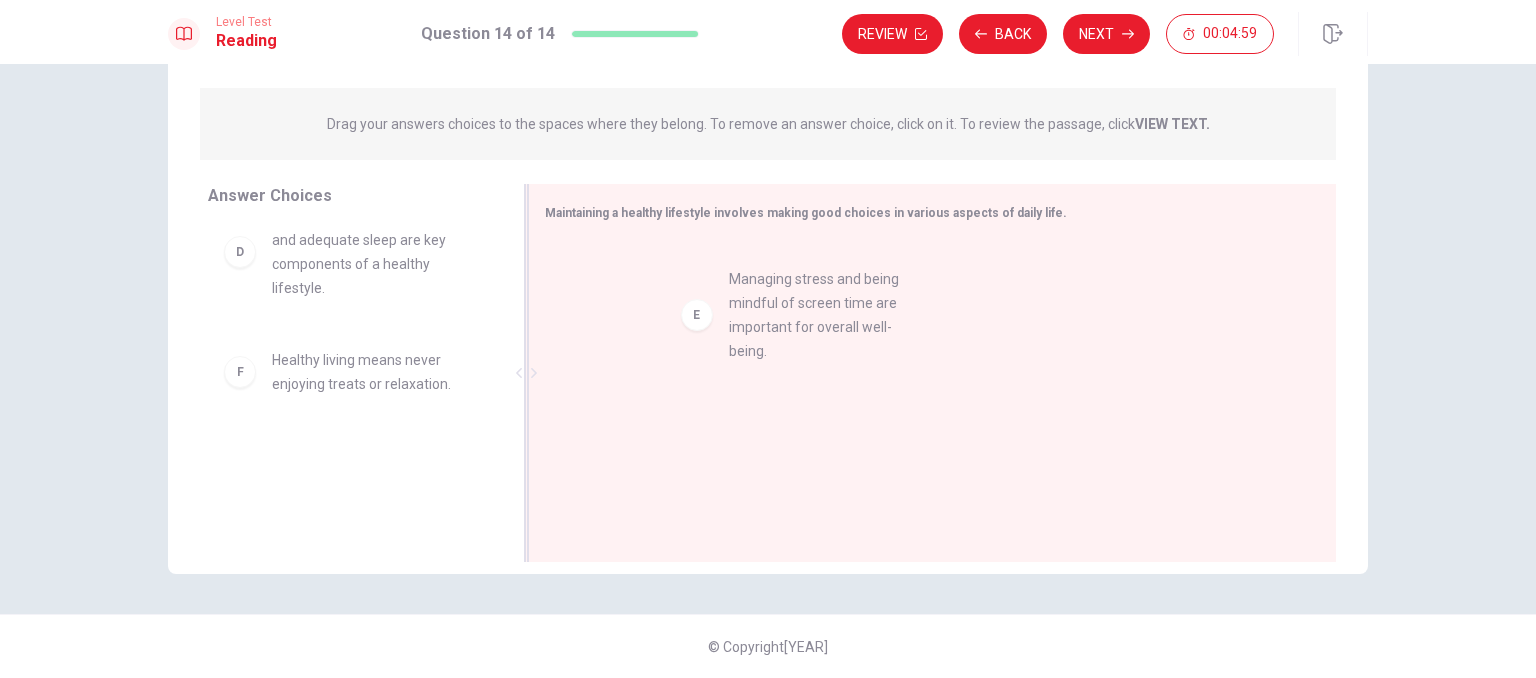 drag, startPoint x: 328, startPoint y: 405, endPoint x: 882, endPoint y: 310, distance: 562.0863 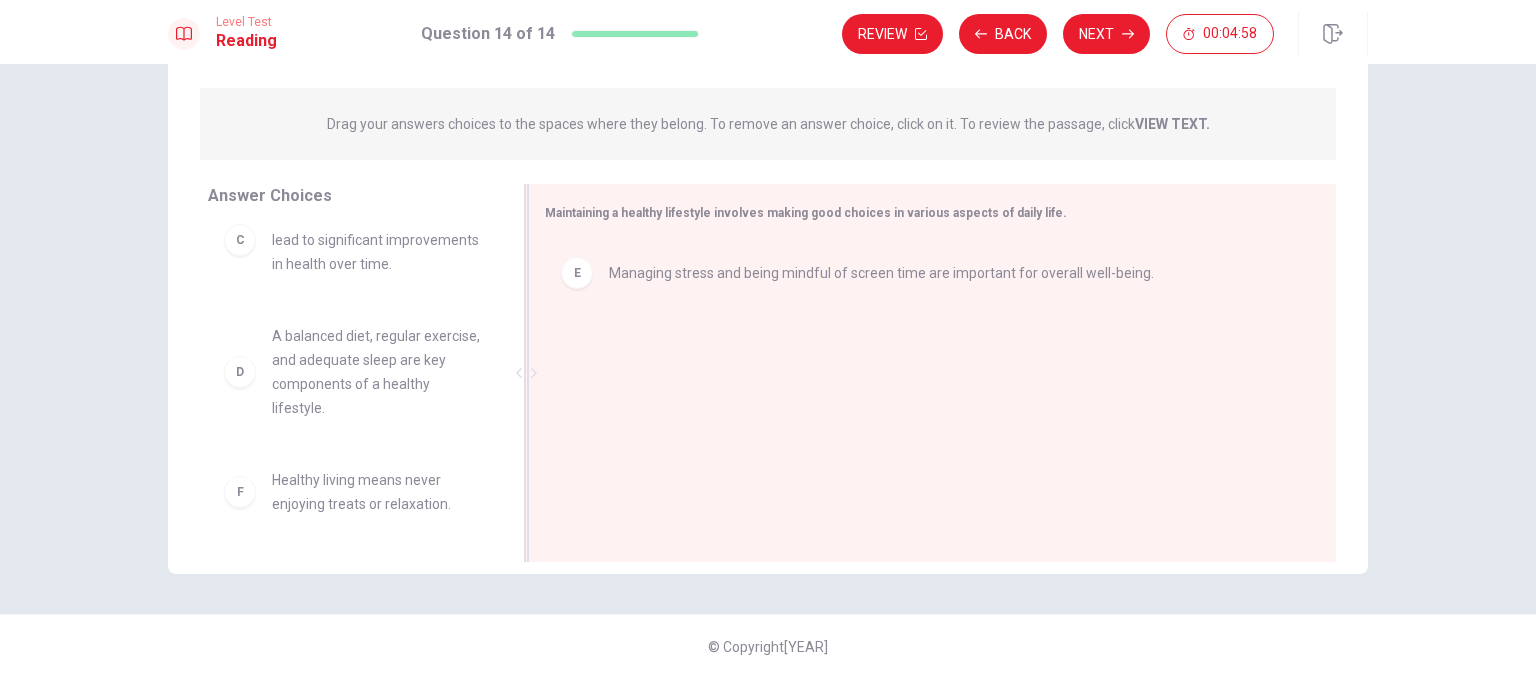 scroll, scrollTop: 252, scrollLeft: 0, axis: vertical 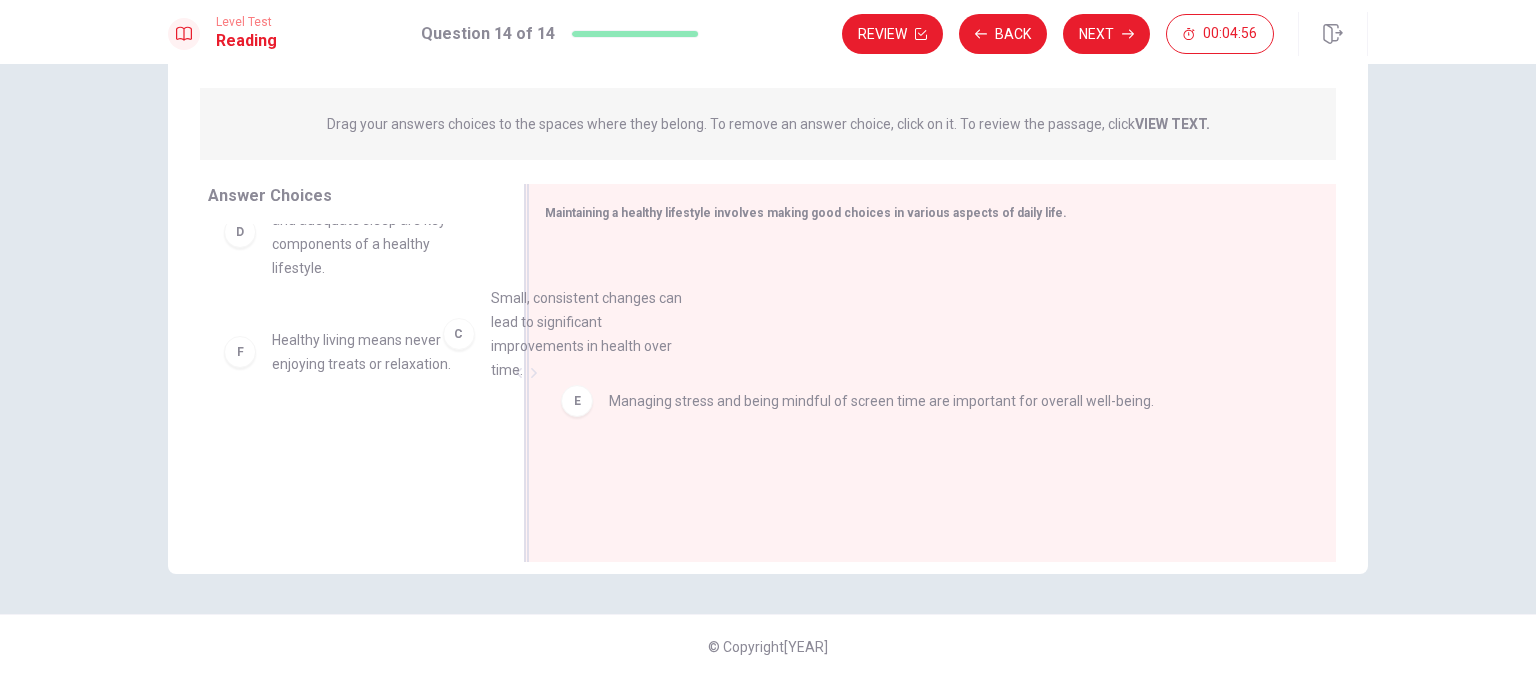 drag, startPoint x: 402, startPoint y: 250, endPoint x: 760, endPoint y: 404, distance: 389.71783 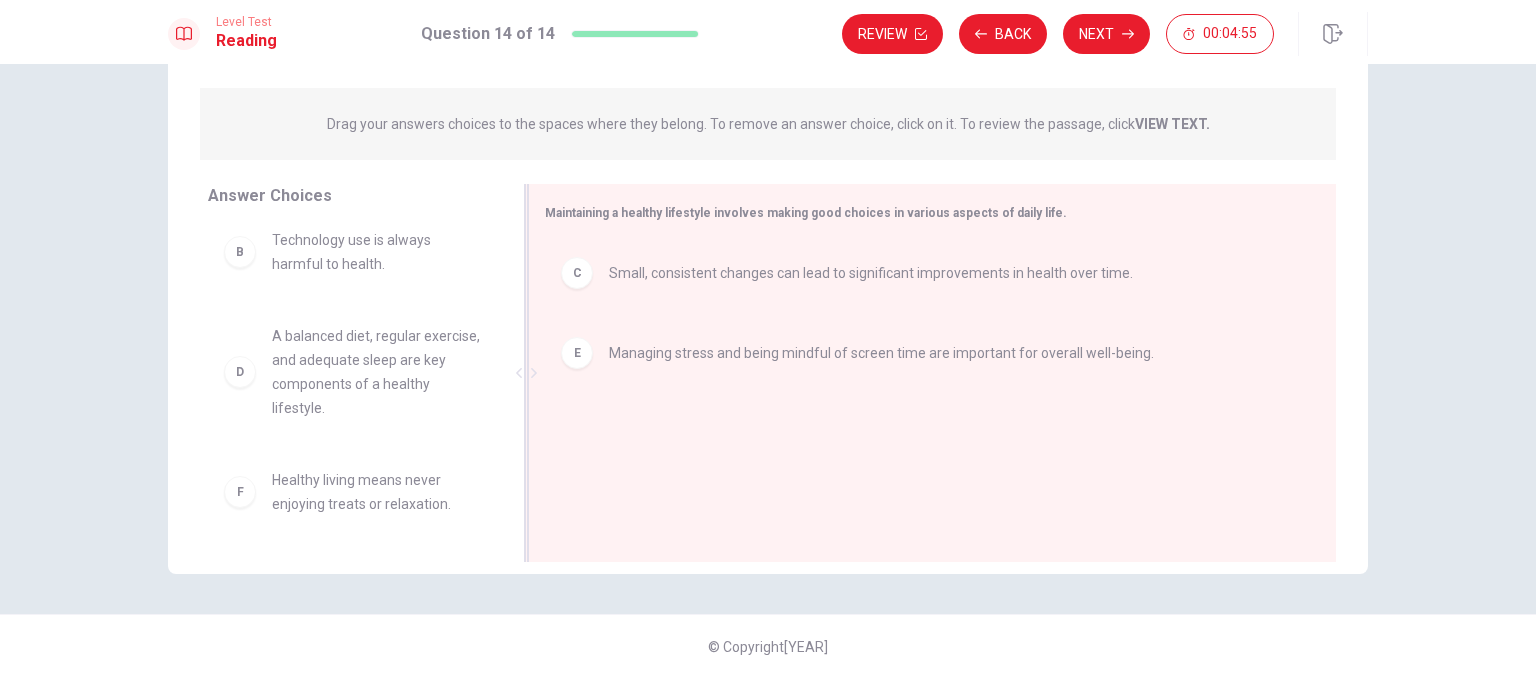 scroll, scrollTop: 108, scrollLeft: 0, axis: vertical 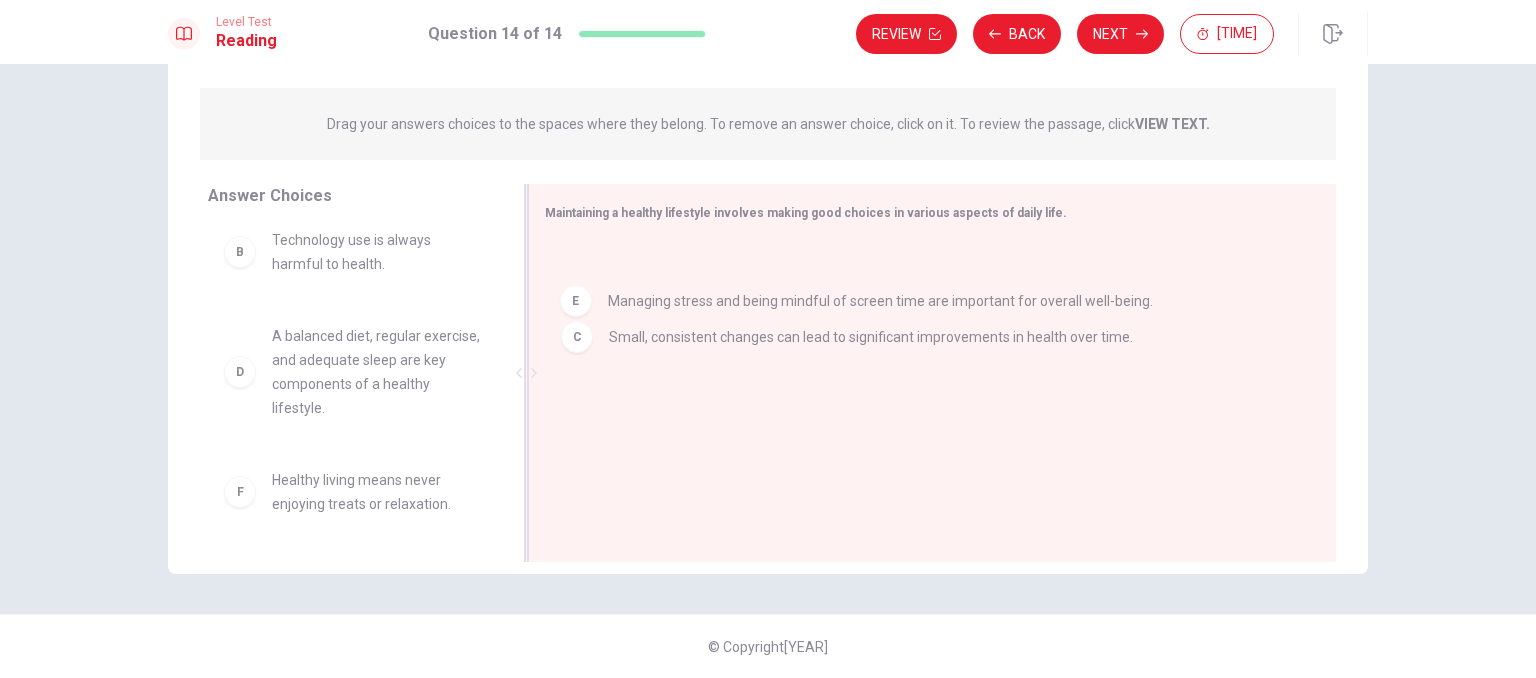 drag, startPoint x: 610, startPoint y: 364, endPoint x: 617, endPoint y: 278, distance: 86.28442 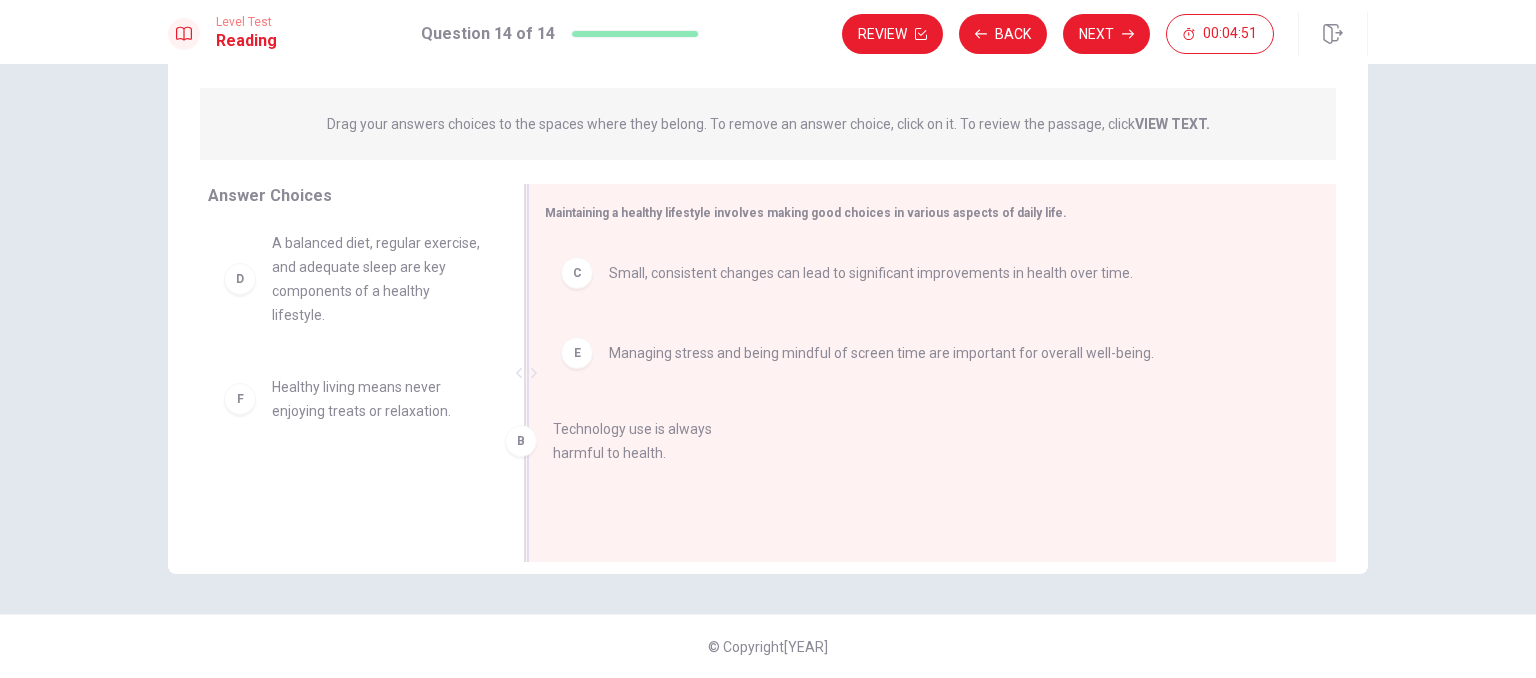 drag, startPoint x: 398, startPoint y: 240, endPoint x: 699, endPoint y: 439, distance: 360.83514 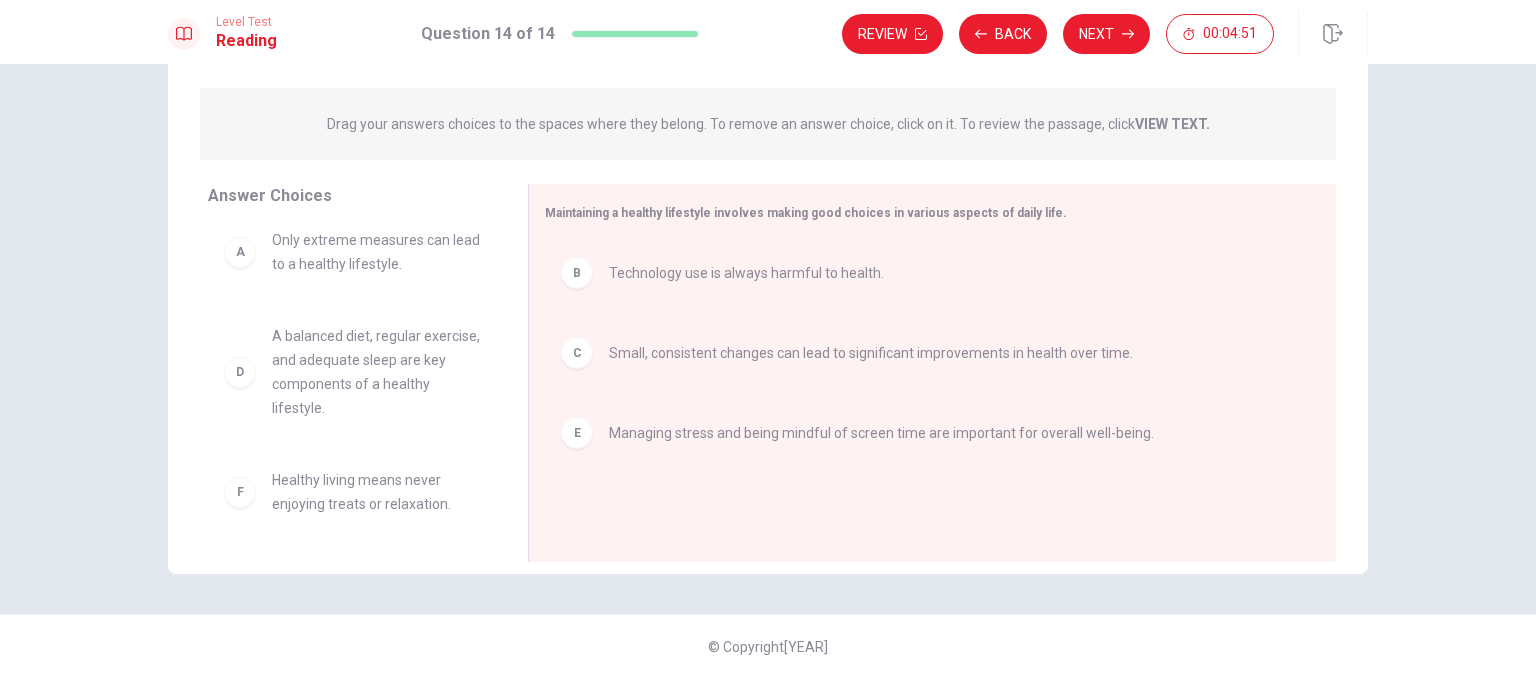 scroll, scrollTop: 12, scrollLeft: 0, axis: vertical 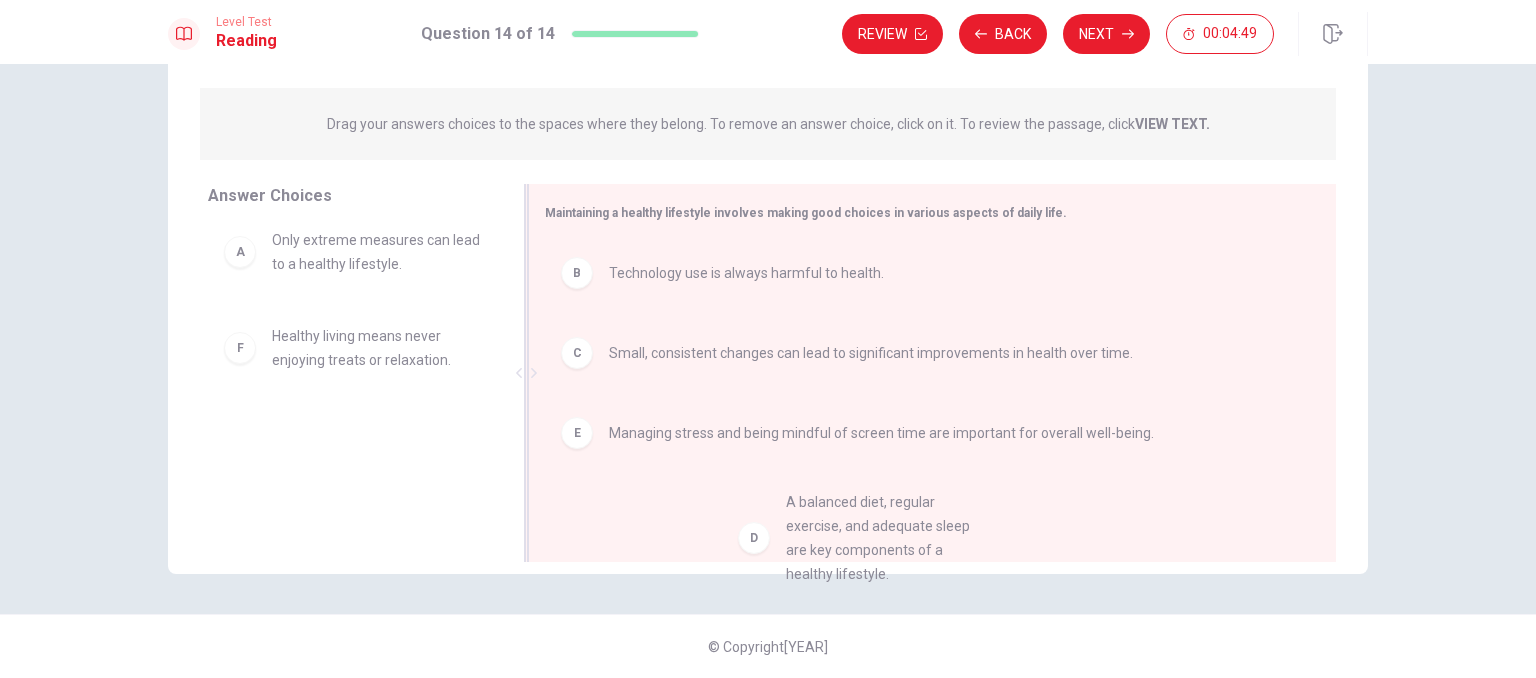 drag, startPoint x: 384, startPoint y: 383, endPoint x: 910, endPoint y: 553, distance: 552.7893 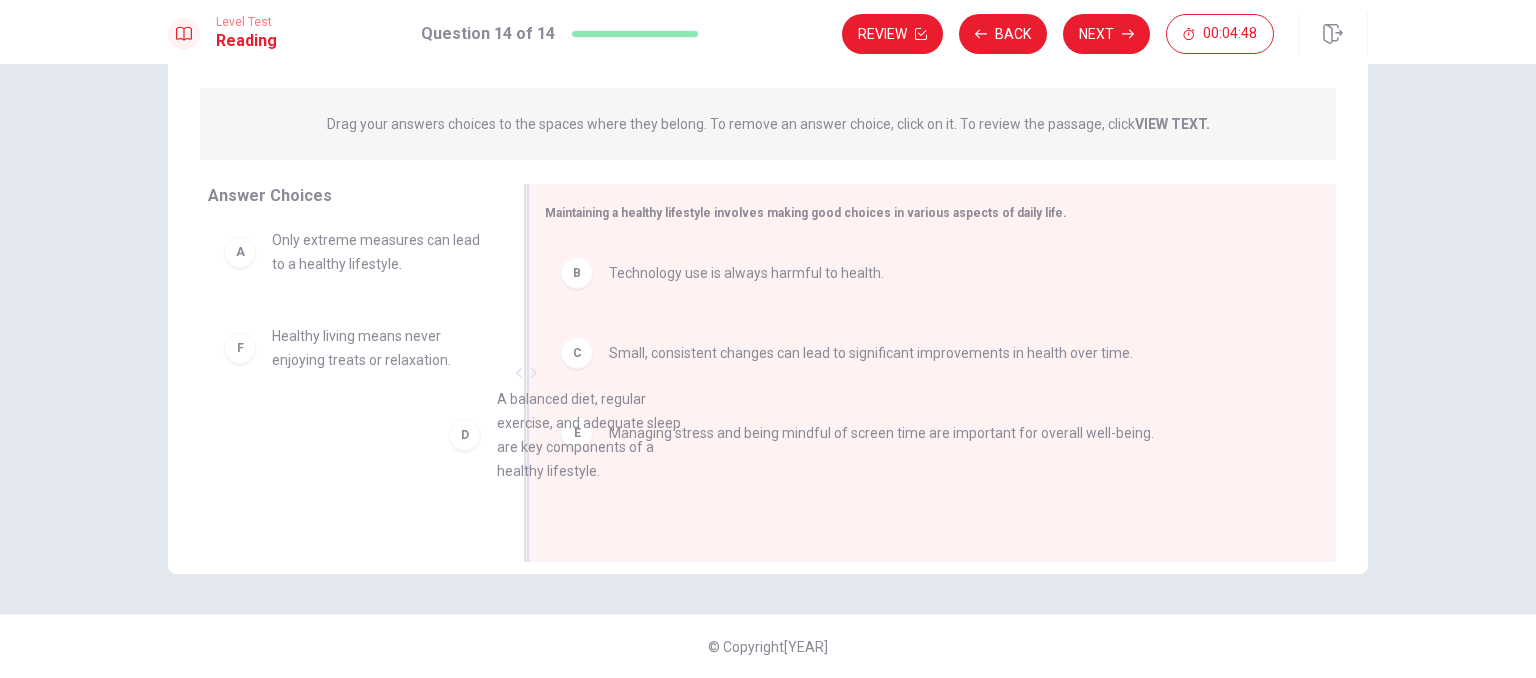 drag, startPoint x: 422, startPoint y: 388, endPoint x: 746, endPoint y: 469, distance: 333.97156 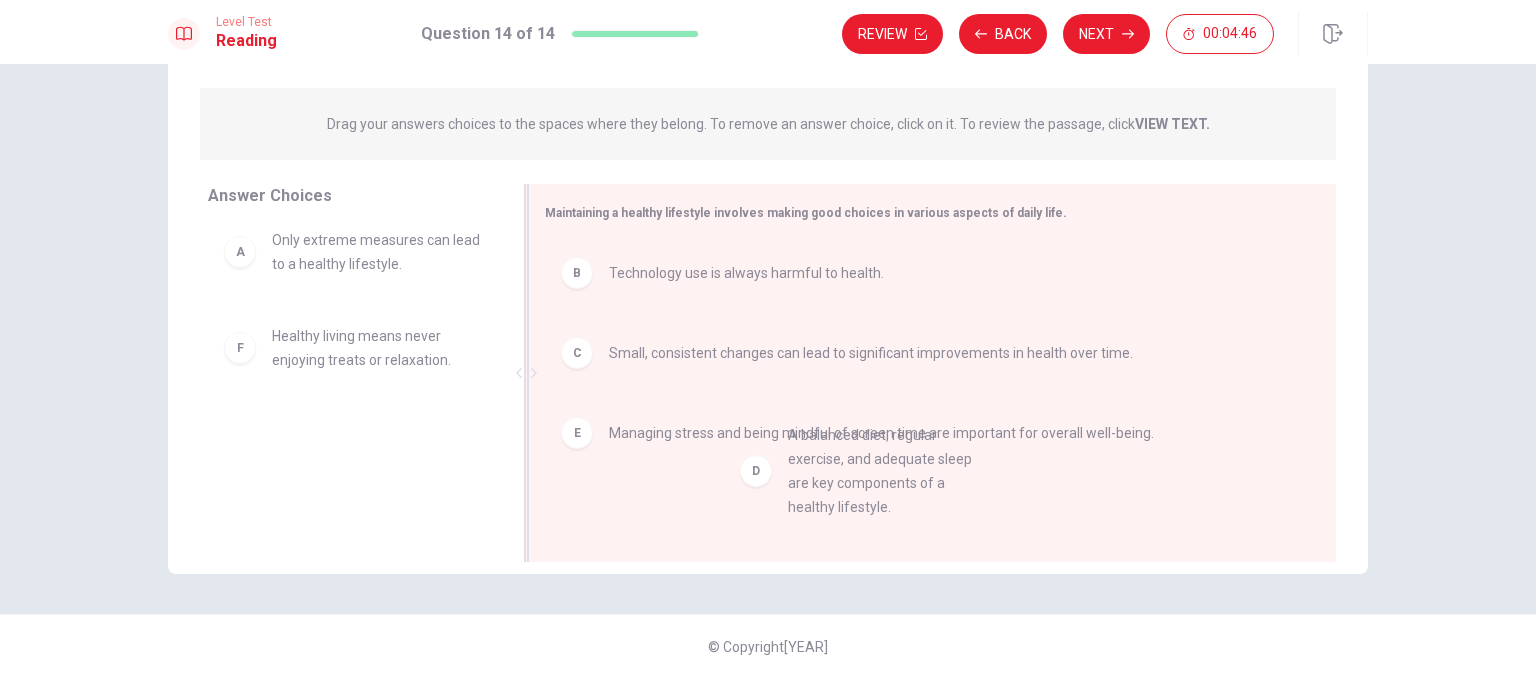 drag, startPoint x: 369, startPoint y: 367, endPoint x: 906, endPoint y: 472, distance: 547.16907 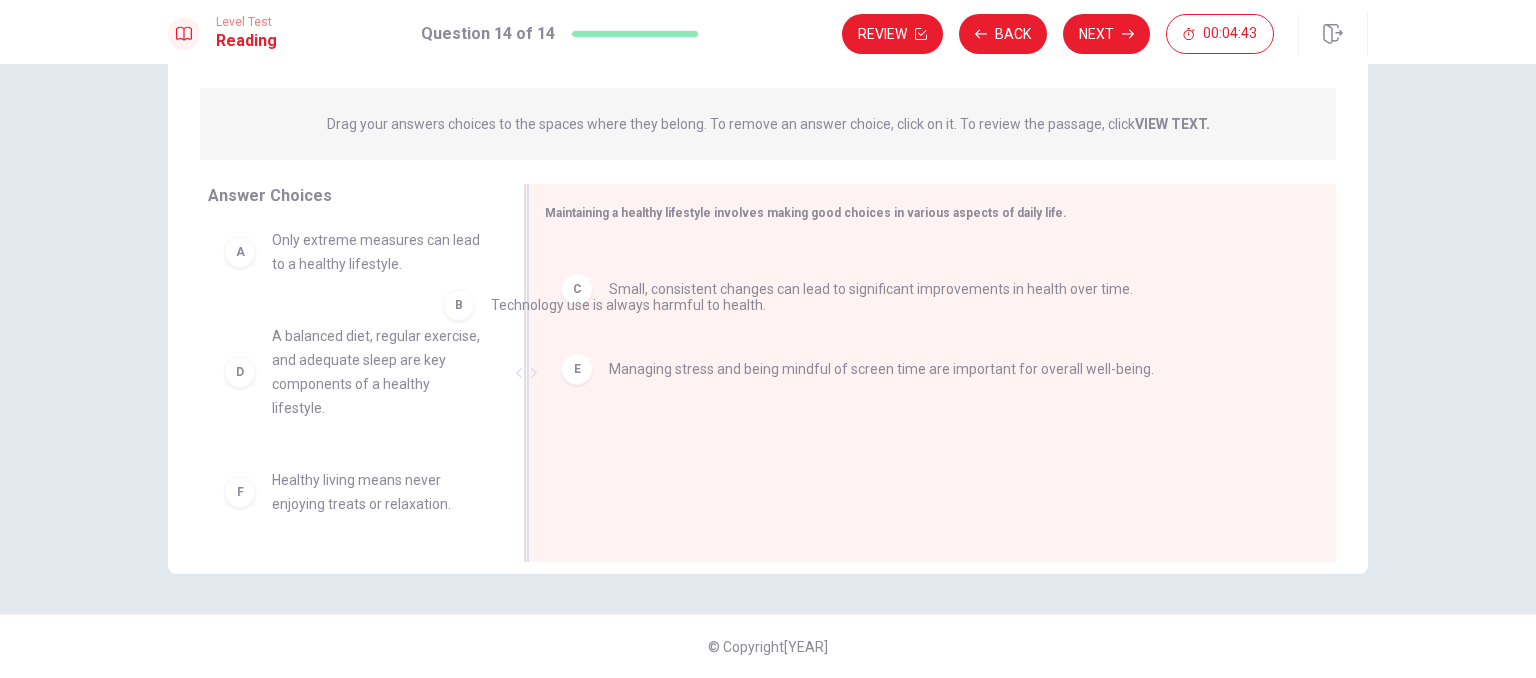 drag, startPoint x: 681, startPoint y: 279, endPoint x: 78, endPoint y: 365, distance: 609.1018 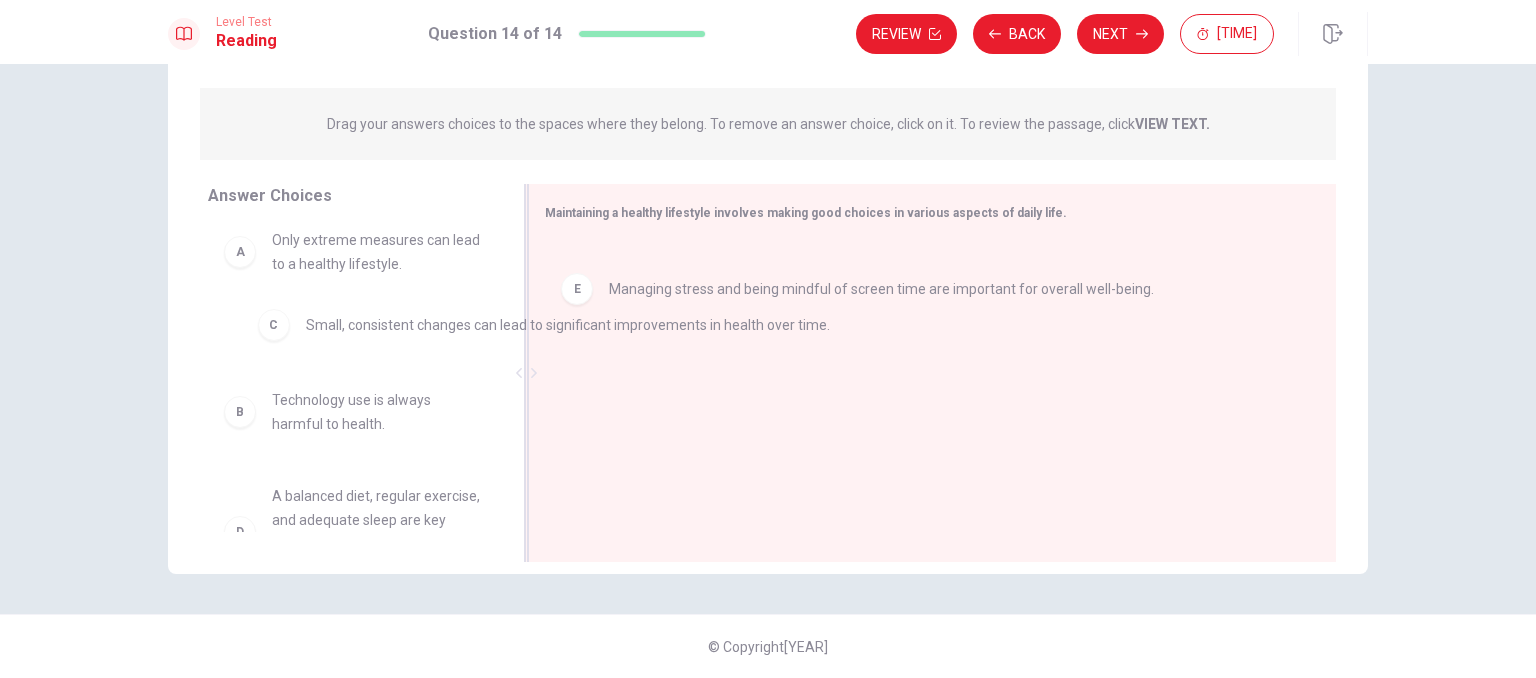 drag, startPoint x: 678, startPoint y: 276, endPoint x: 67, endPoint y: 295, distance: 611.29535 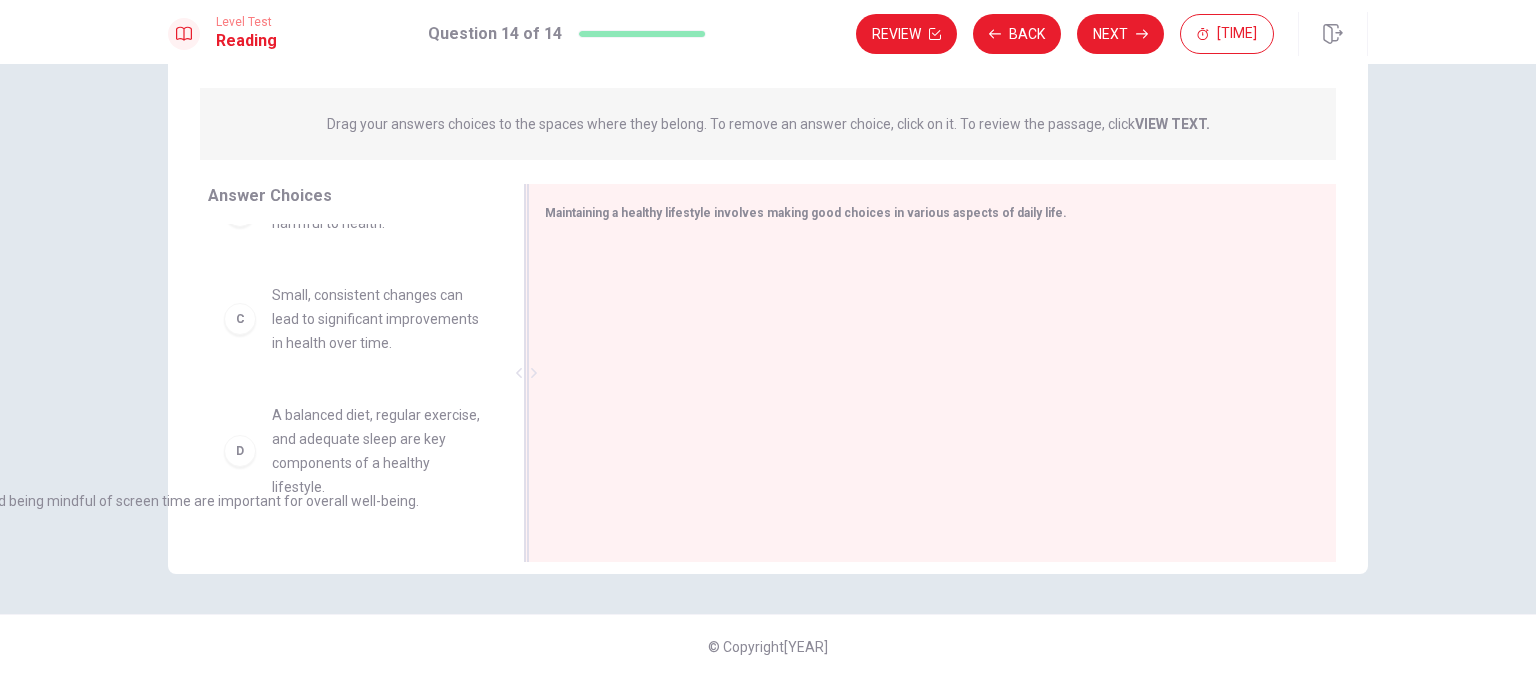 drag, startPoint x: 744, startPoint y: 277, endPoint x: 0, endPoint y: 505, distance: 778.1517 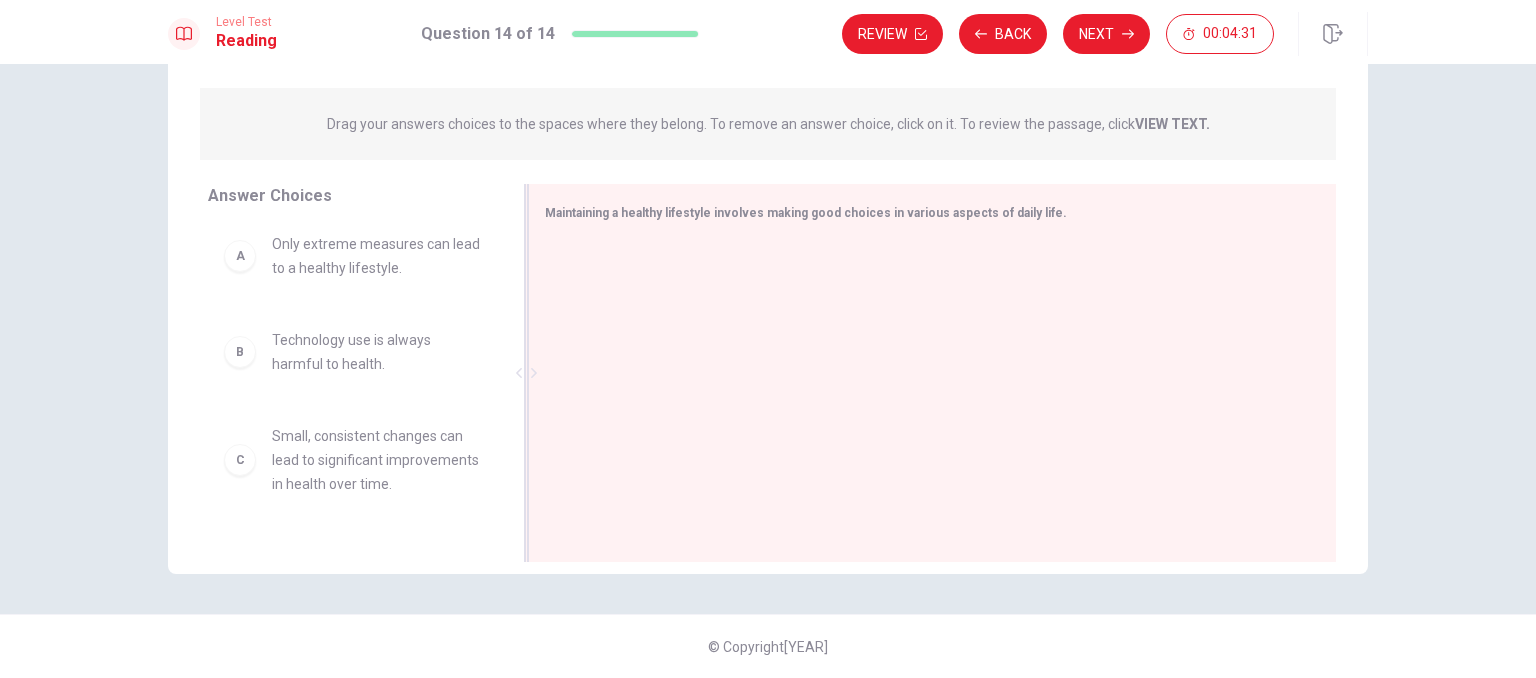 scroll, scrollTop: 0, scrollLeft: 0, axis: both 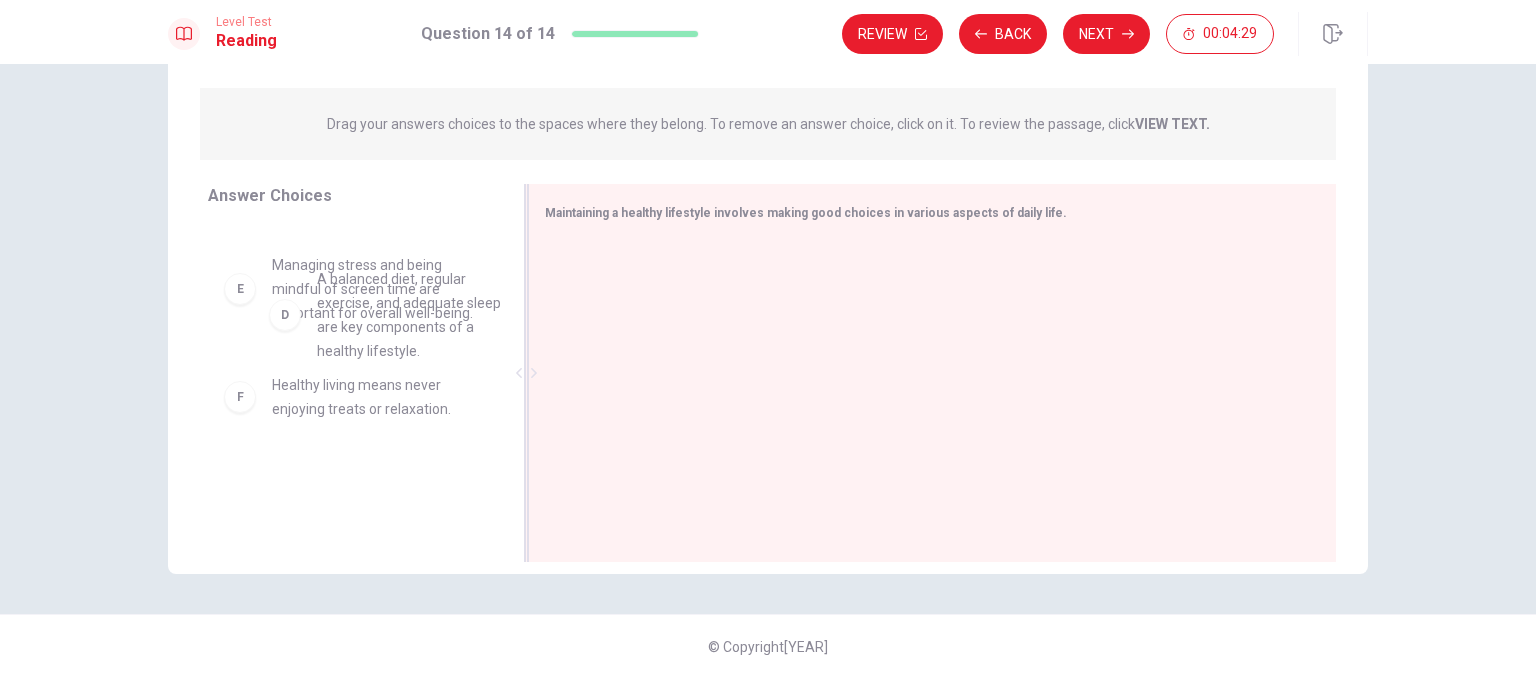 drag, startPoint x: 304, startPoint y: 353, endPoint x: 715, endPoint y: 261, distance: 421.171 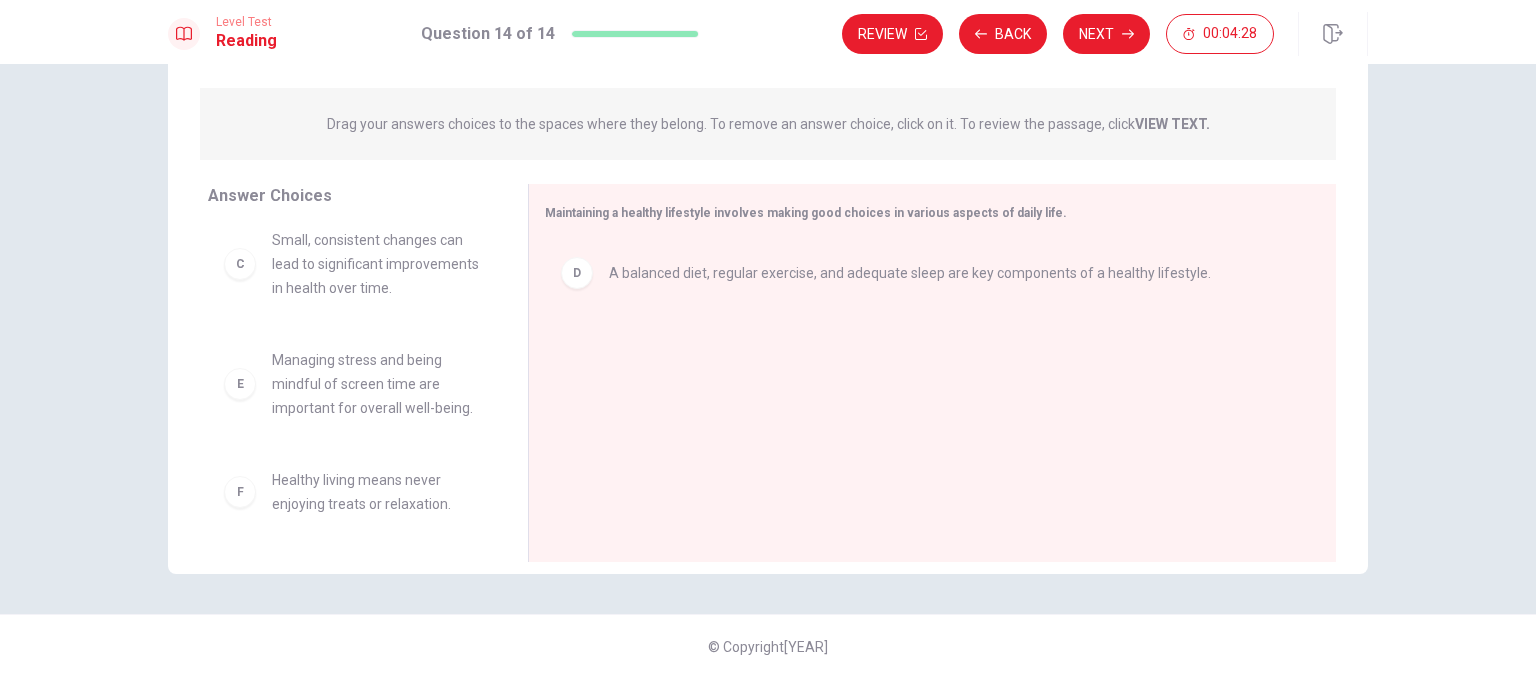 scroll, scrollTop: 228, scrollLeft: 0, axis: vertical 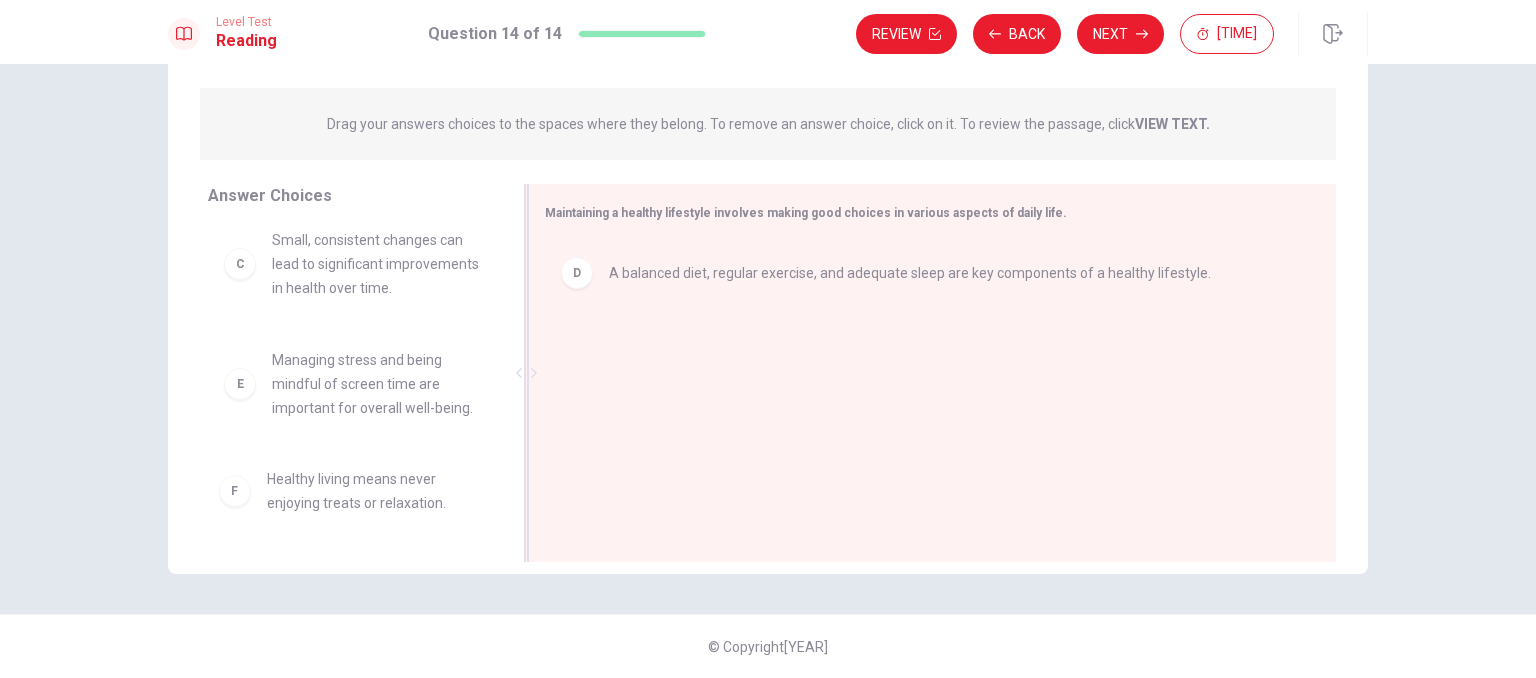 drag, startPoint x: 353, startPoint y: 512, endPoint x: 783, endPoint y: 309, distance: 475.5092 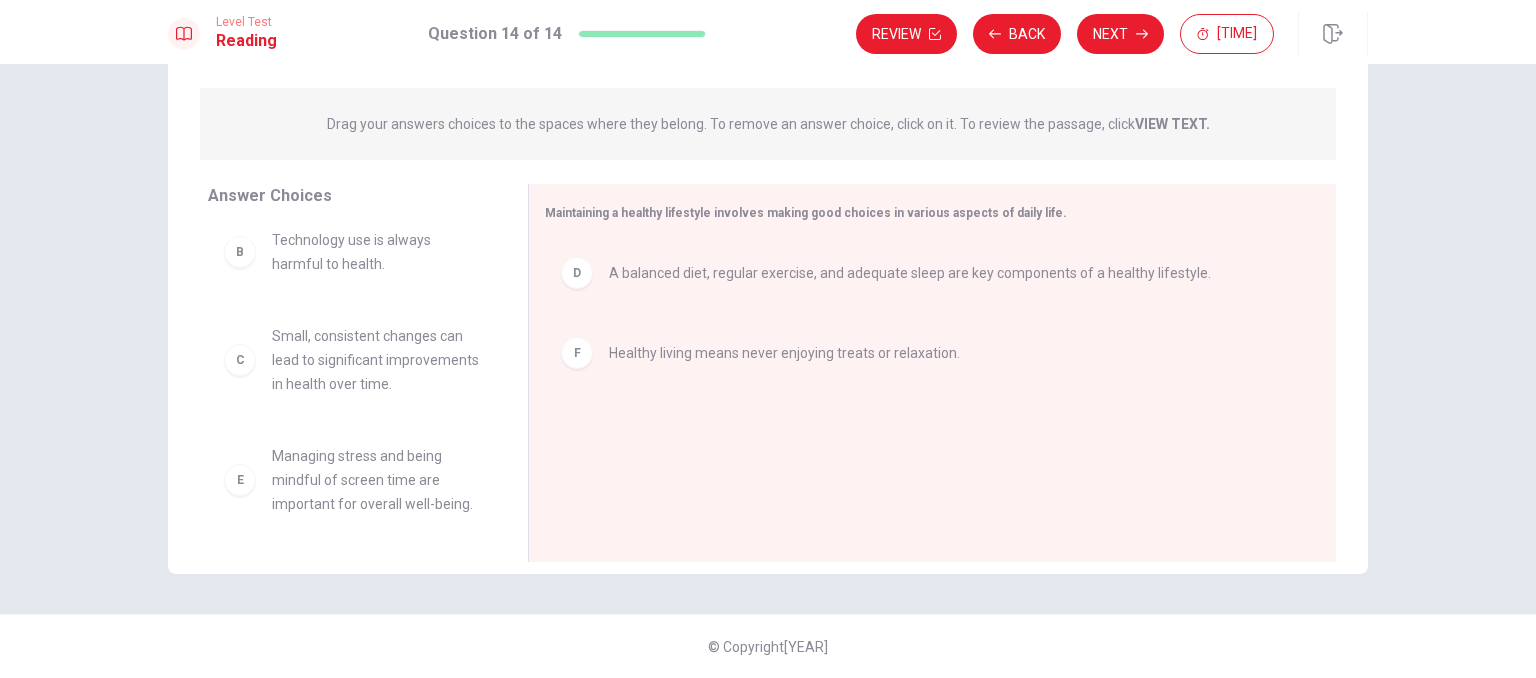 scroll, scrollTop: 132, scrollLeft: 0, axis: vertical 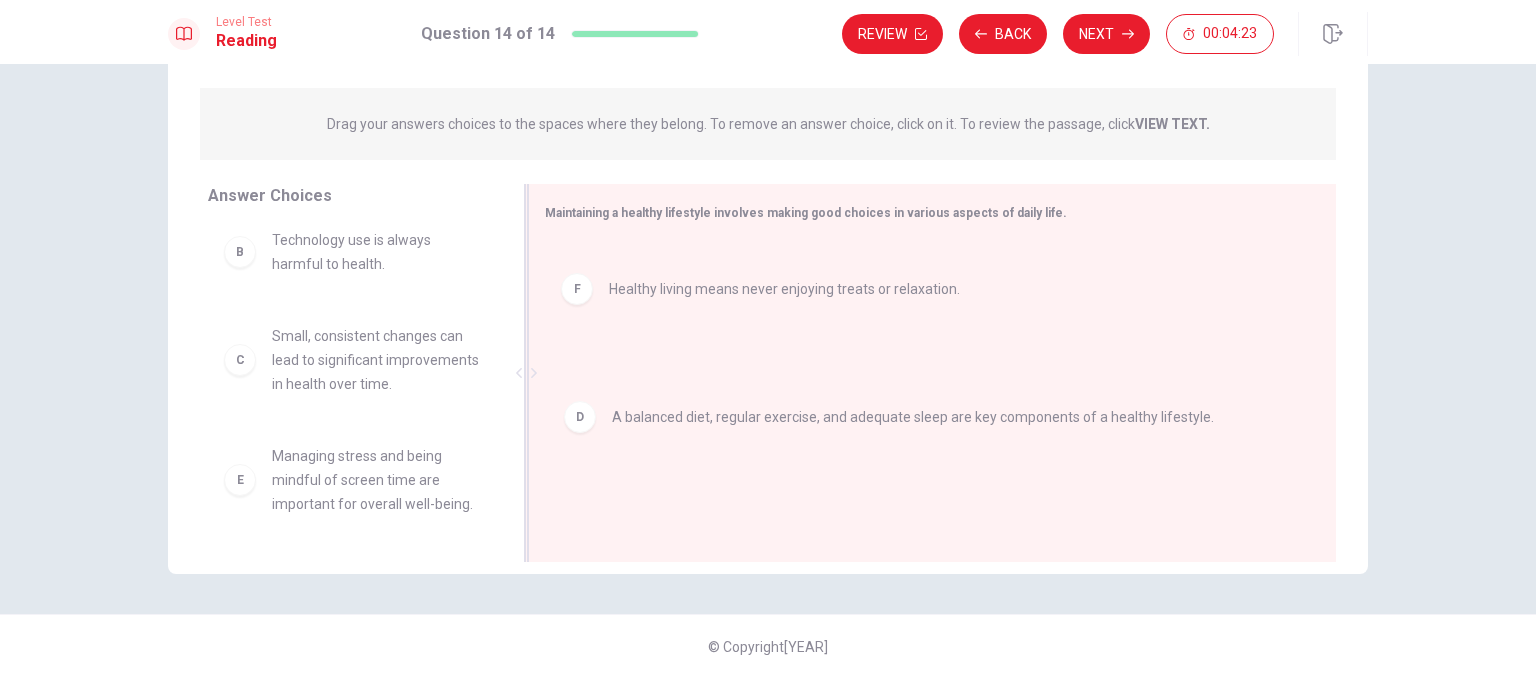 drag, startPoint x: 636, startPoint y: 278, endPoint x: 644, endPoint y: 429, distance: 151.21178 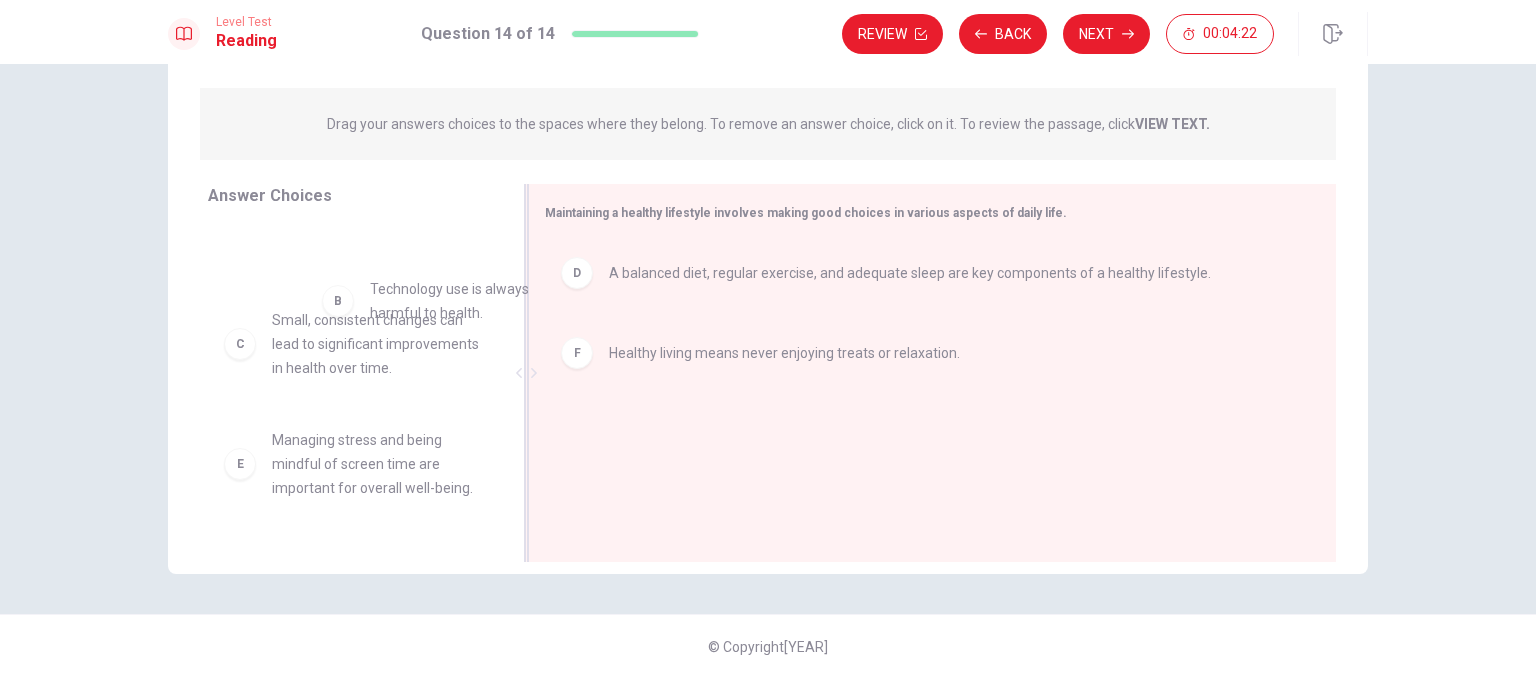 scroll, scrollTop: 129, scrollLeft: 0, axis: vertical 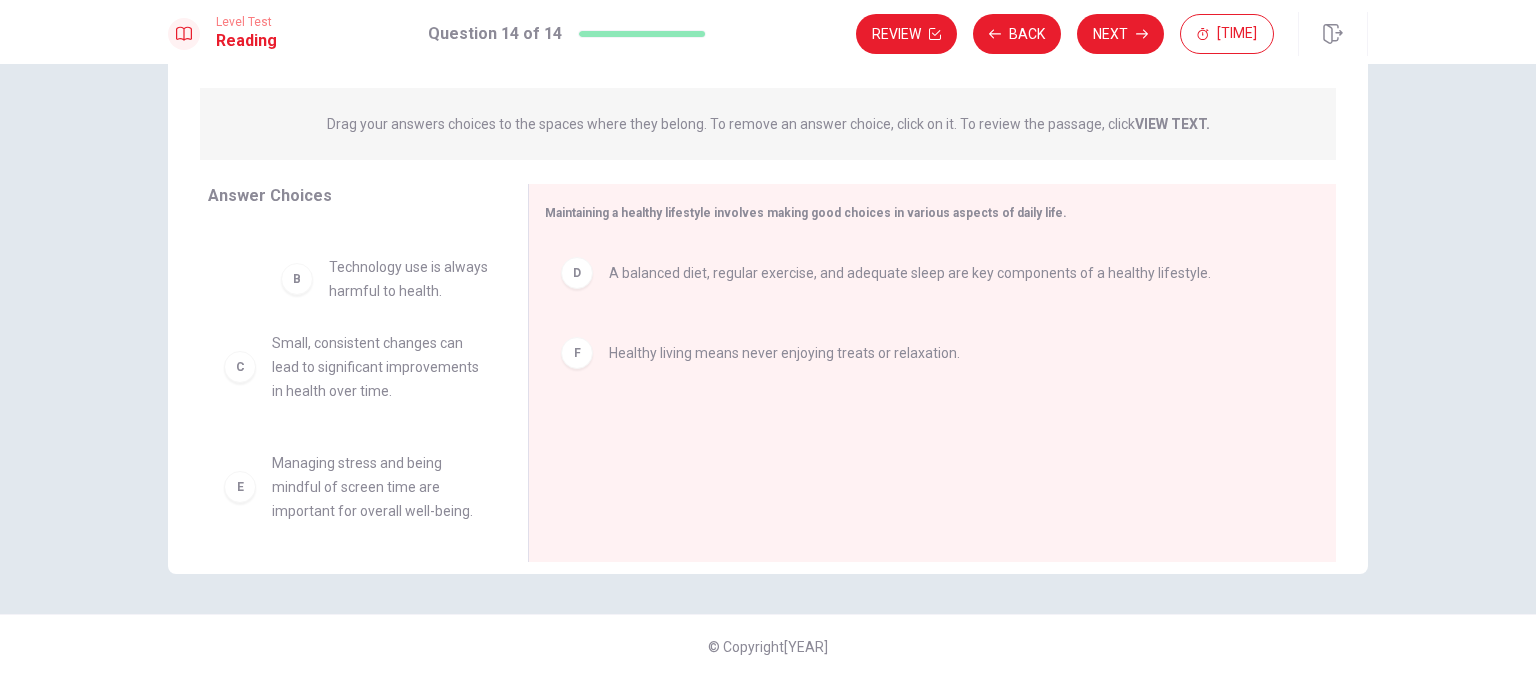 drag, startPoint x: 312, startPoint y: 247, endPoint x: 188, endPoint y: 317, distance: 142.39381 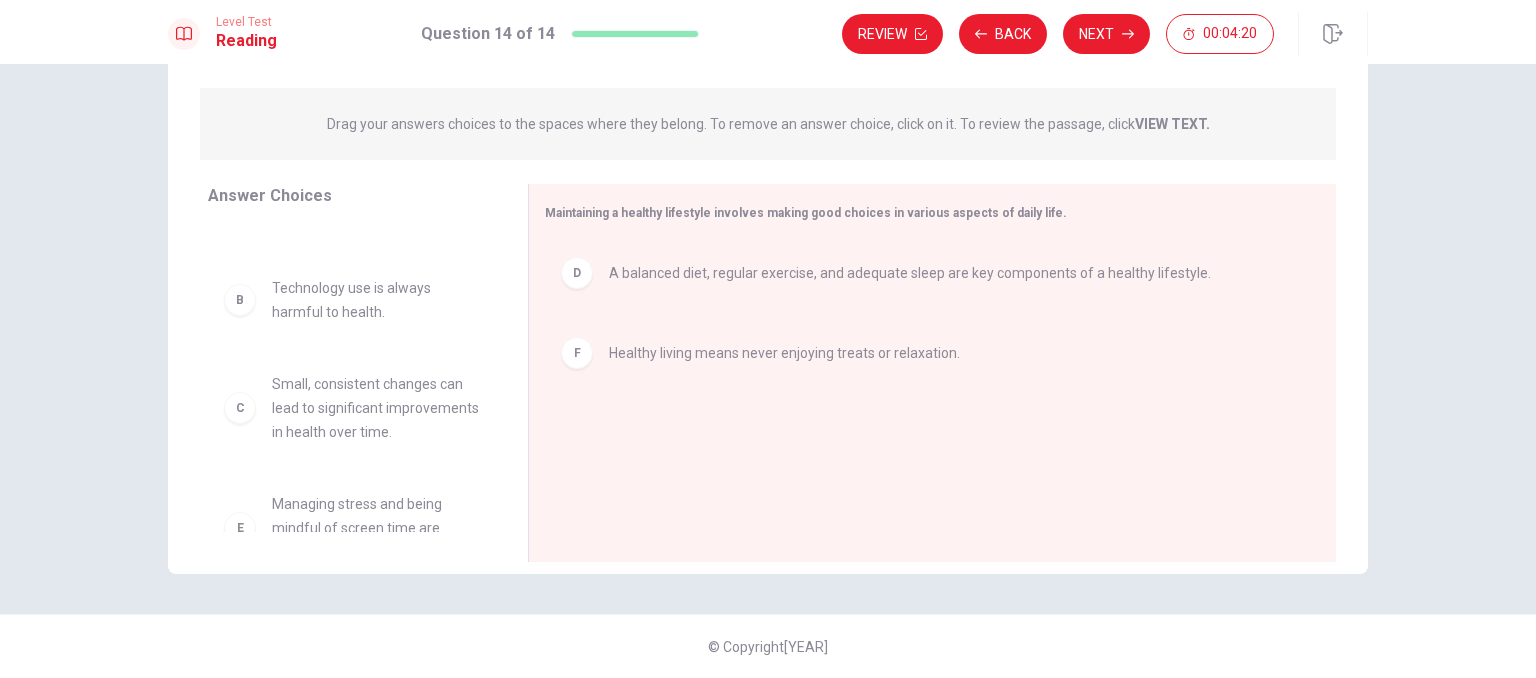 scroll, scrollTop: 0, scrollLeft: 0, axis: both 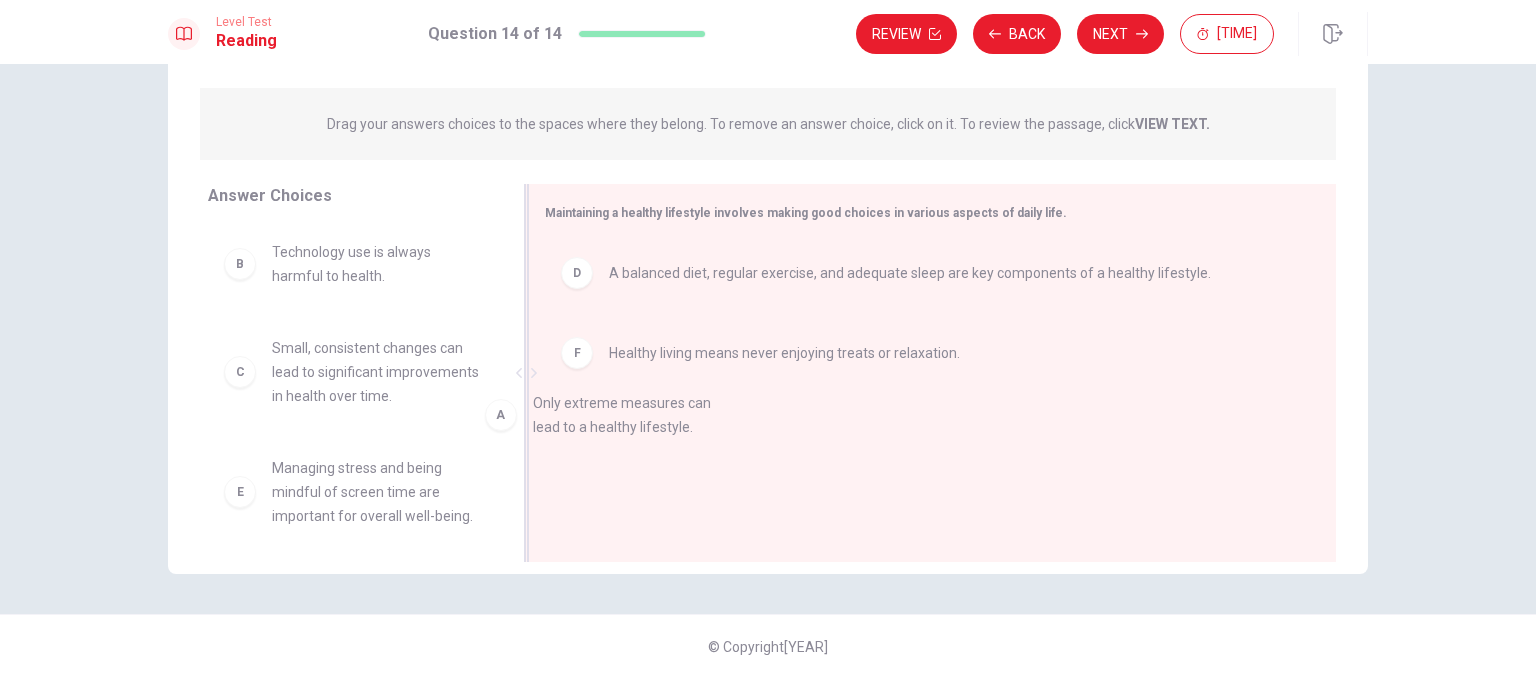 drag, startPoint x: 321, startPoint y: 281, endPoint x: 636, endPoint y: 451, distance: 357.94553 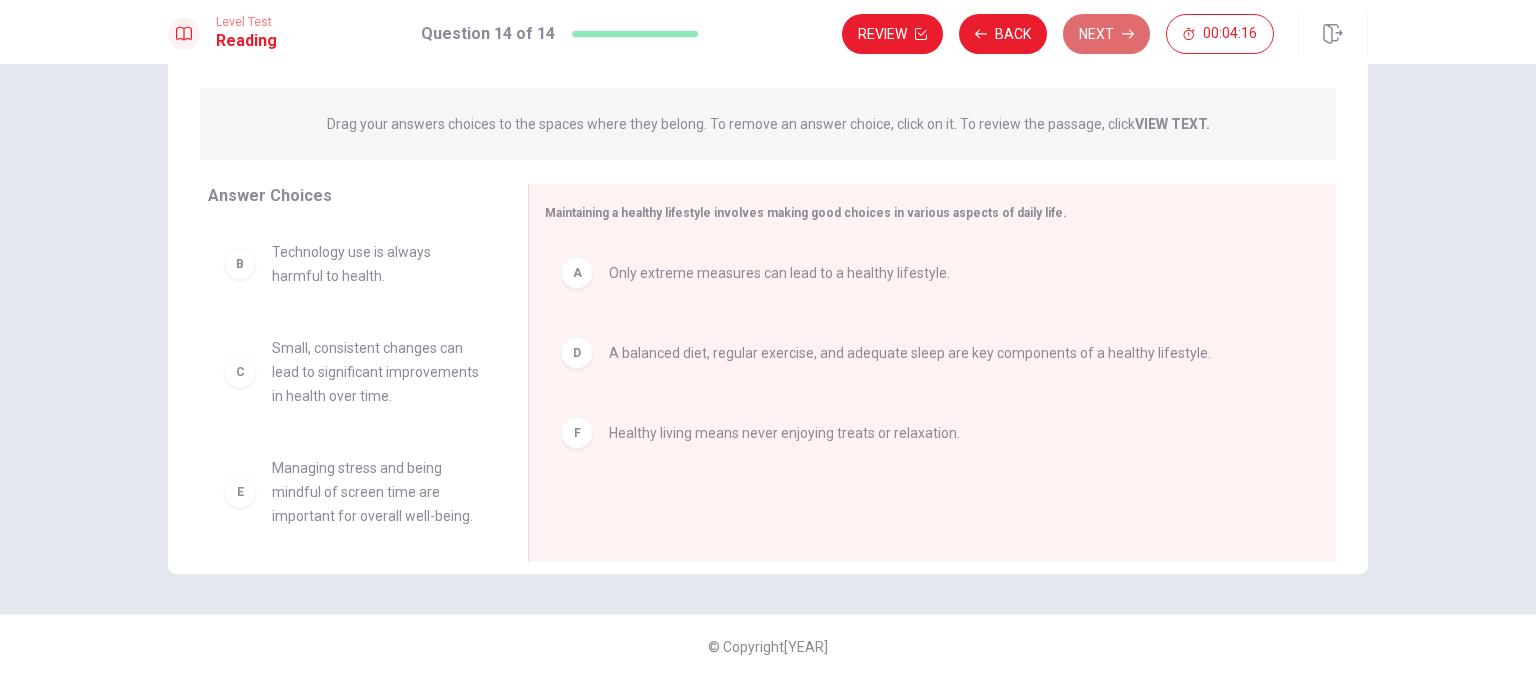 click on "Next" at bounding box center [1106, 34] 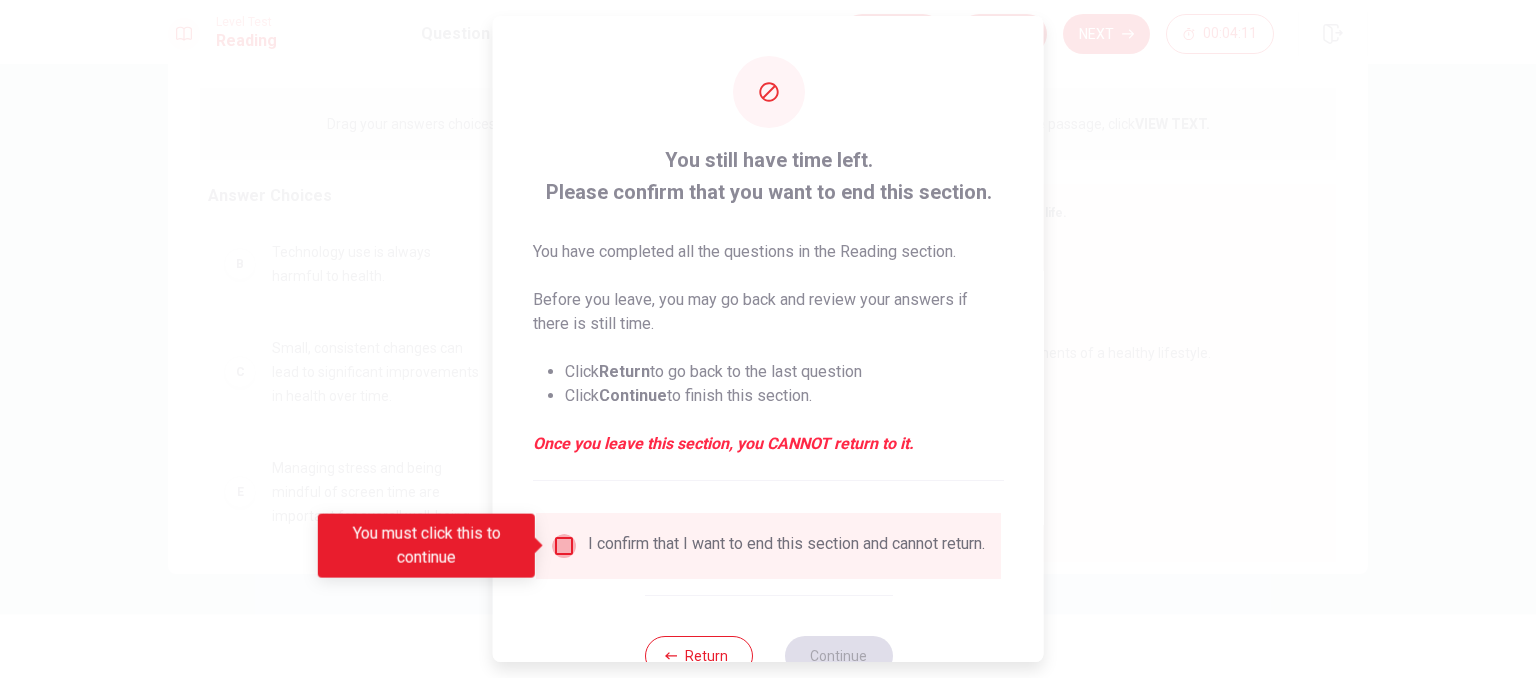 click at bounding box center [564, 546] 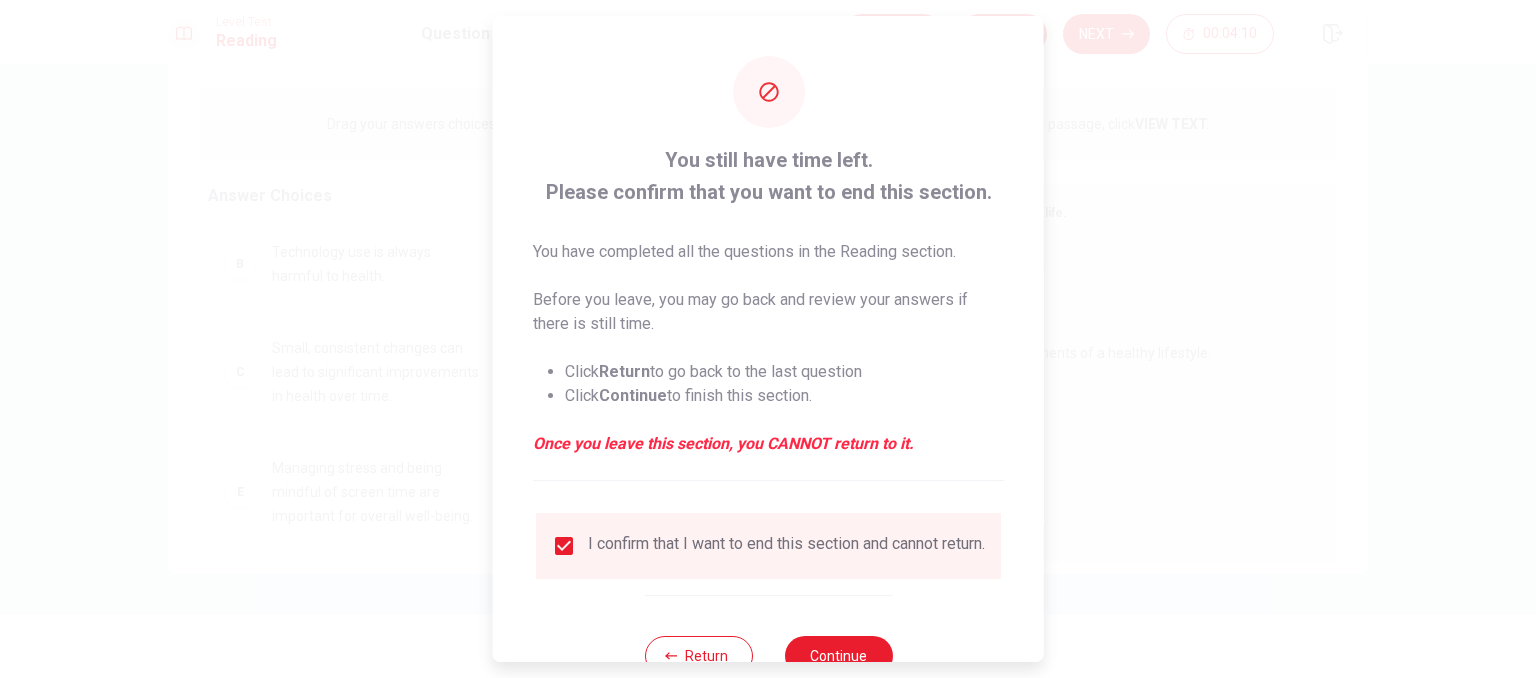 scroll, scrollTop: 60, scrollLeft: 0, axis: vertical 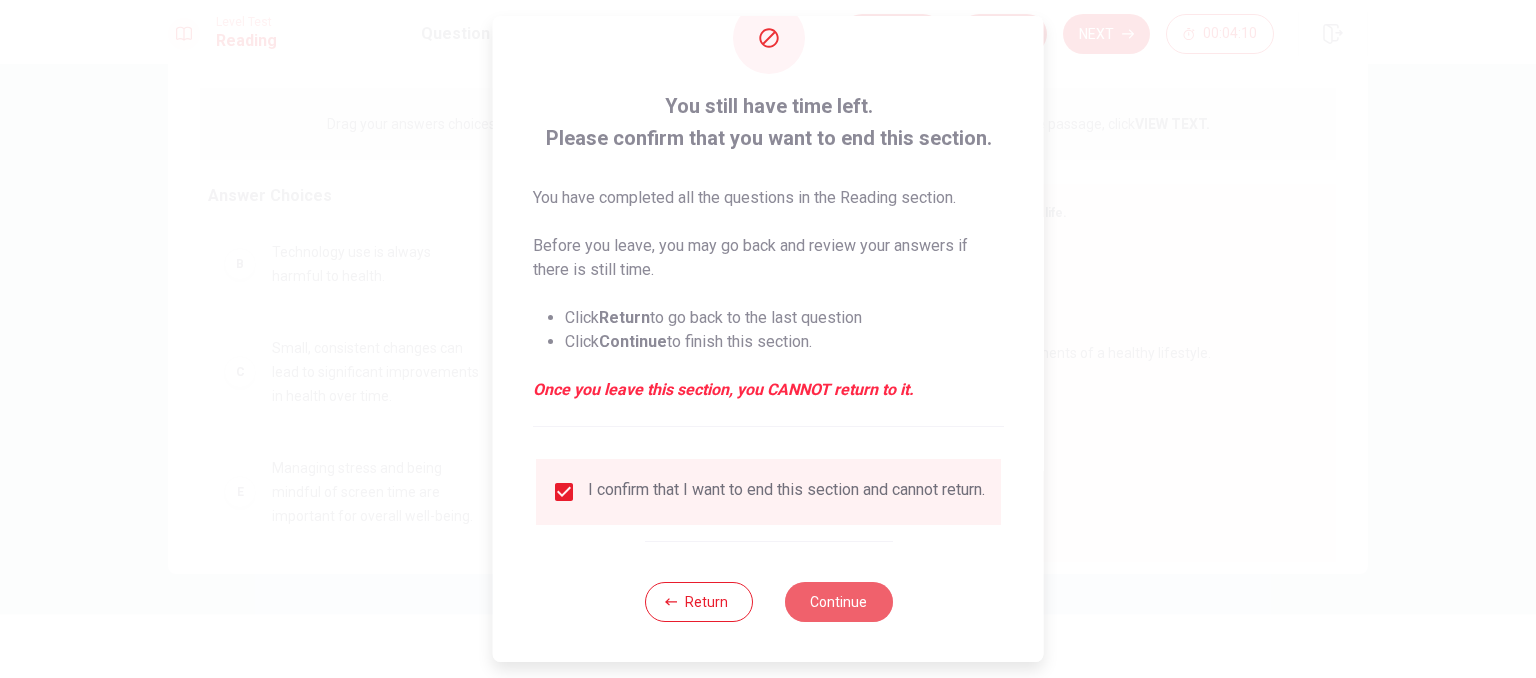 click on "Continue" at bounding box center [838, 602] 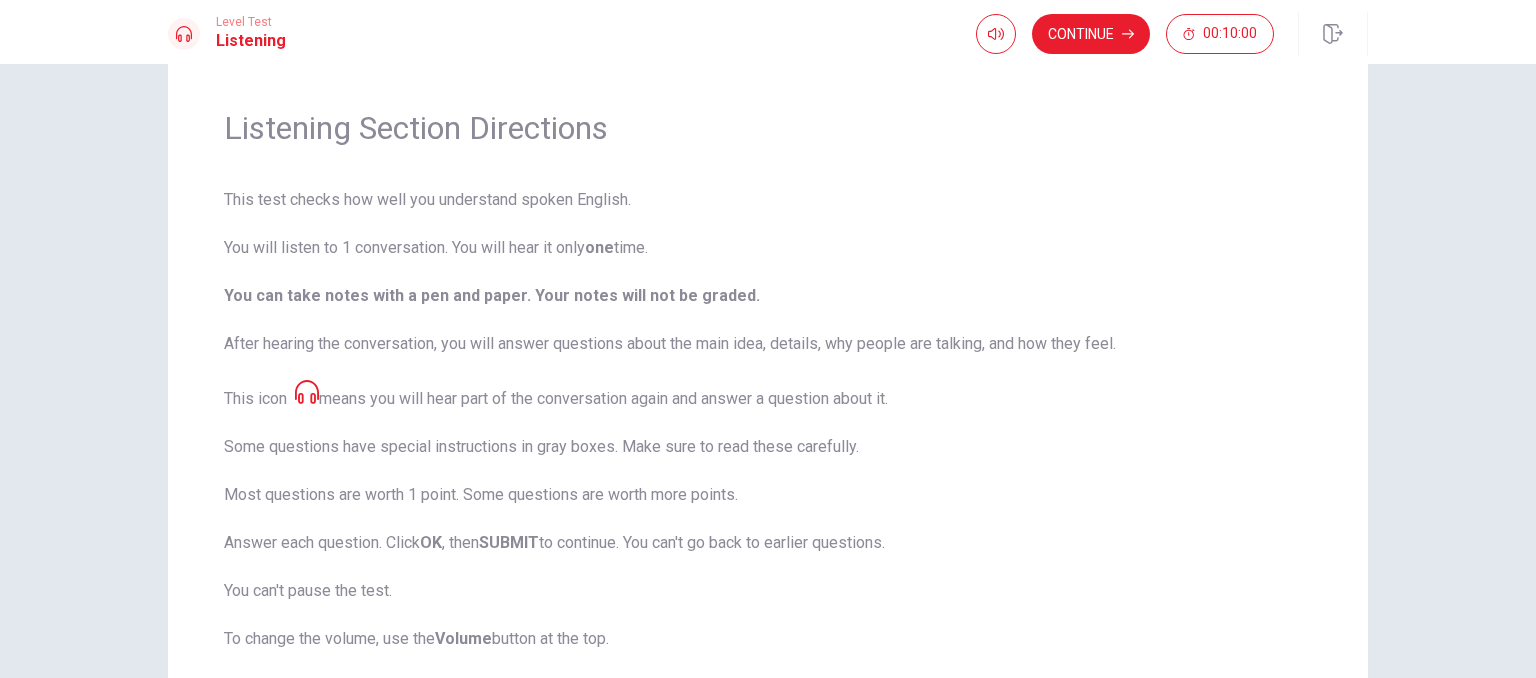 scroll, scrollTop: 36, scrollLeft: 0, axis: vertical 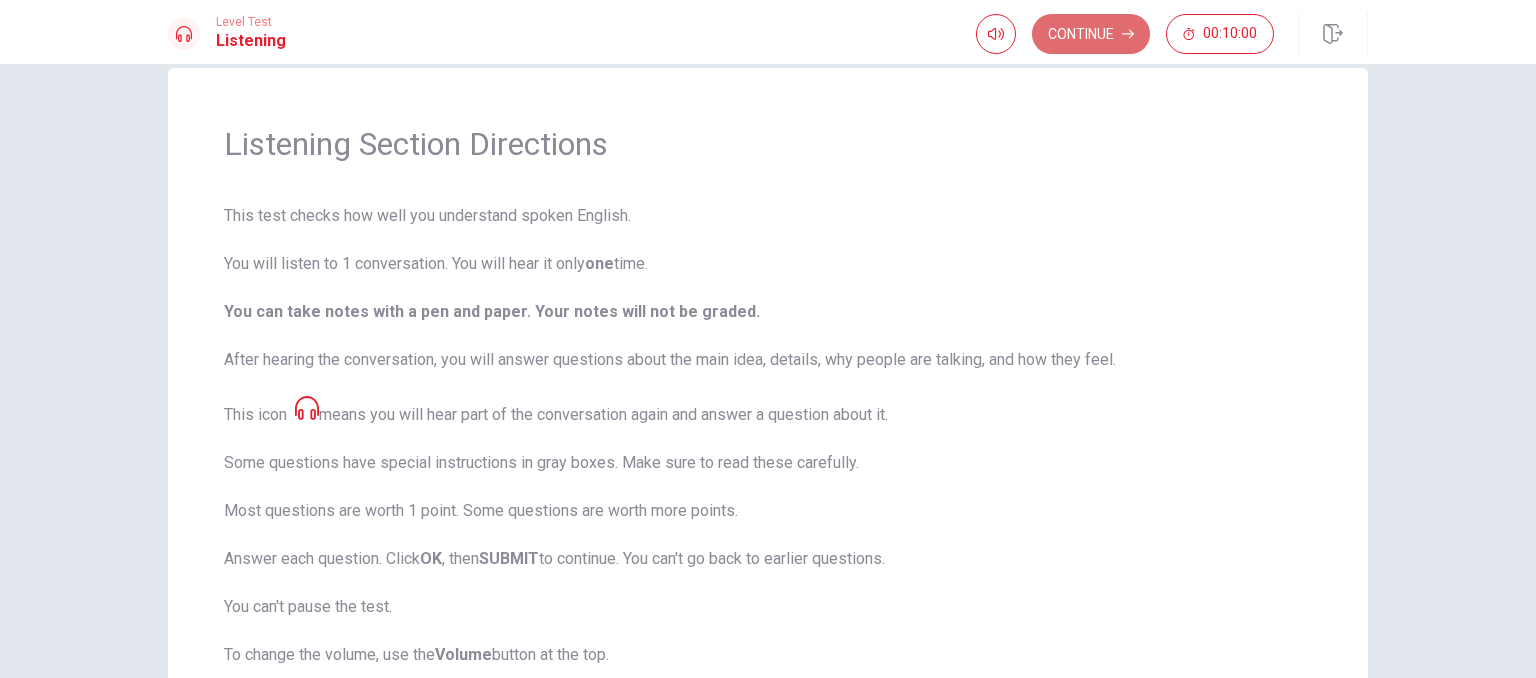 click on "Continue" at bounding box center [1091, 34] 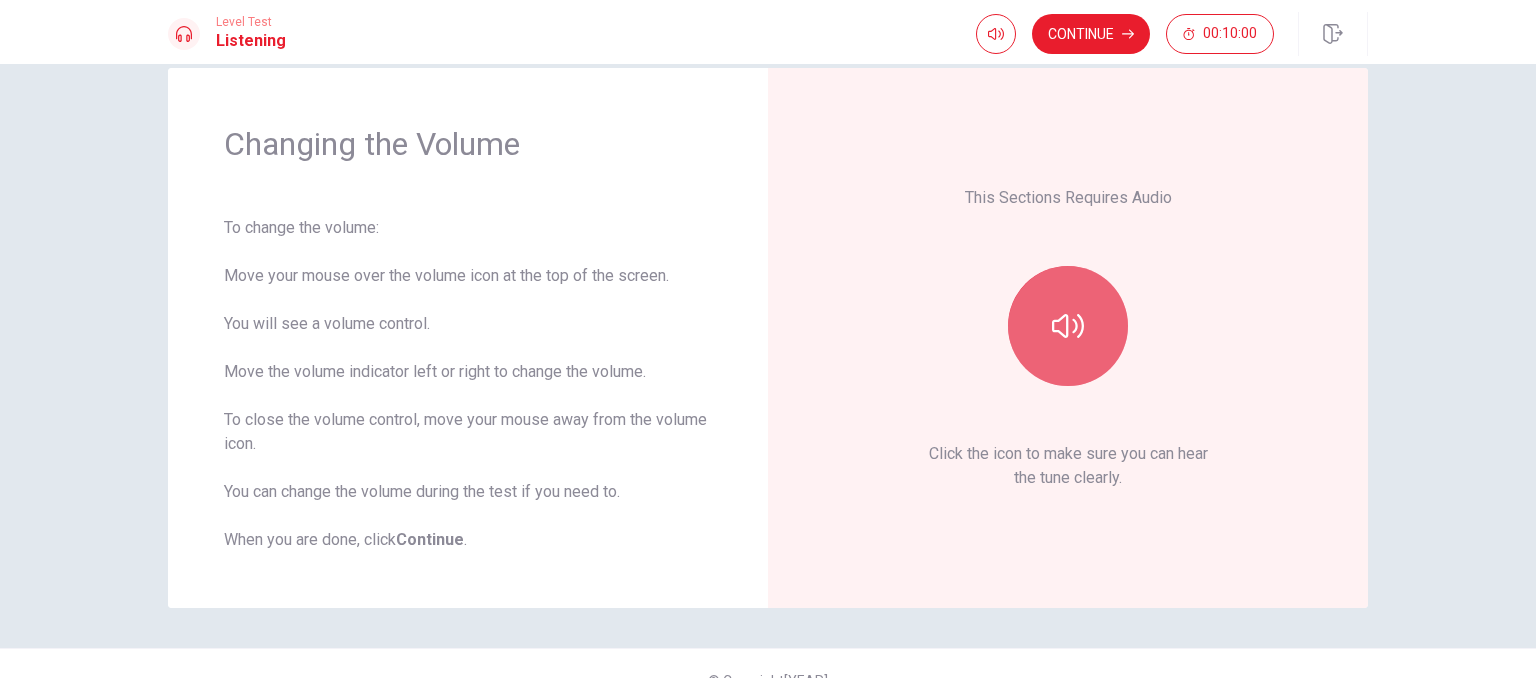 click at bounding box center [1068, 326] 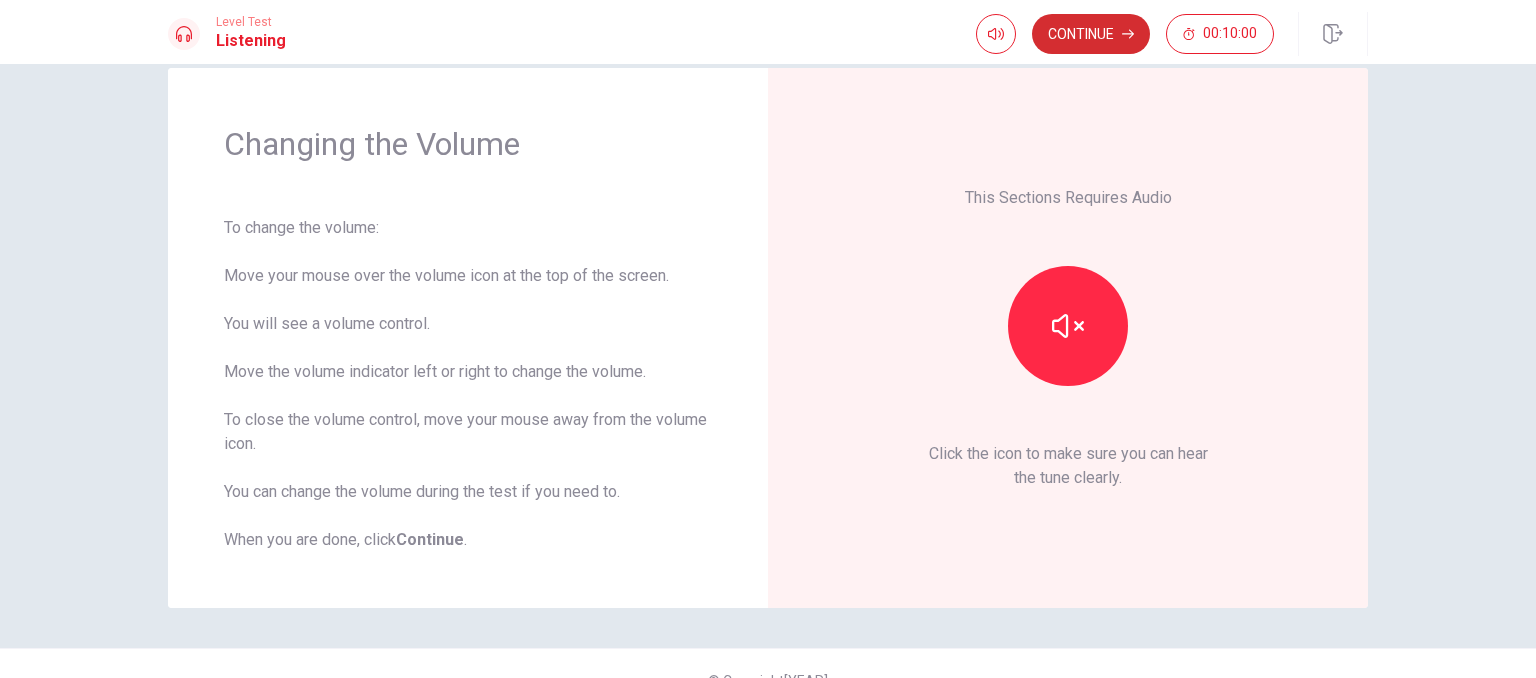 click on "Continue" at bounding box center (1091, 34) 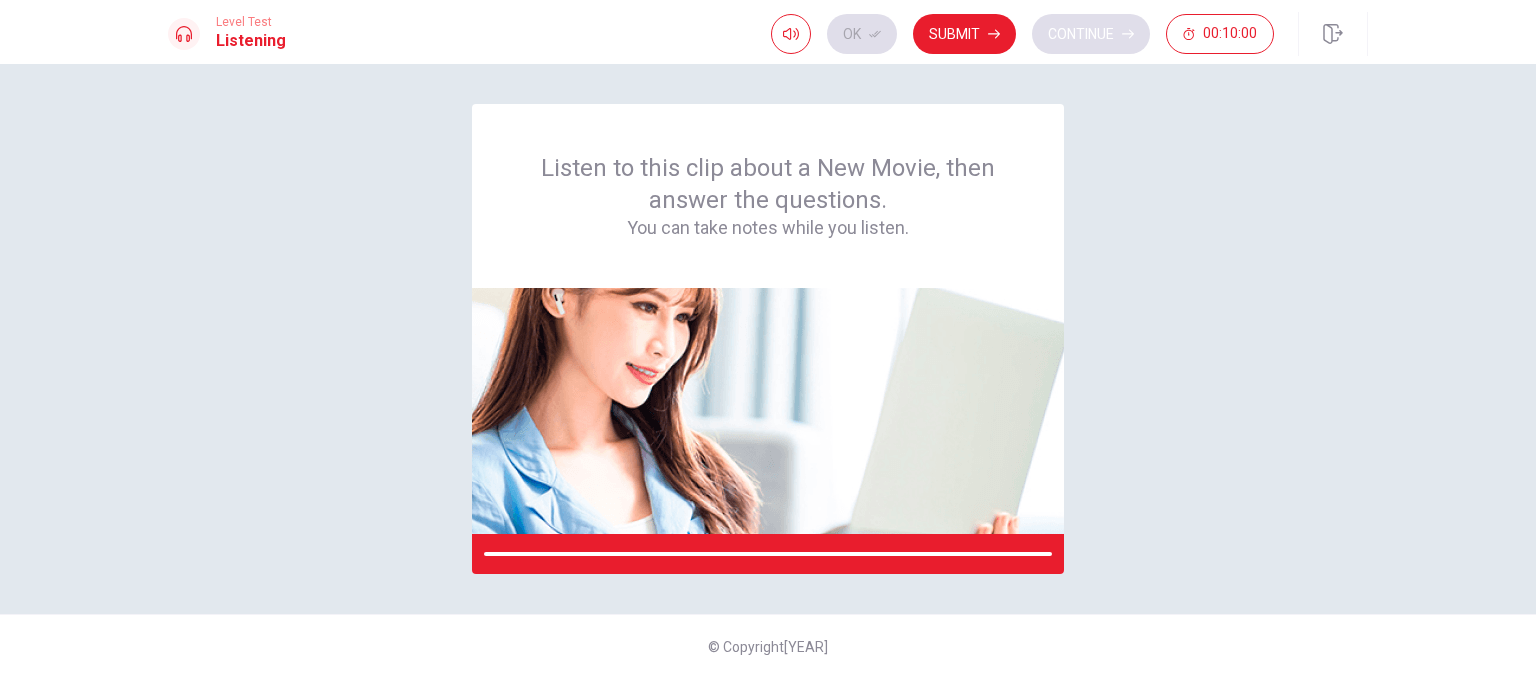 scroll, scrollTop: 0, scrollLeft: 0, axis: both 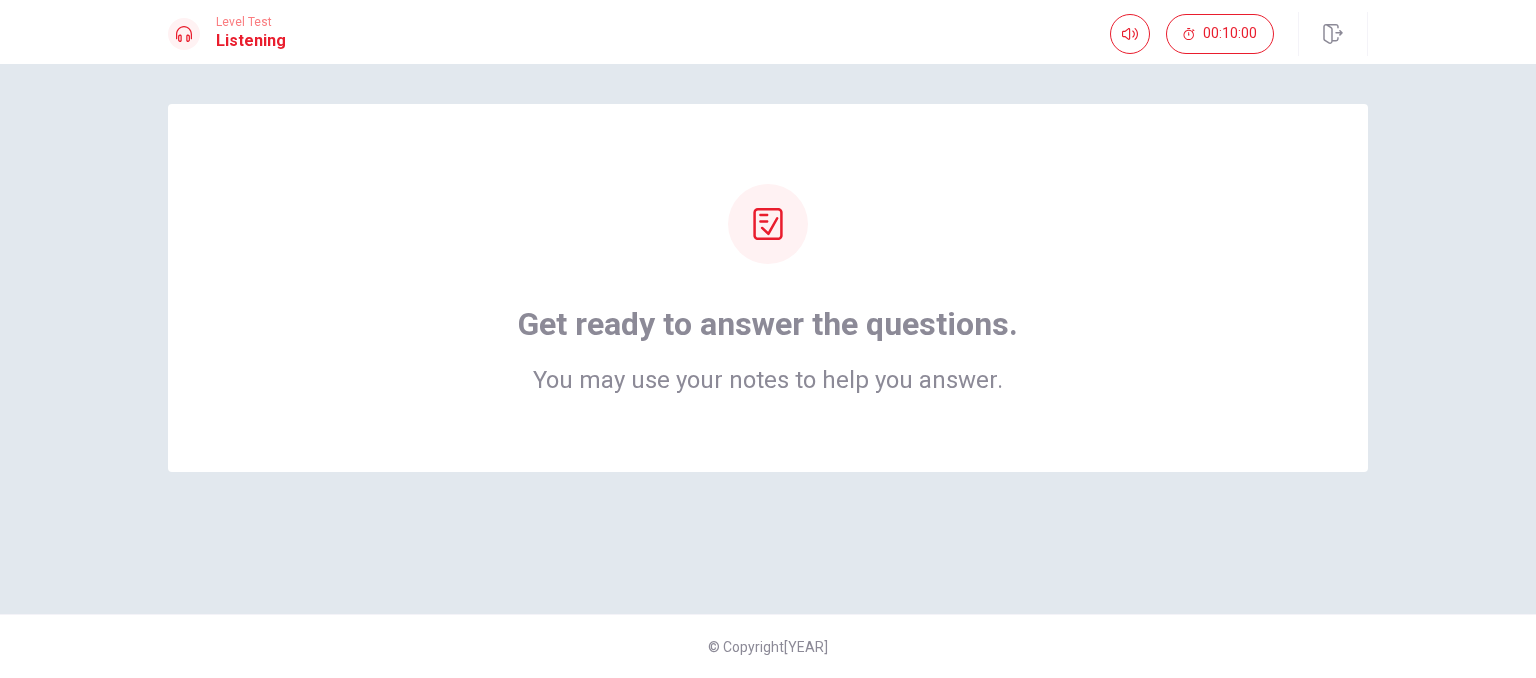 click on "Get ready to answer the questions. You may use your notes to help you answer." at bounding box center (768, 348) 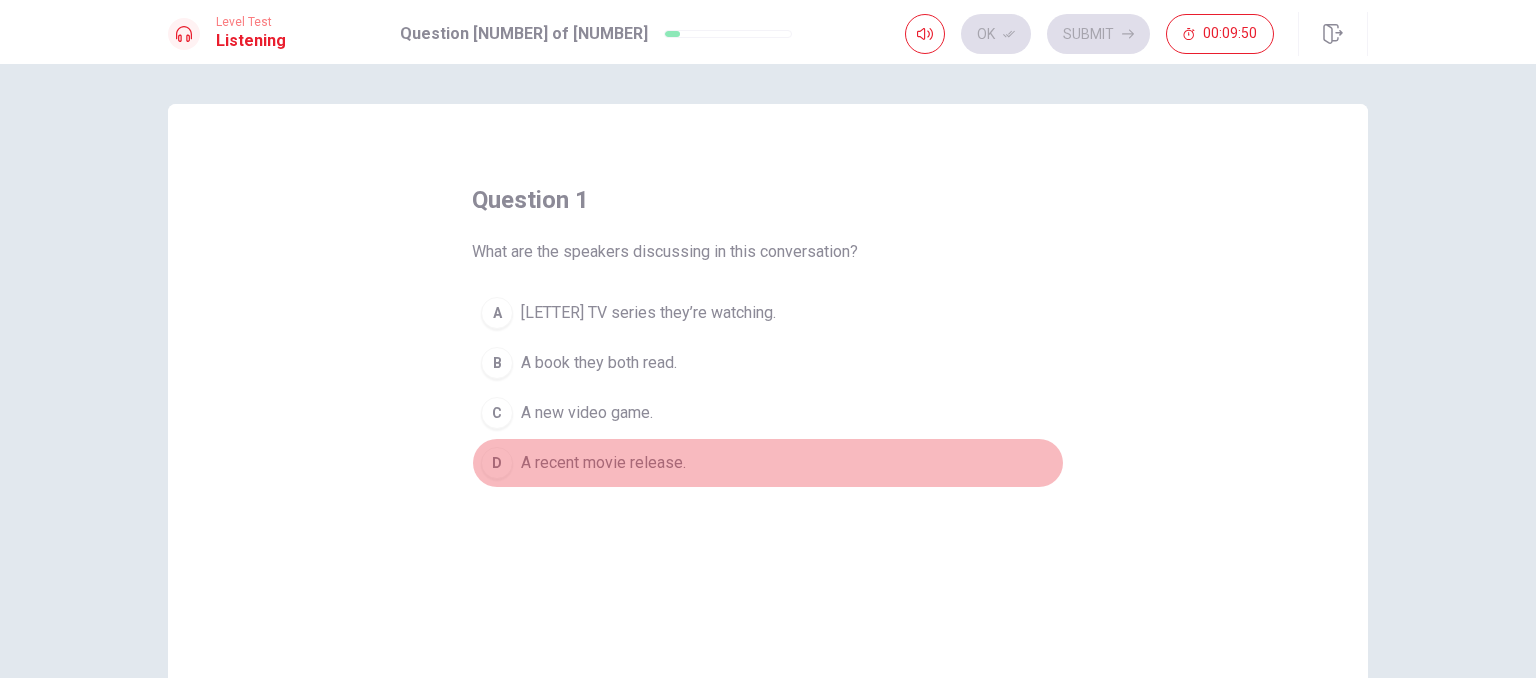 click on "A recent movie release." at bounding box center [648, 313] 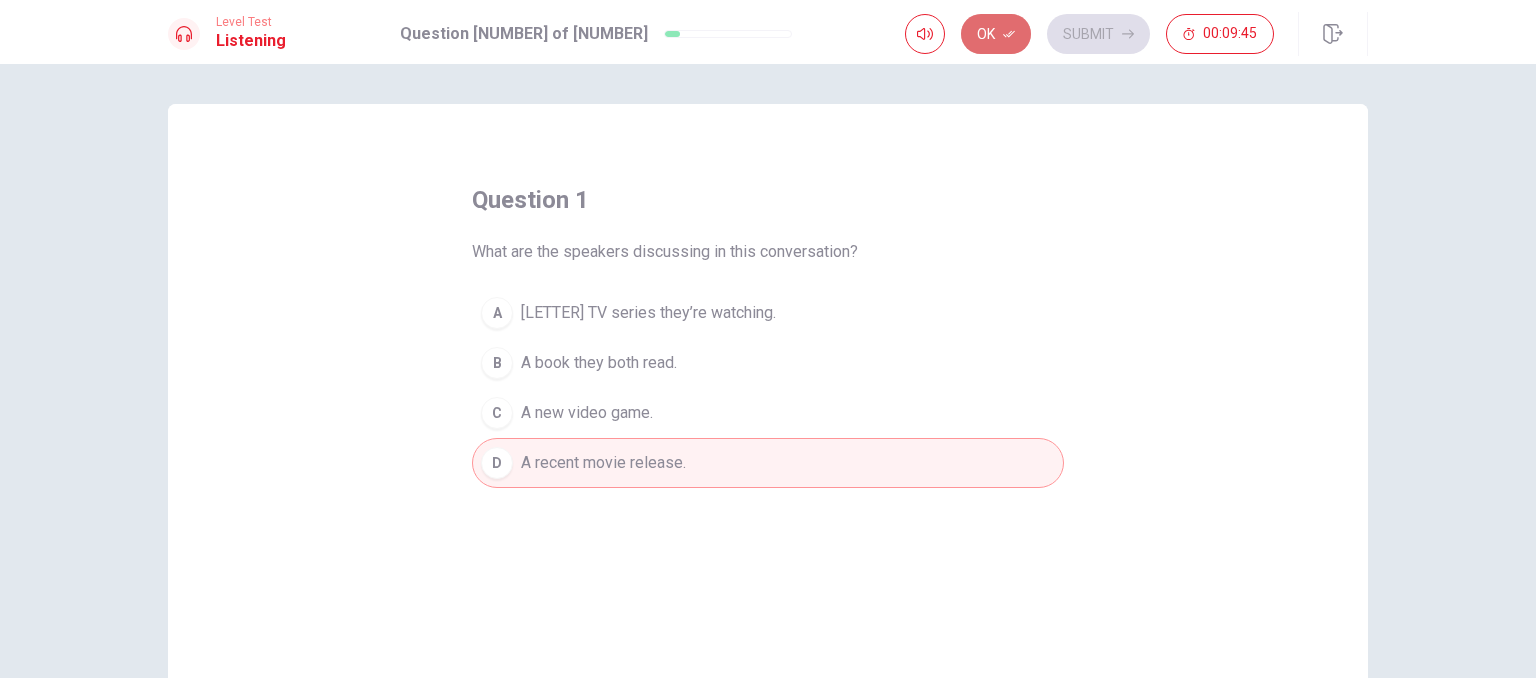 click on "Ok" at bounding box center [996, 34] 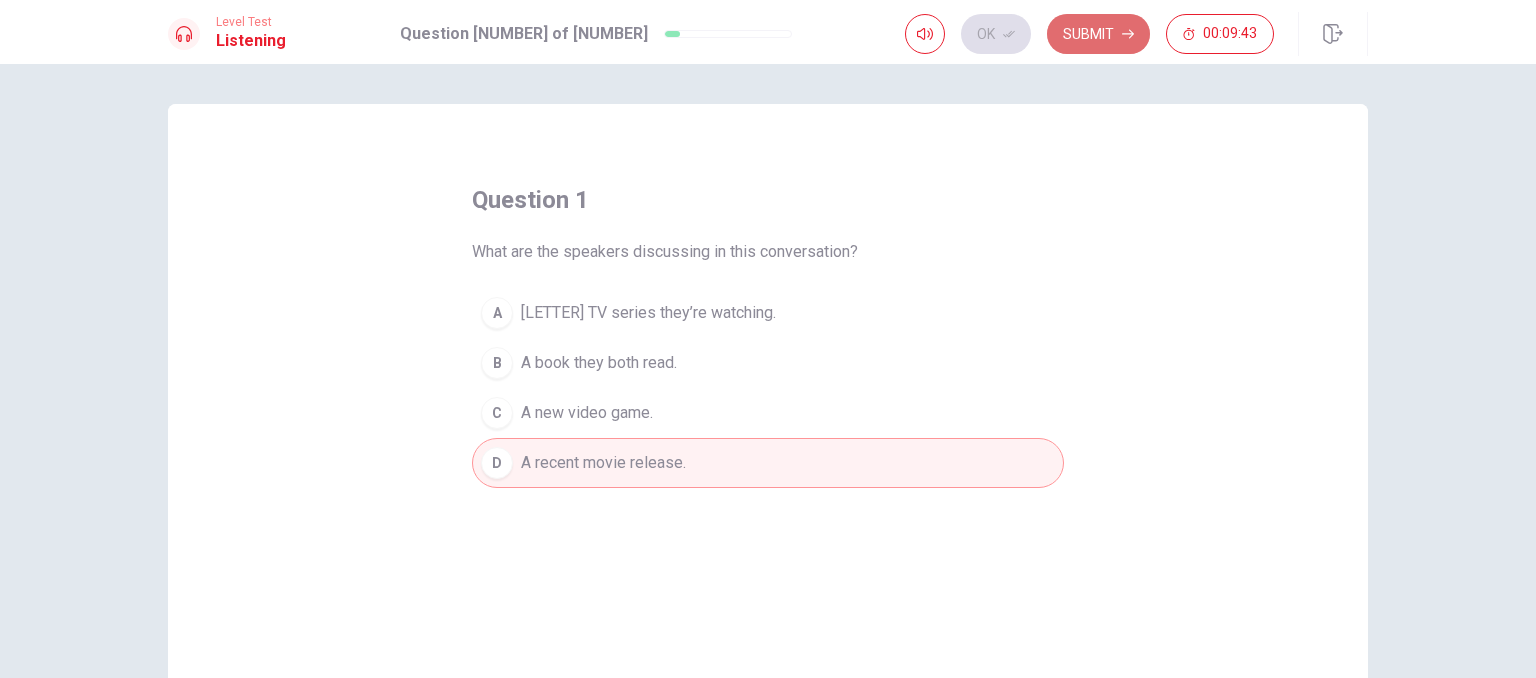 click on "Submit" at bounding box center [1098, 34] 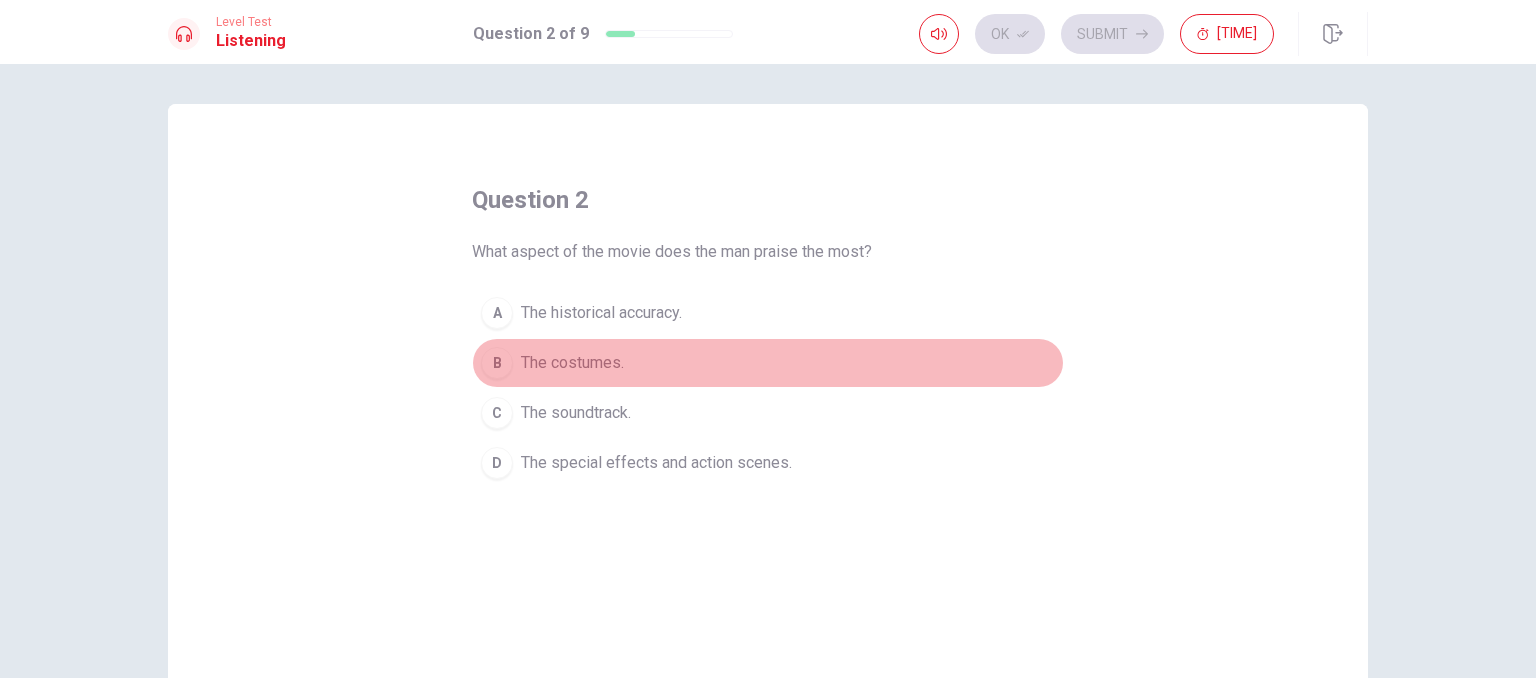 click on "The costumes." at bounding box center (601, 313) 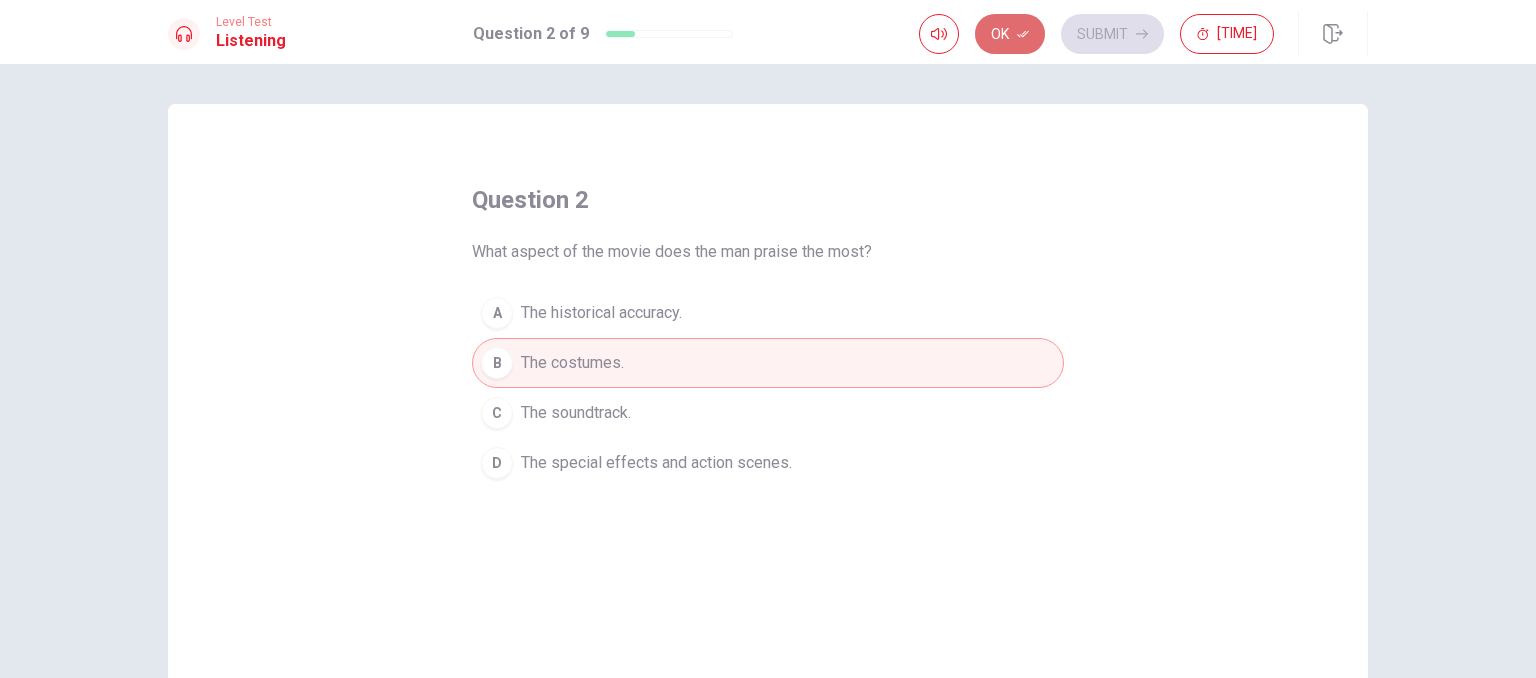 click on "Ok" at bounding box center (1010, 34) 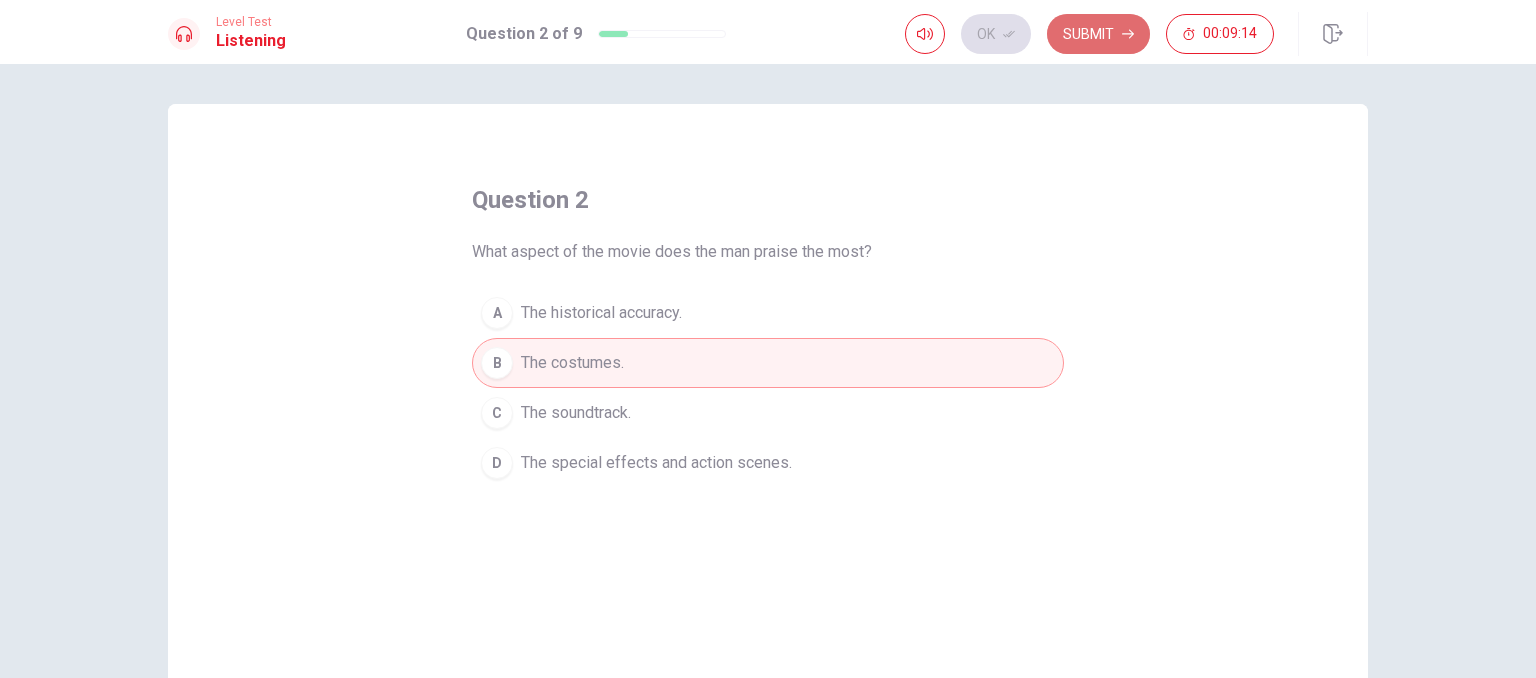 click on "Submit" at bounding box center (1098, 34) 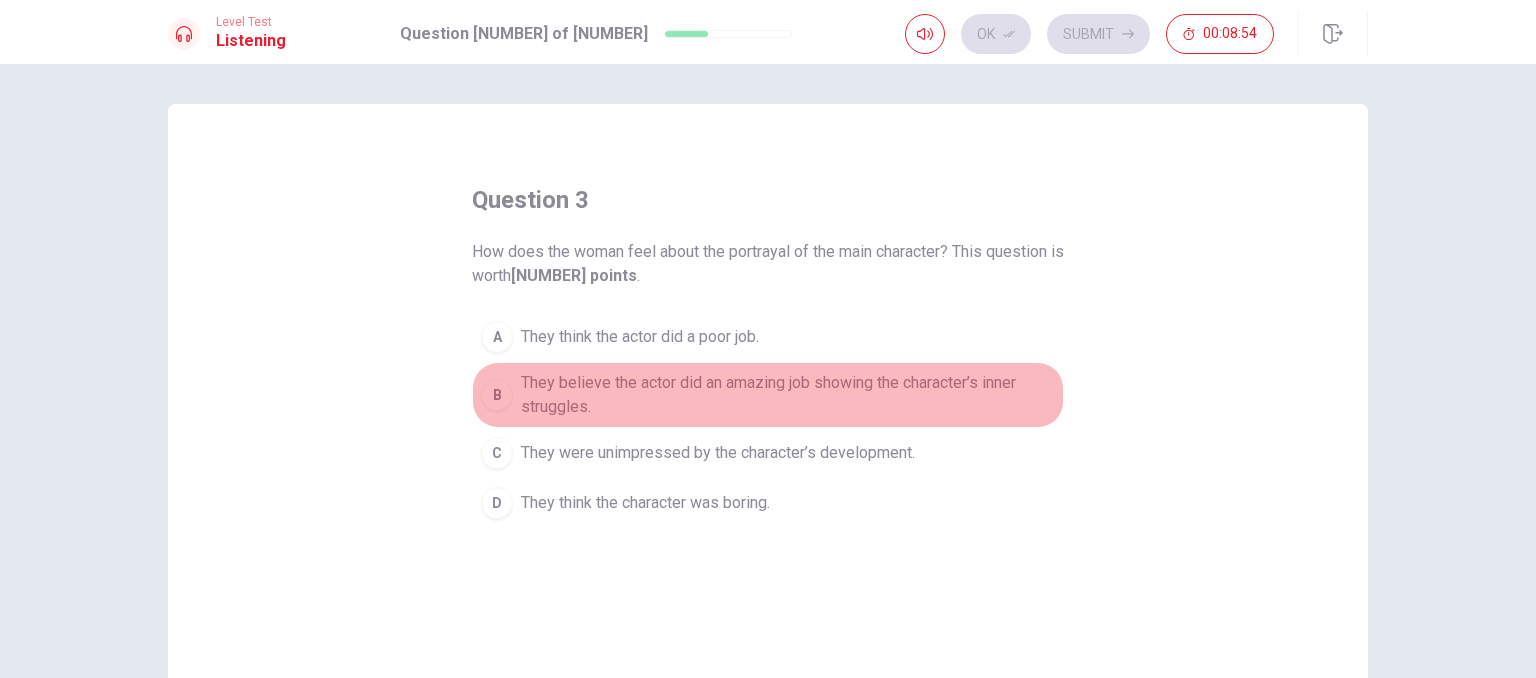 click on "They believe the actor did an amazing job showing the character’s inner struggles." at bounding box center [640, 337] 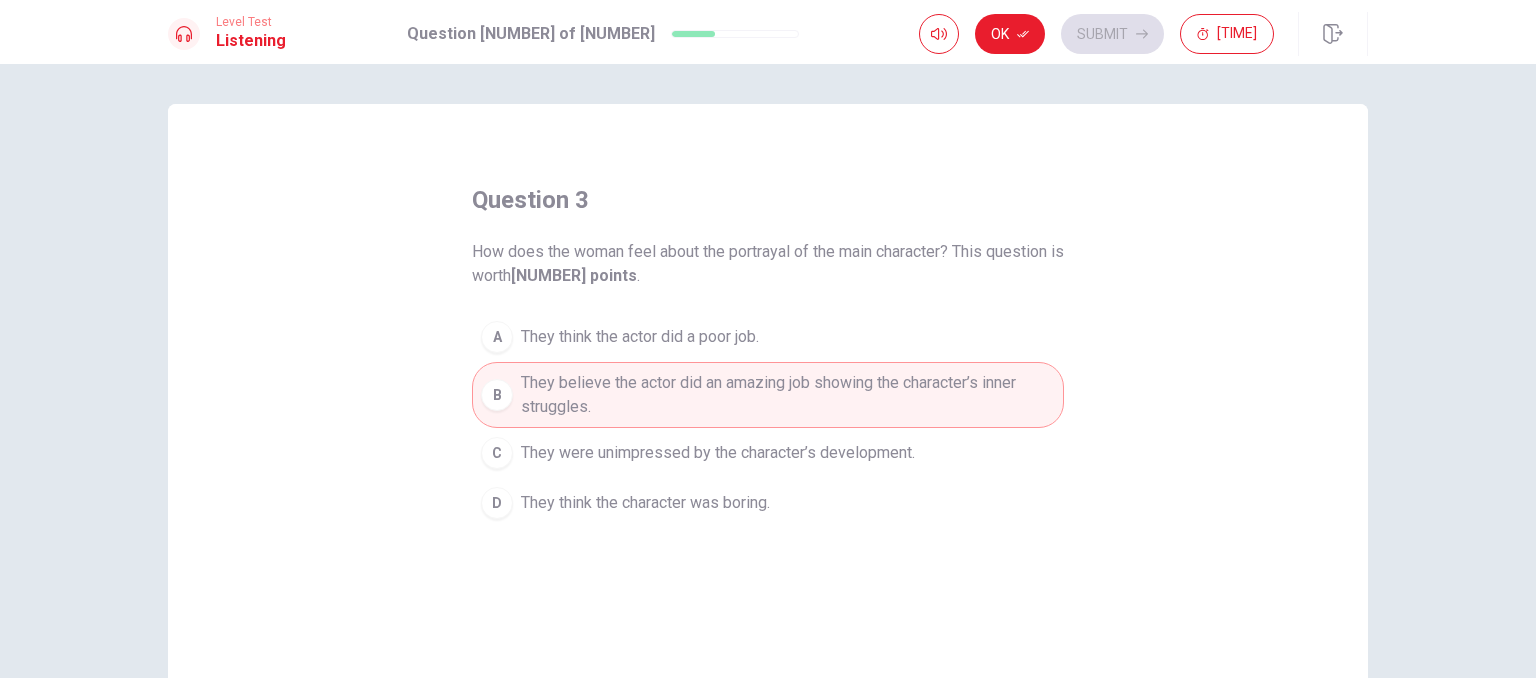 click on "Ok Submit [TIME]" at bounding box center [1143, 34] 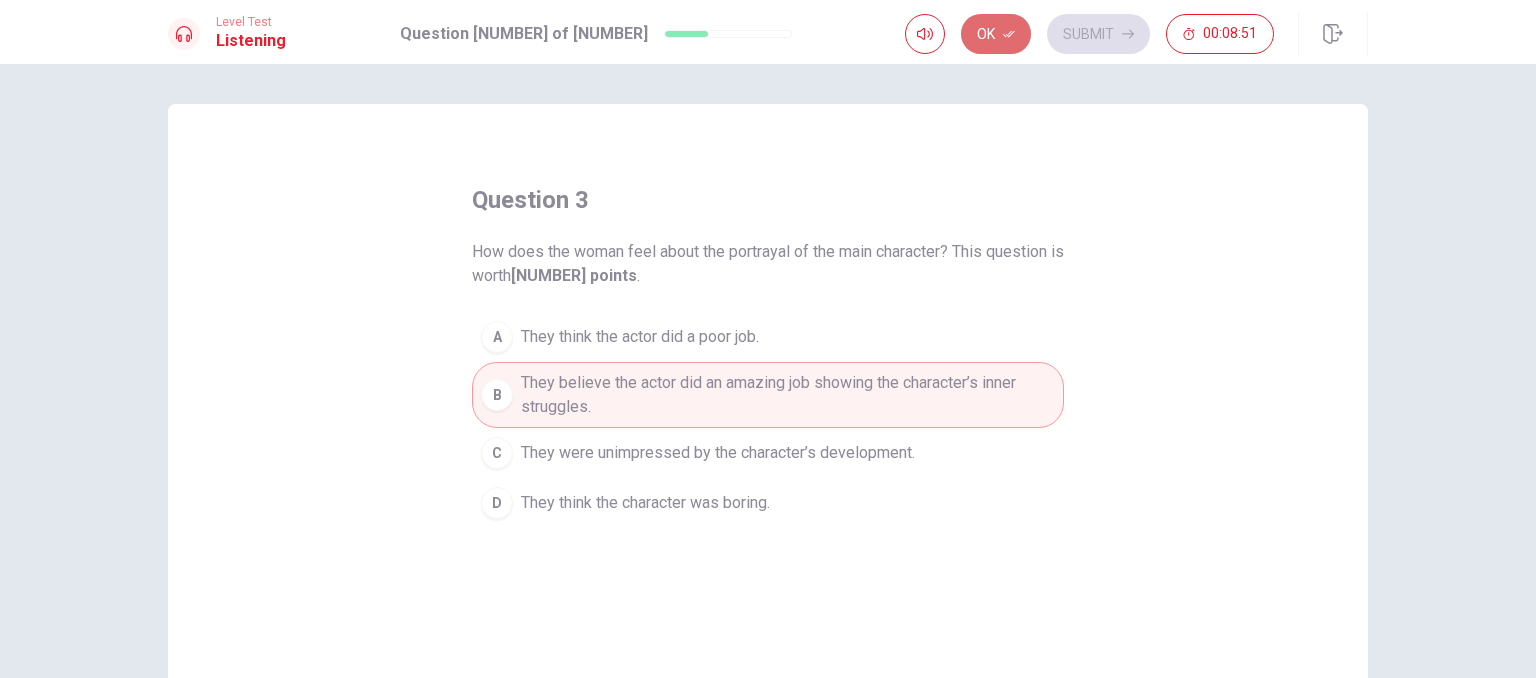 click on "Ok" at bounding box center [996, 34] 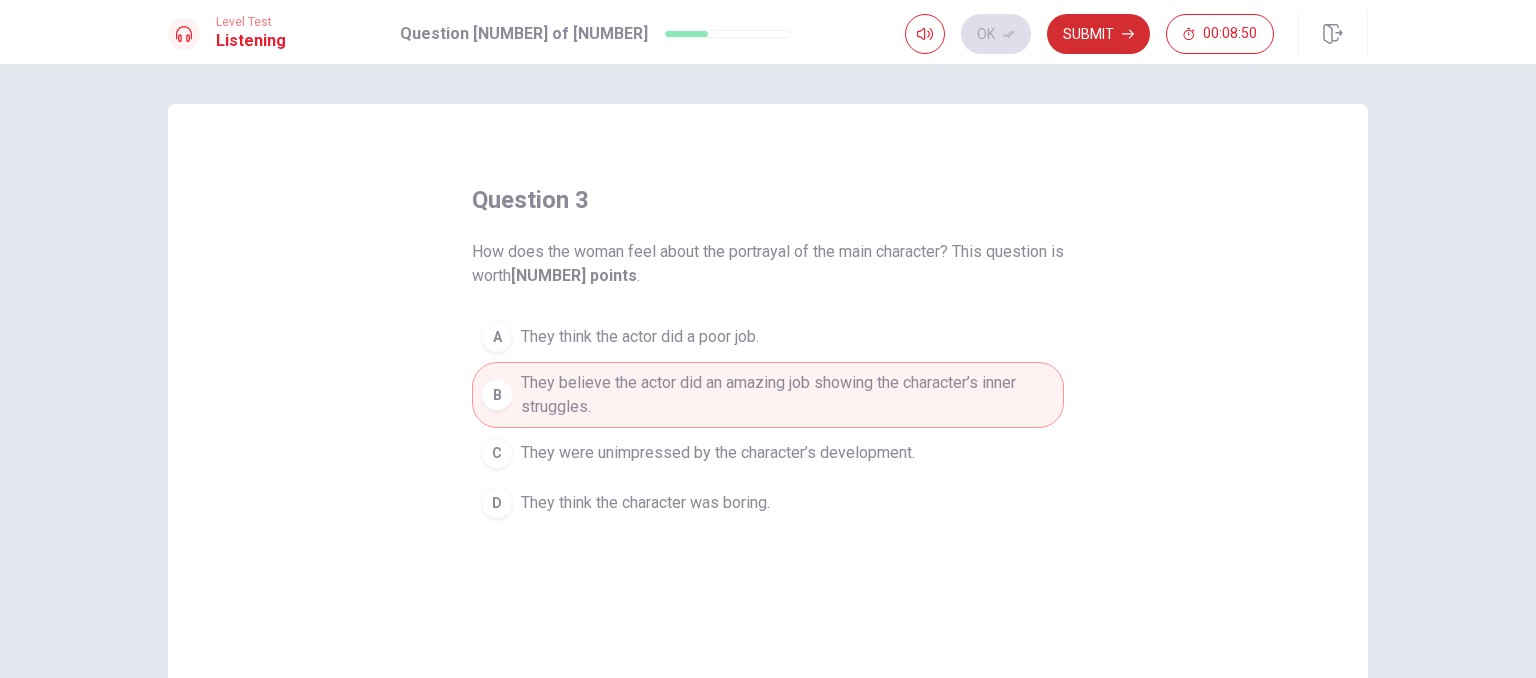 click on "Submit" at bounding box center [1098, 34] 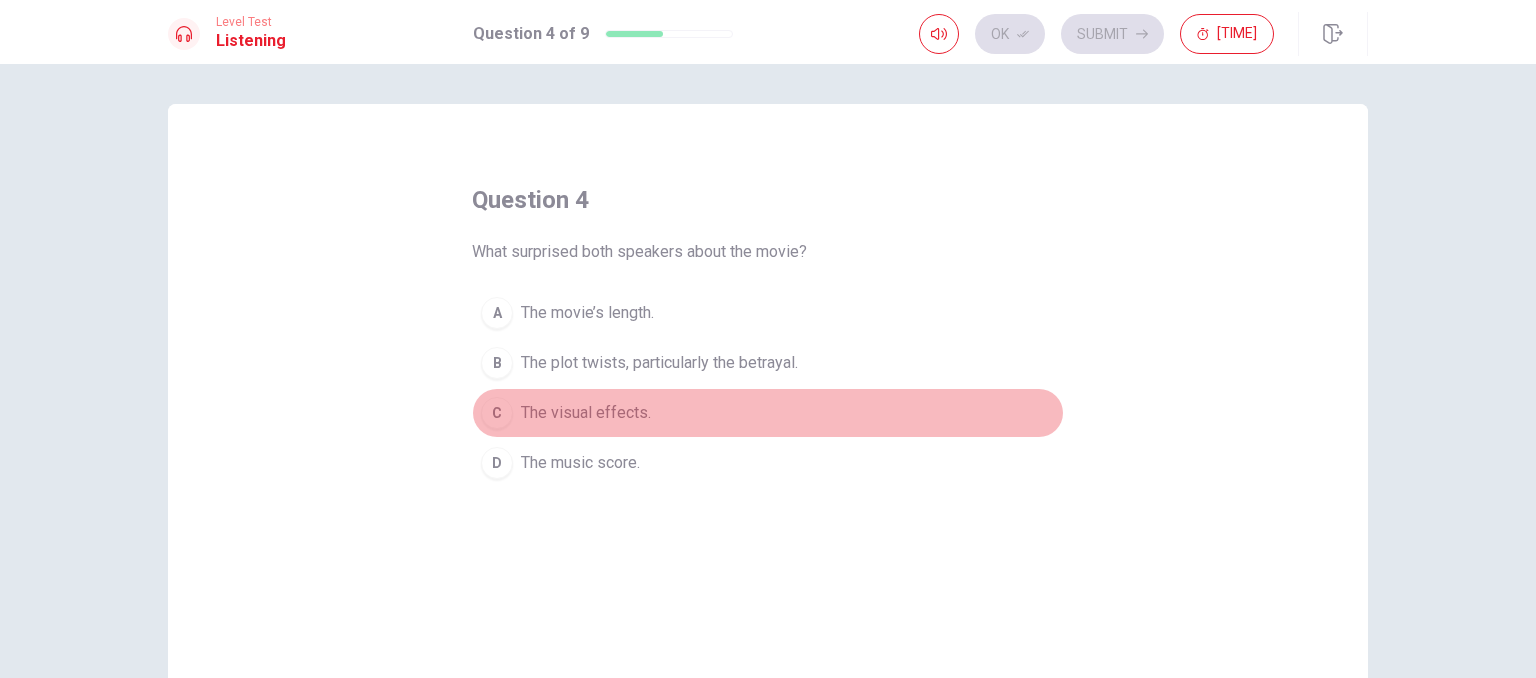 click on "The visual effects." at bounding box center [587, 313] 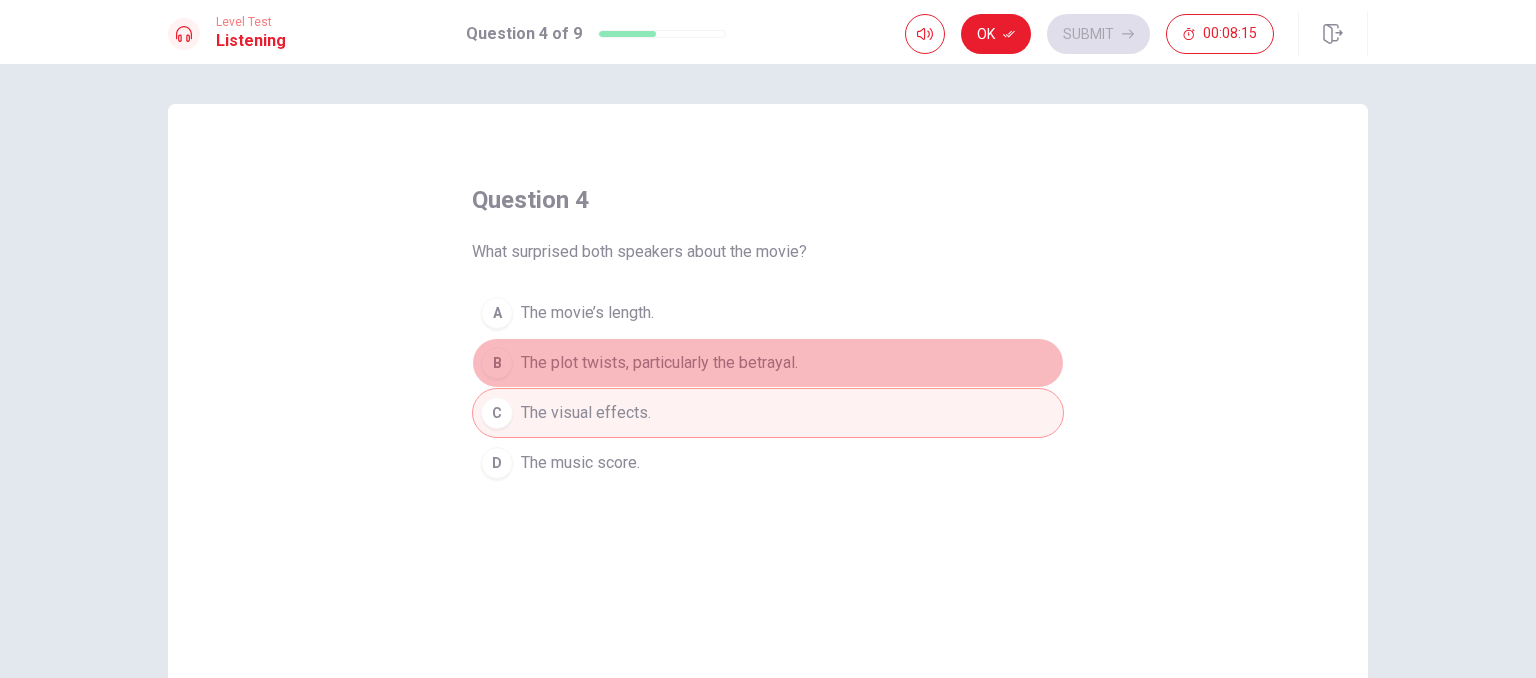 click on "[LETTER] The plot twists, particularly the betrayal." at bounding box center [768, 363] 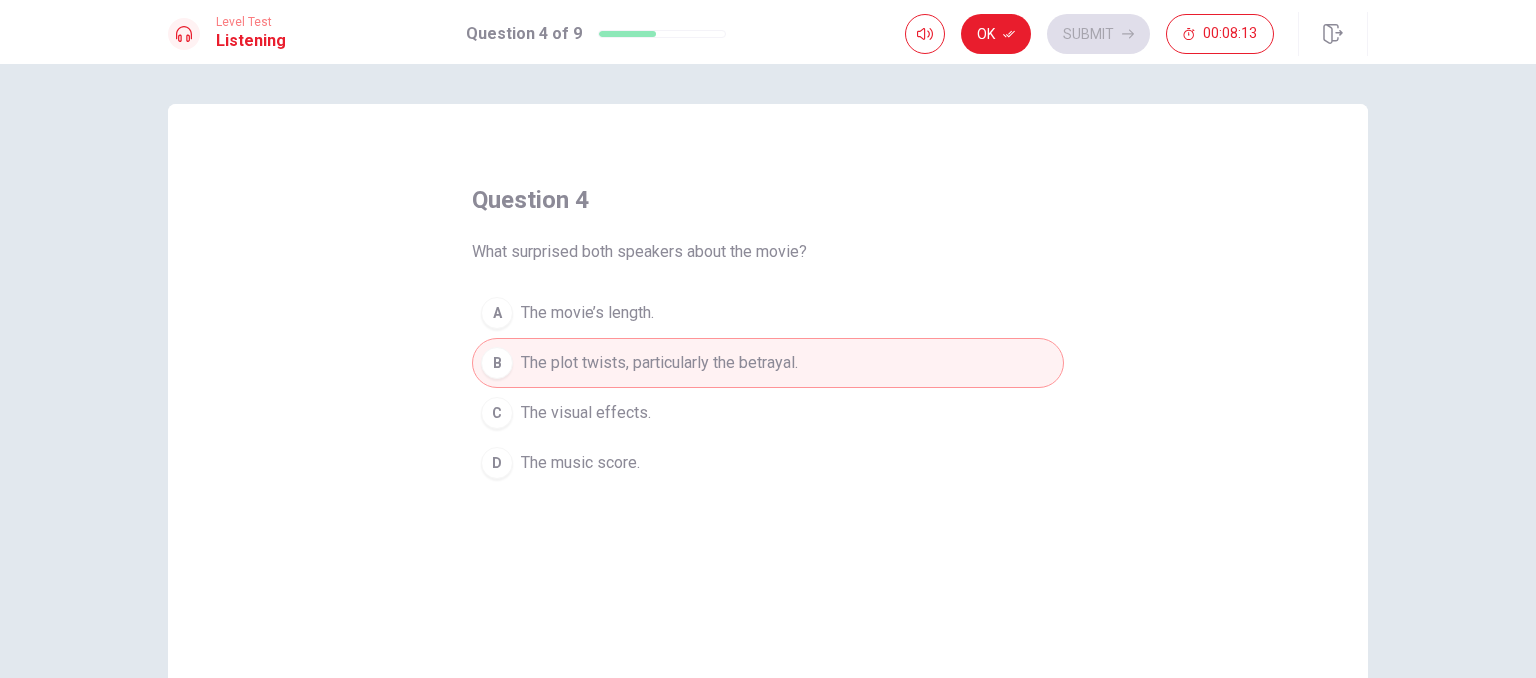drag, startPoint x: 1011, startPoint y: 24, endPoint x: 1073, endPoint y: 34, distance: 62.801273 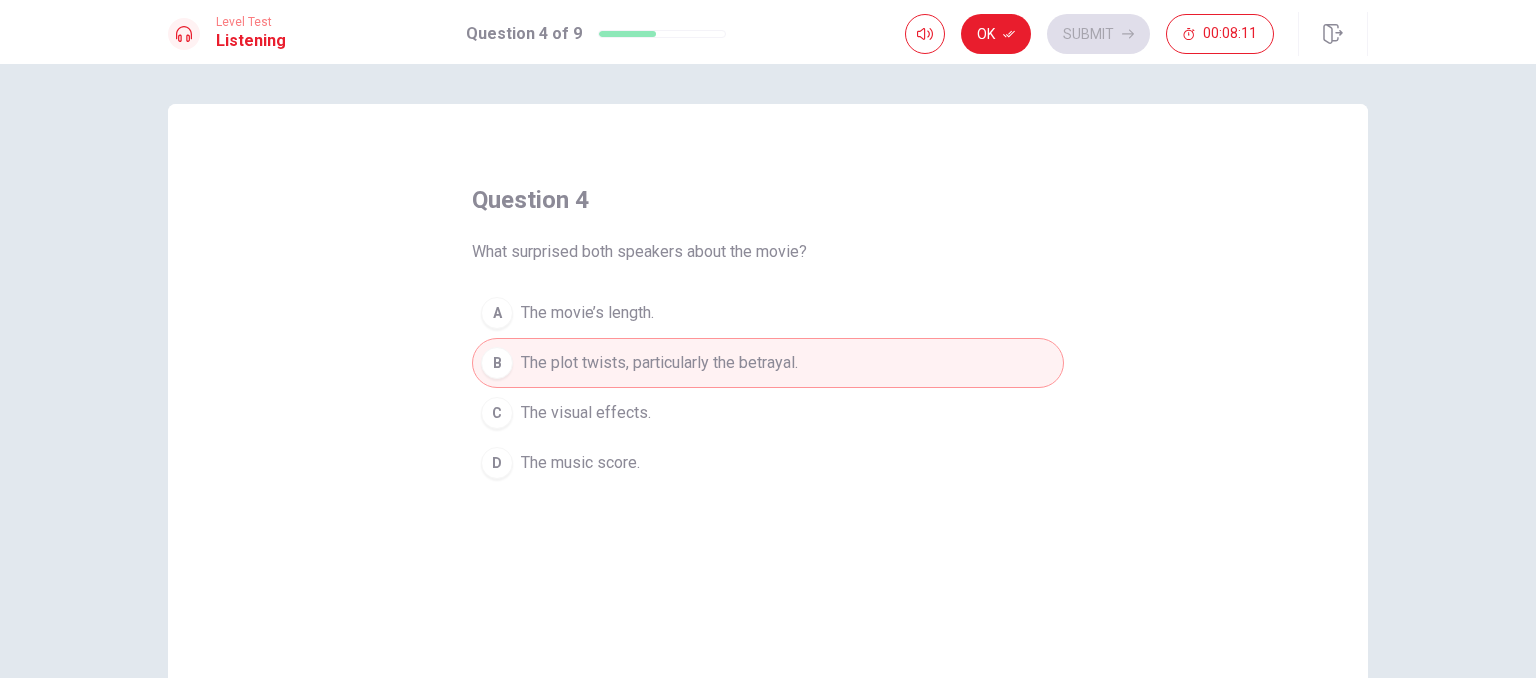drag, startPoint x: 1024, startPoint y: 34, endPoint x: 1003, endPoint y: 41, distance: 22.135944 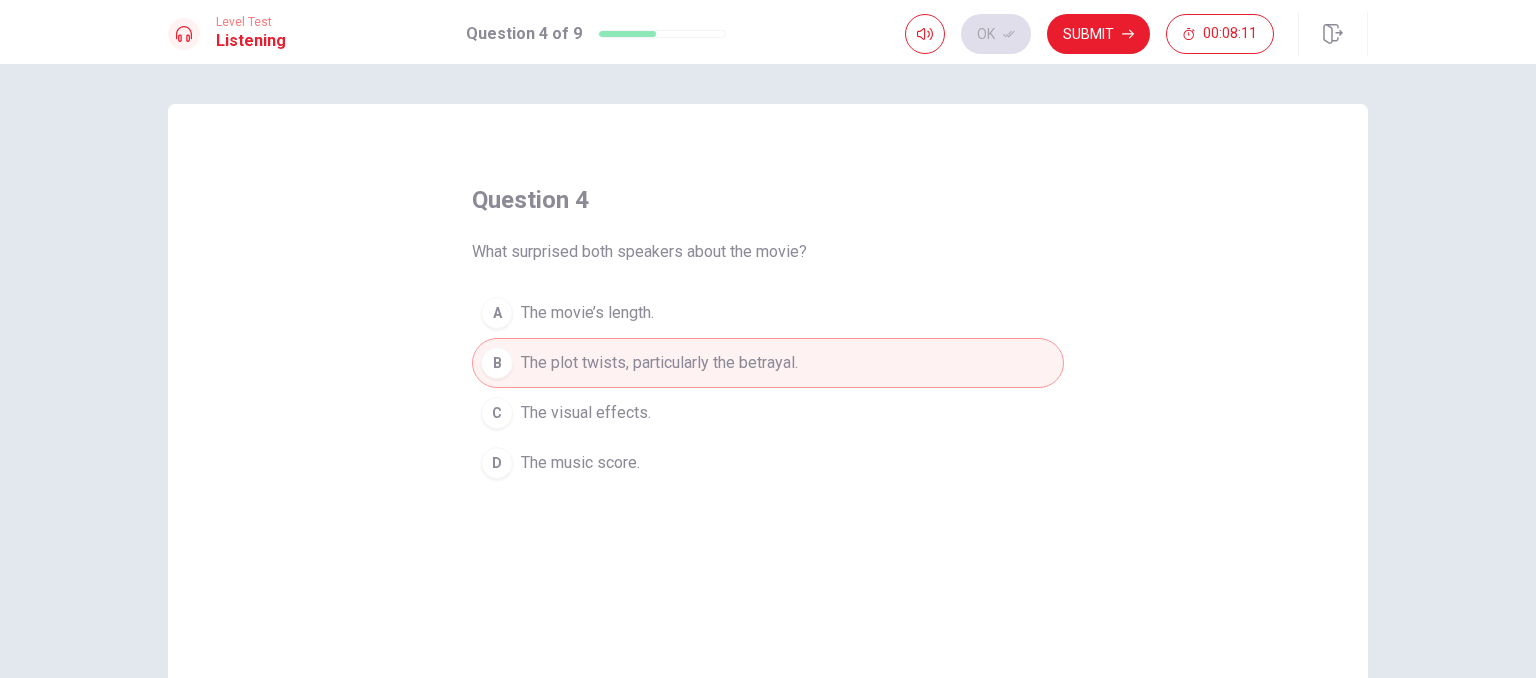 click on "Ok Submit [TIME]" at bounding box center (1089, 34) 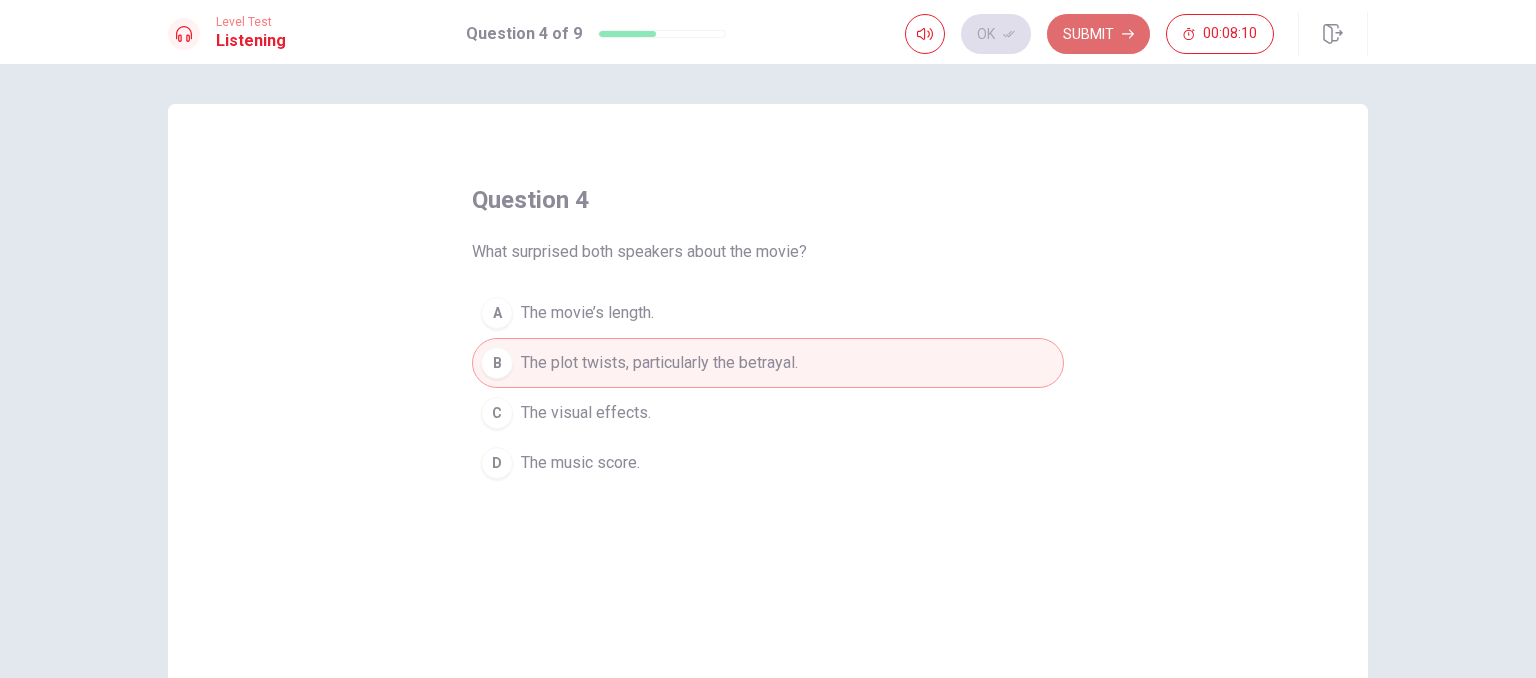 click on "Submit" at bounding box center [1098, 34] 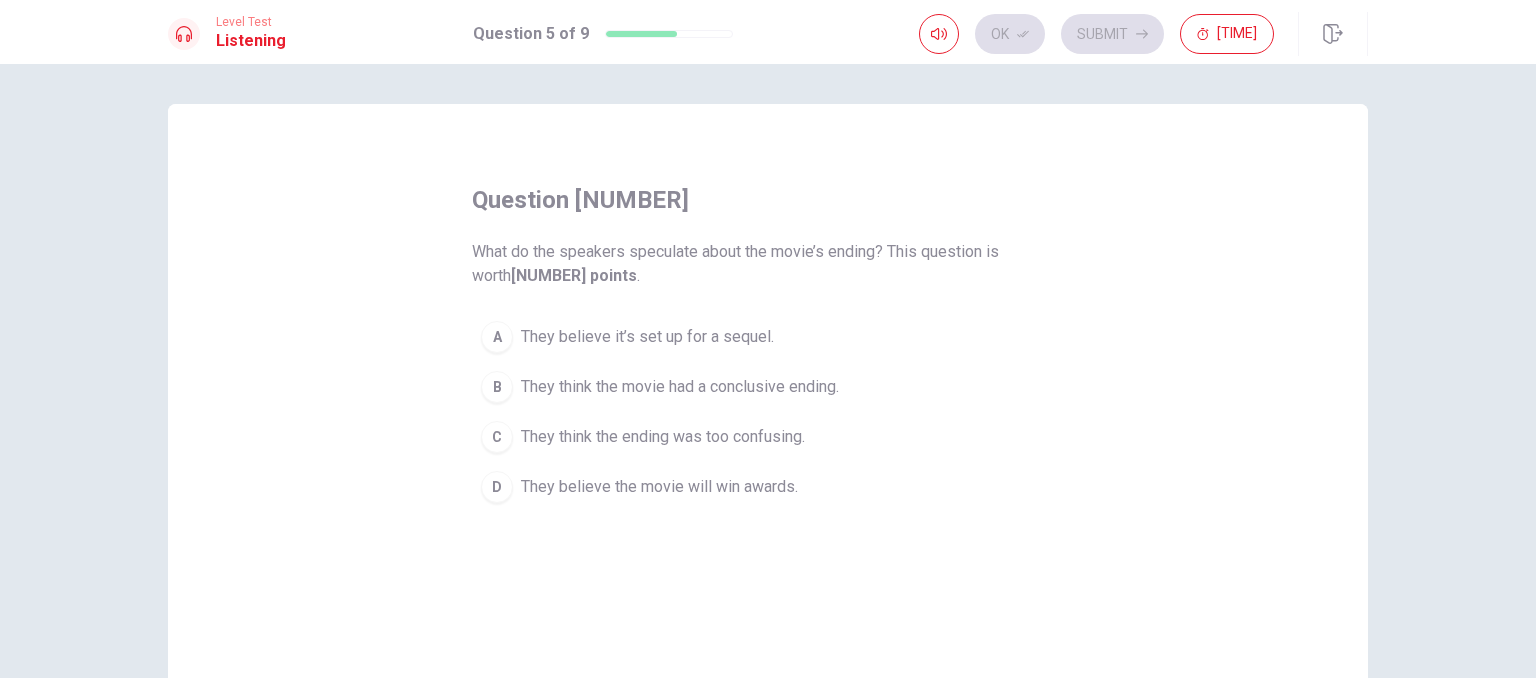 click on "D They believe the movie will win awards." at bounding box center (768, 487) 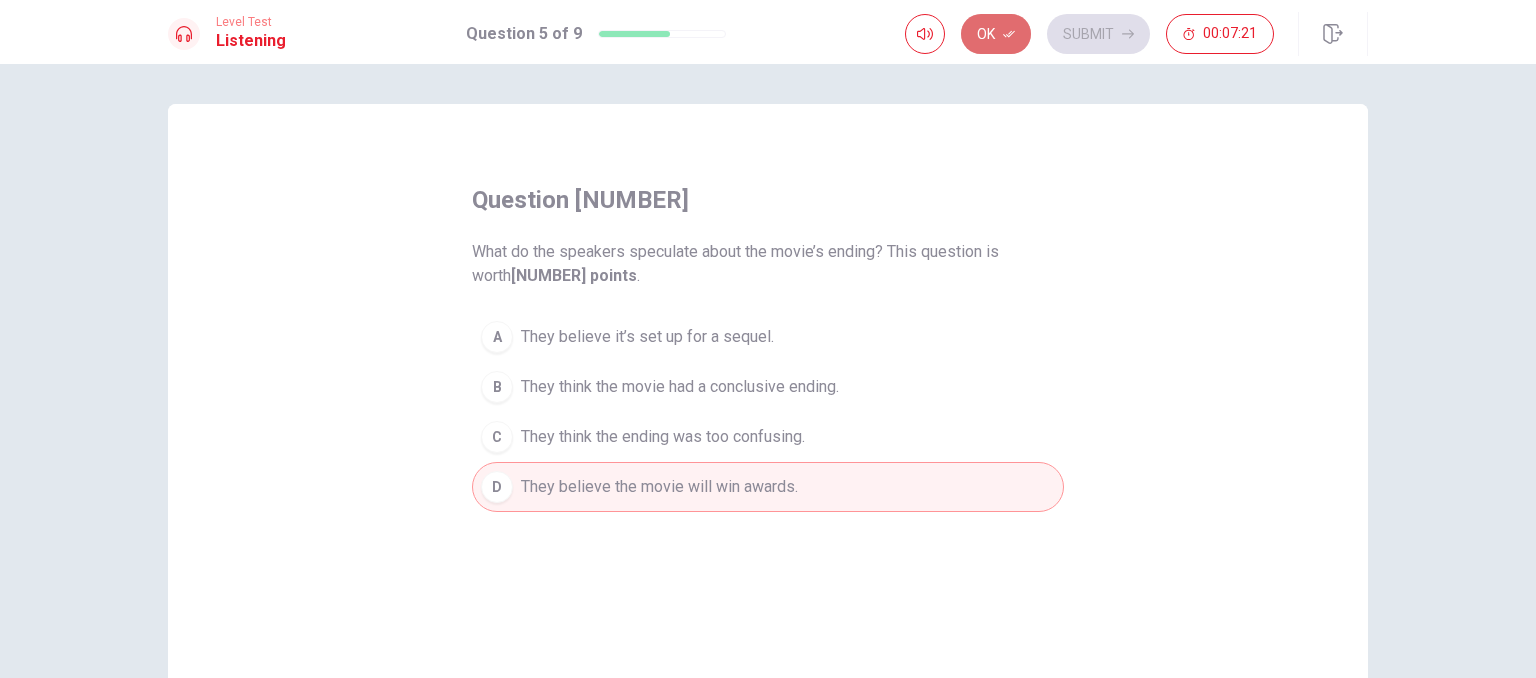 click on "Ok" at bounding box center [996, 34] 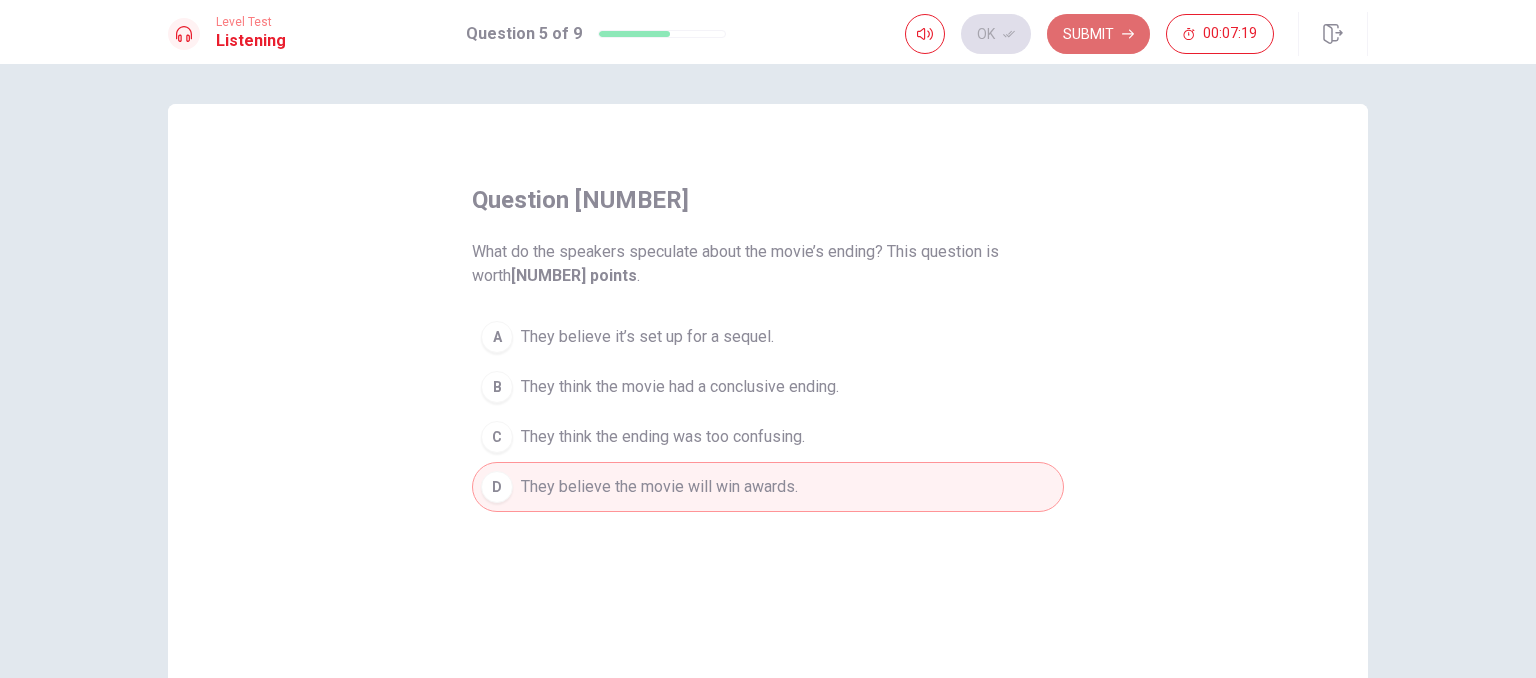 click on "Submit" at bounding box center (1098, 34) 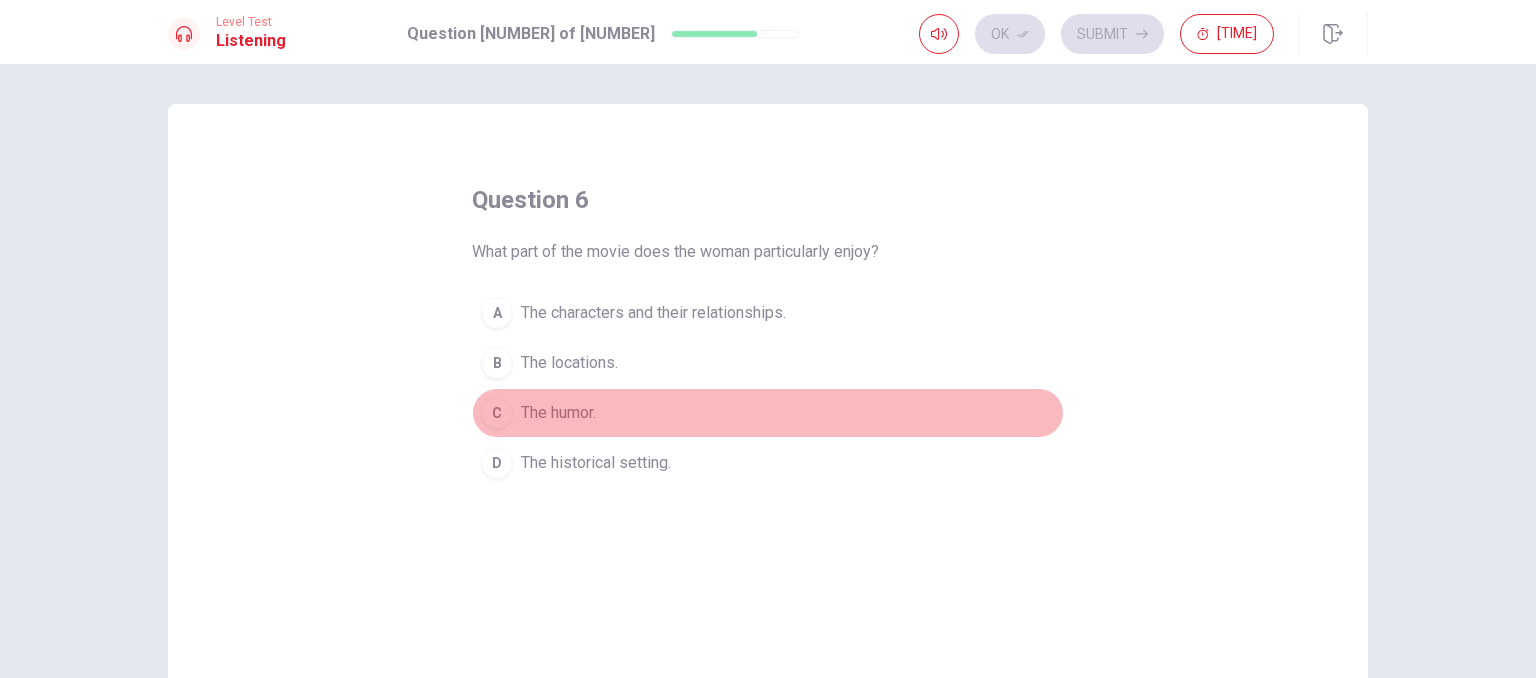 click on "The humor." at bounding box center (653, 313) 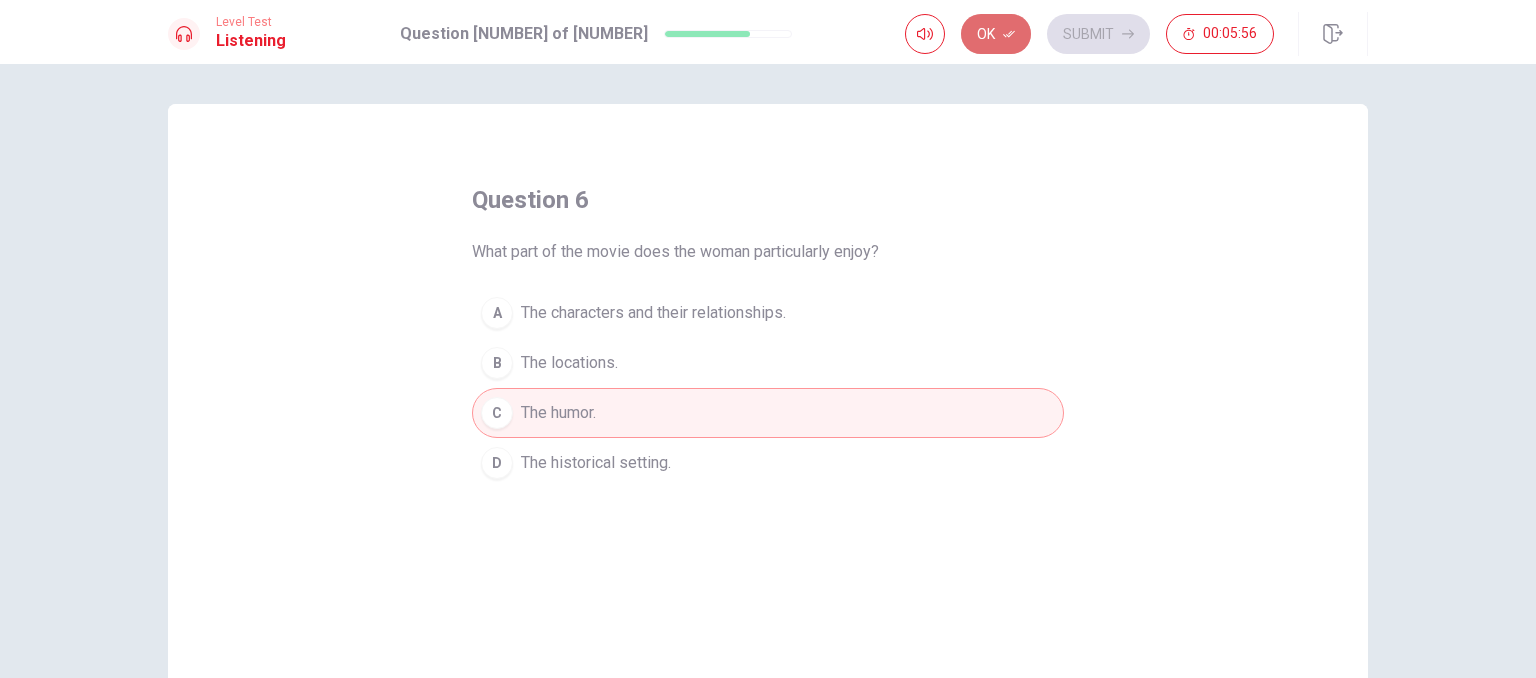 click on "Ok" at bounding box center [996, 34] 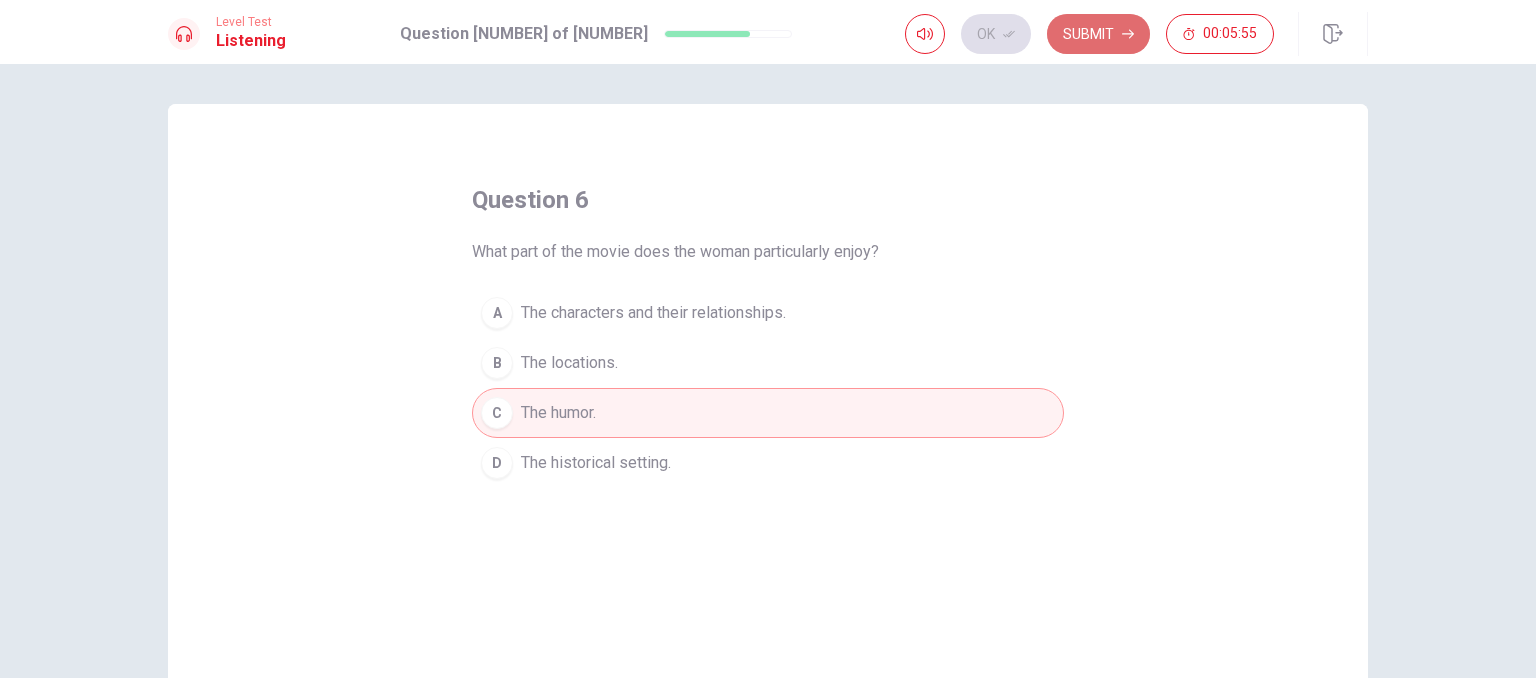 click on "Submit" at bounding box center [1098, 34] 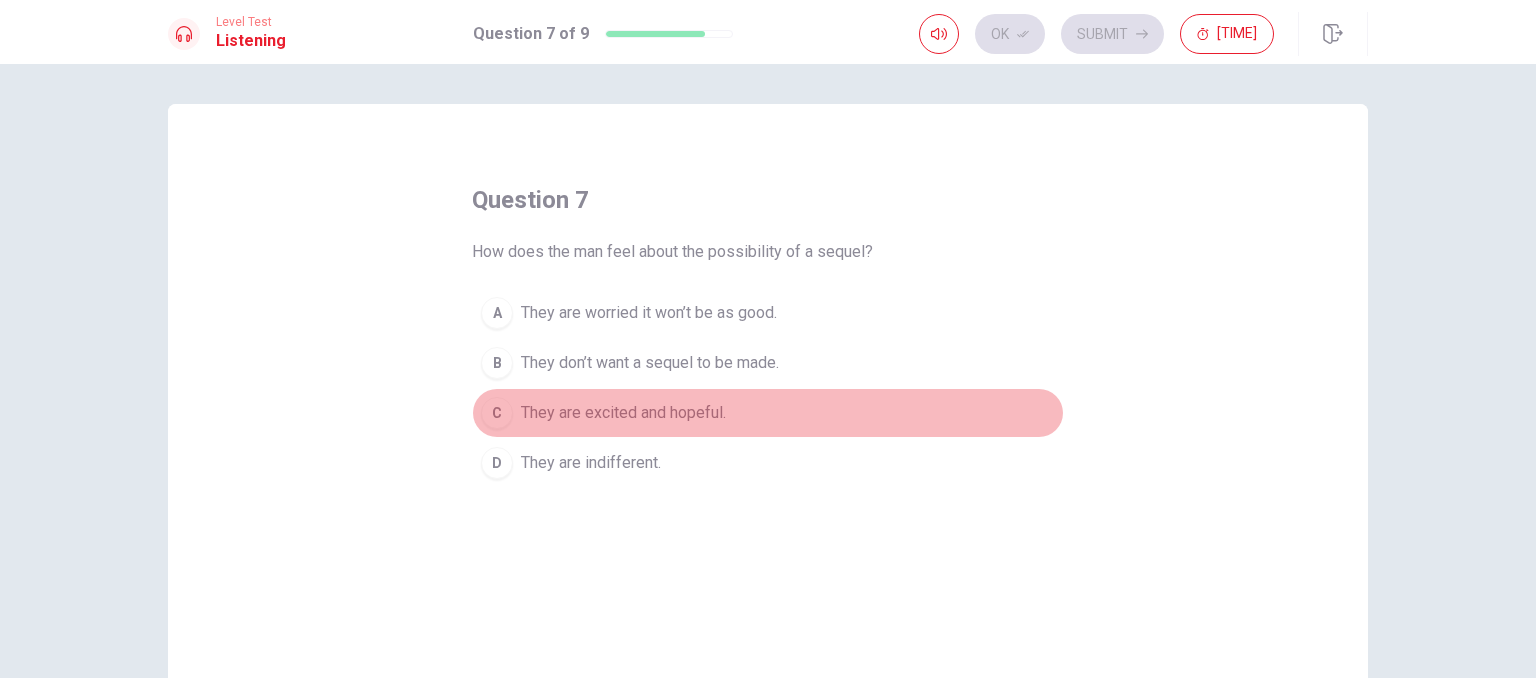 click on "C They are excited and hopeful." at bounding box center [768, 413] 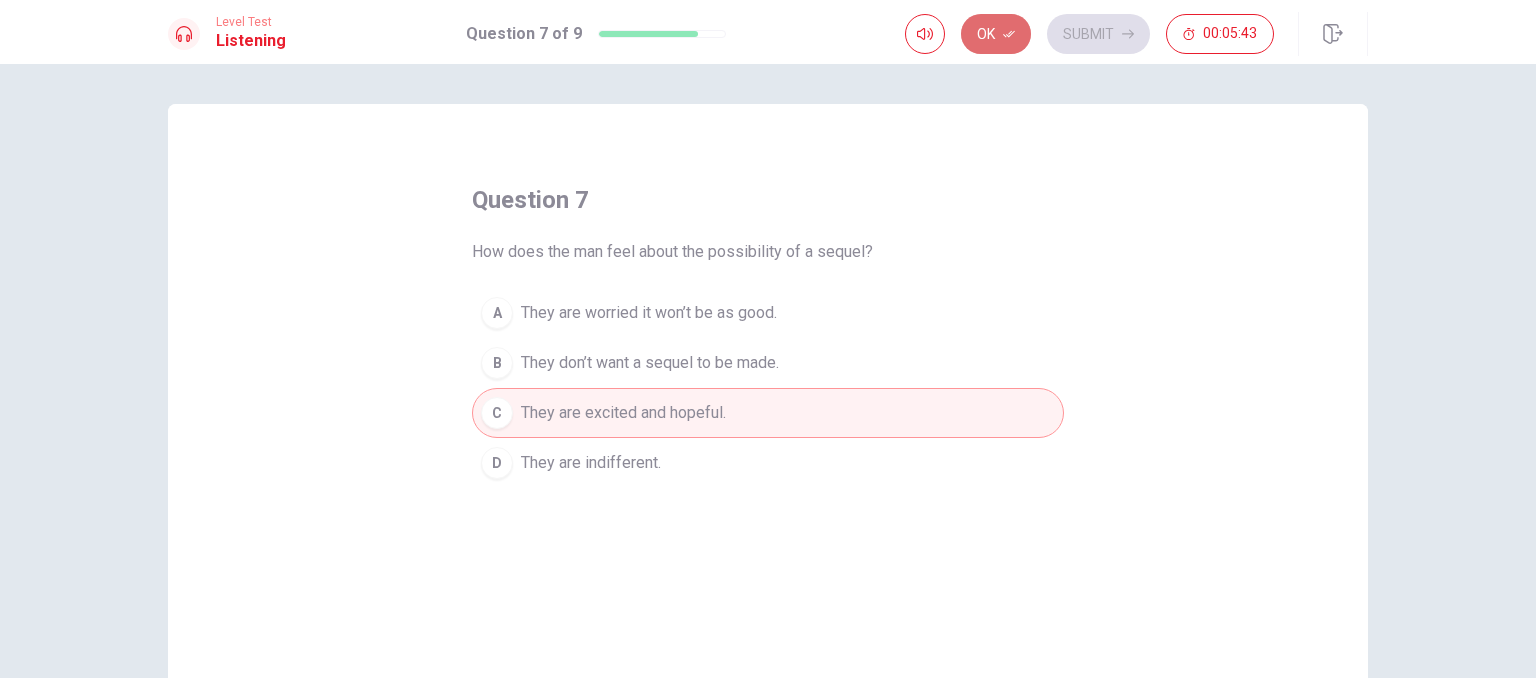 click on "Ok" at bounding box center [996, 34] 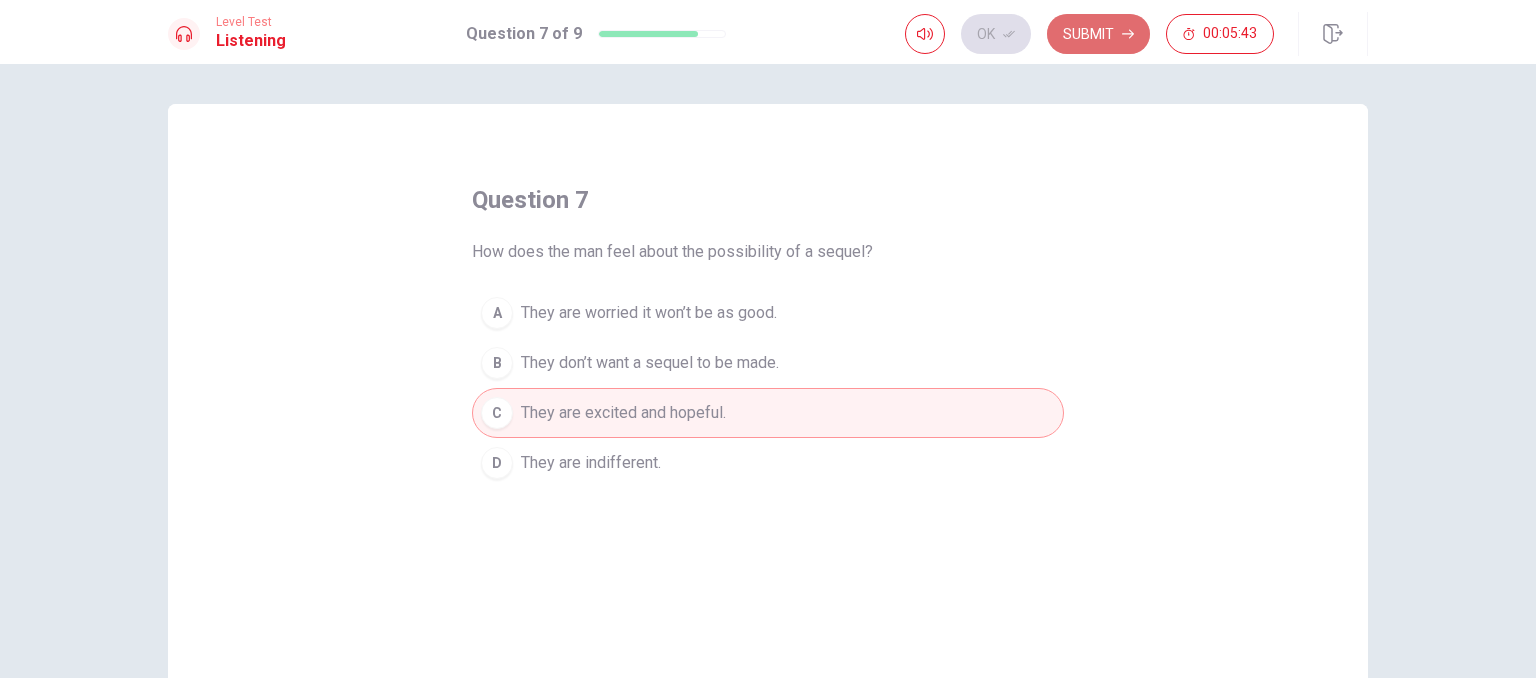 click on "Submit" at bounding box center [1098, 34] 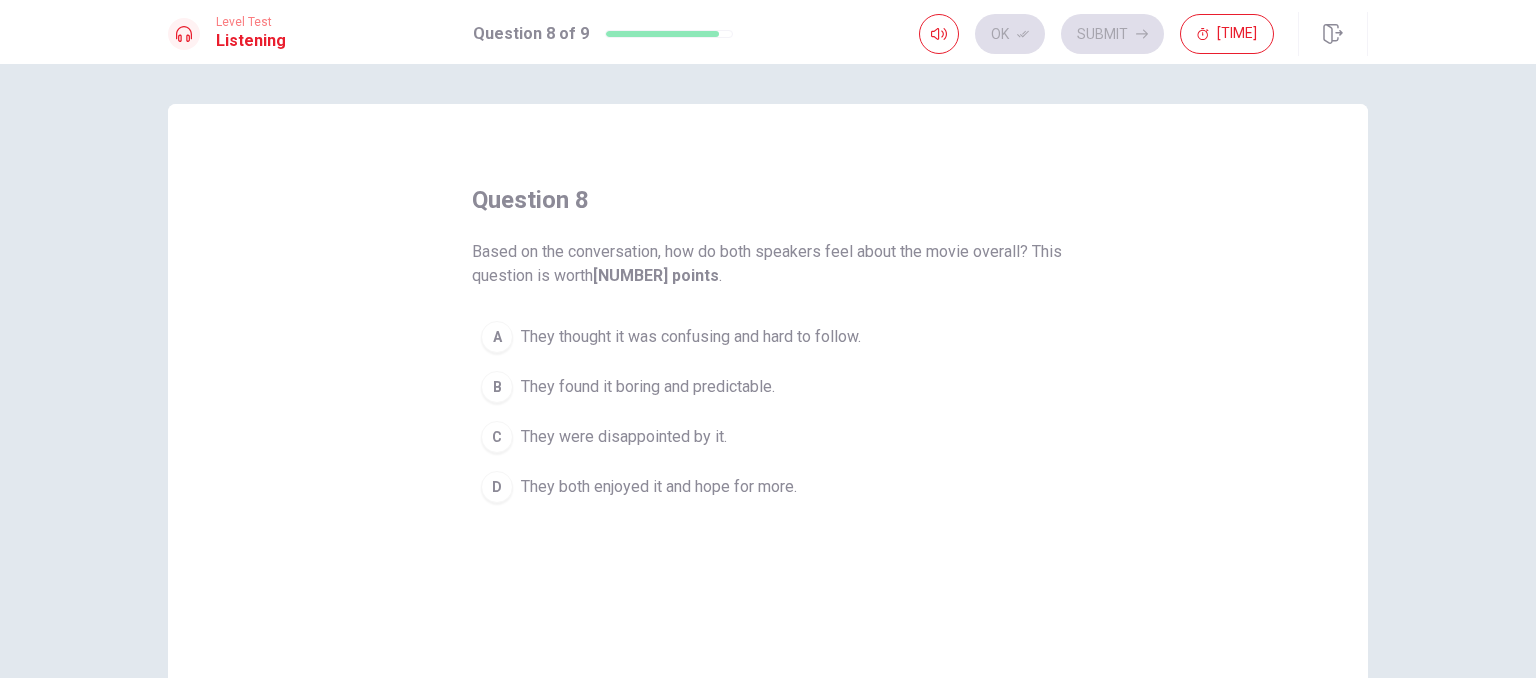 drag, startPoint x: 640, startPoint y: 385, endPoint x: 629, endPoint y: 432, distance: 48.270073 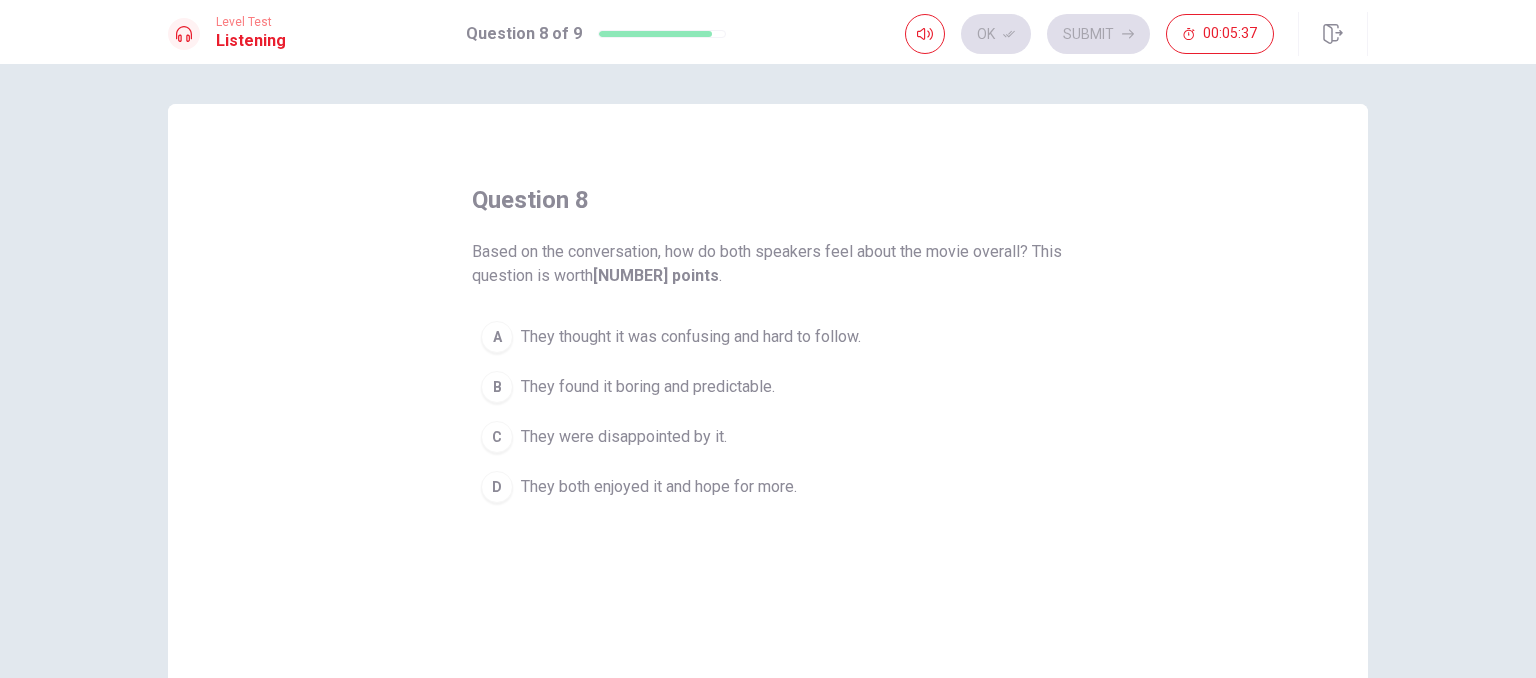 click on "They were disappointed by it." at bounding box center [691, 337] 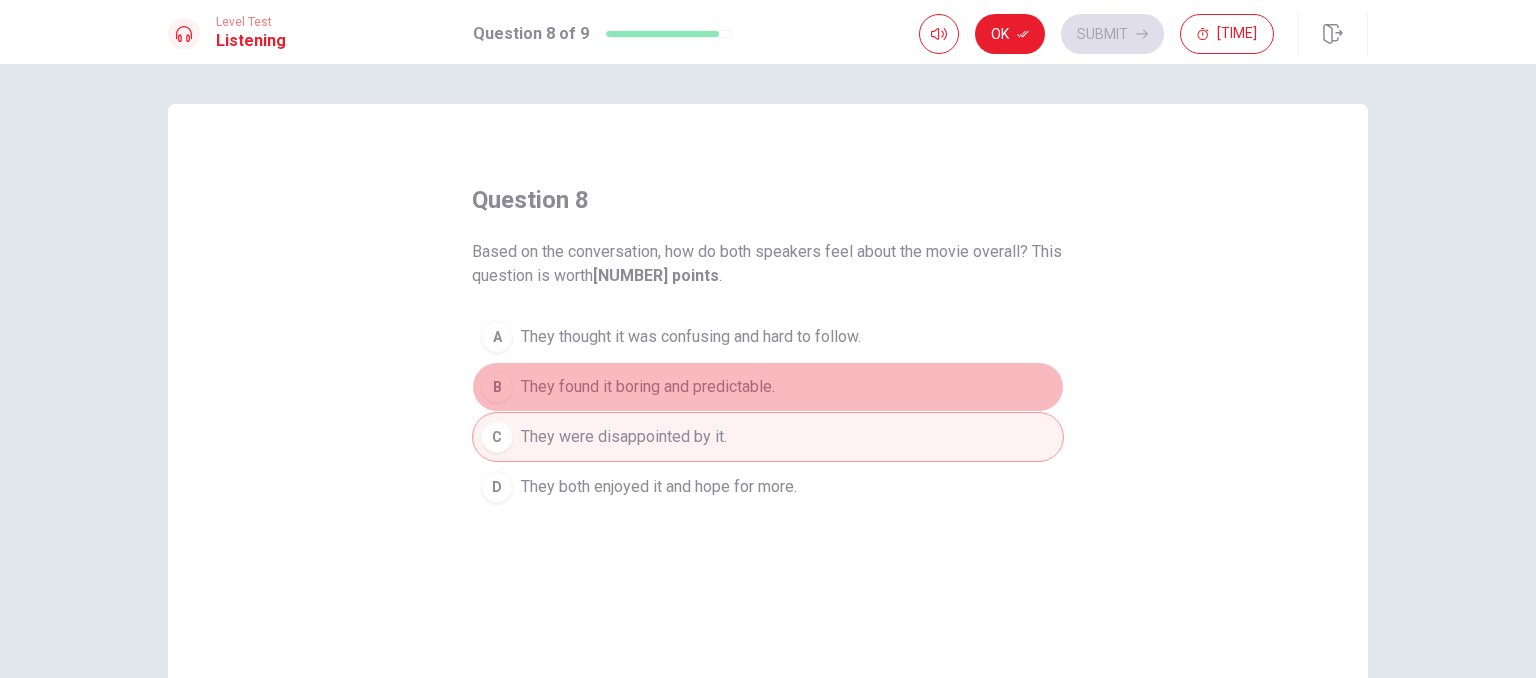 click on "B They found it boring and predictable." at bounding box center [768, 387] 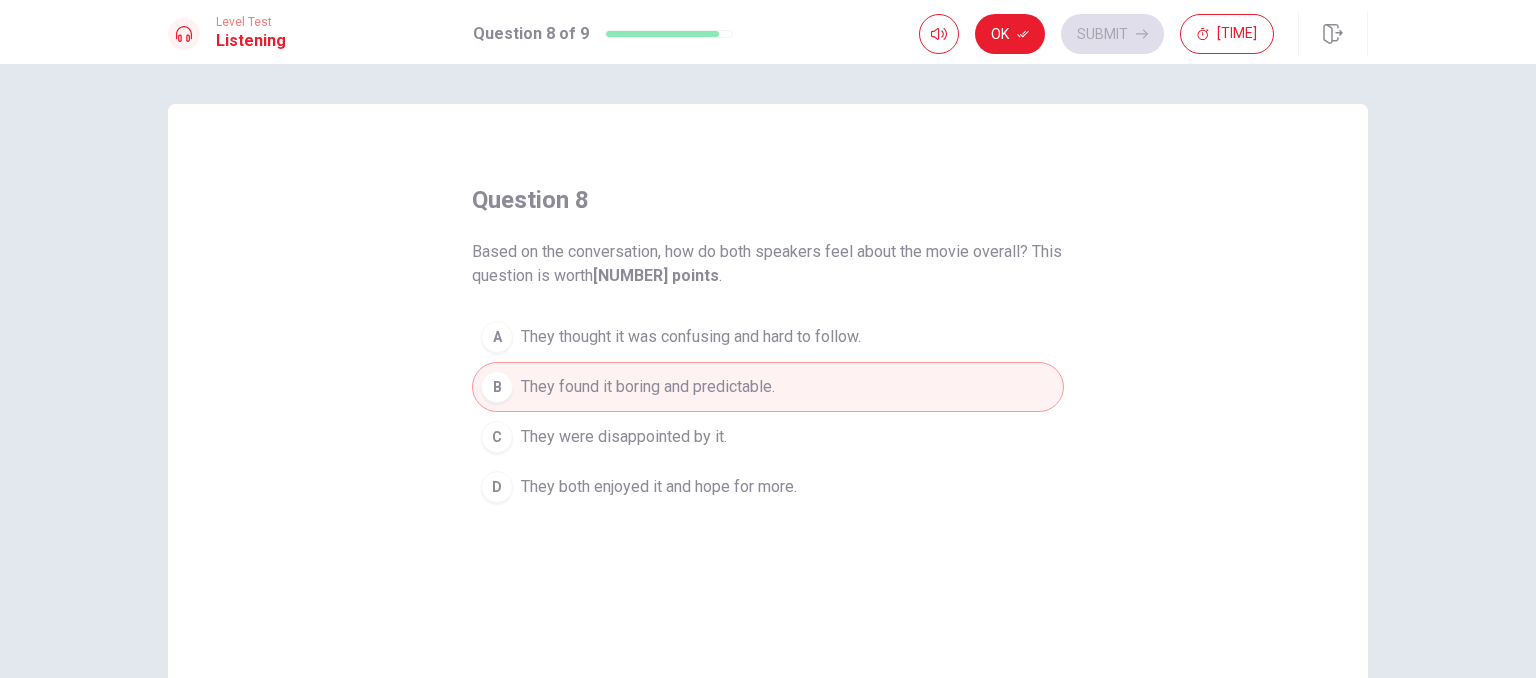 type 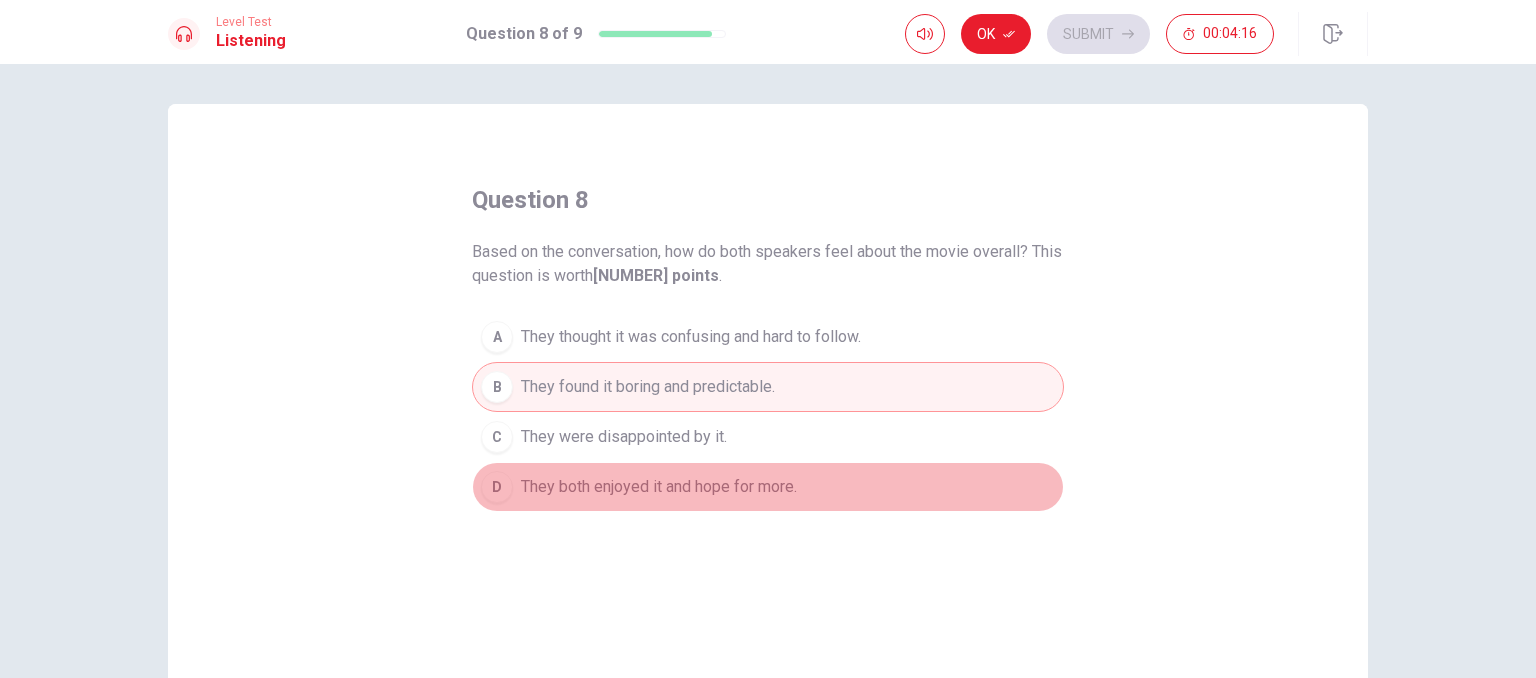 click on "They both enjoyed it and hope for more." at bounding box center (691, 337) 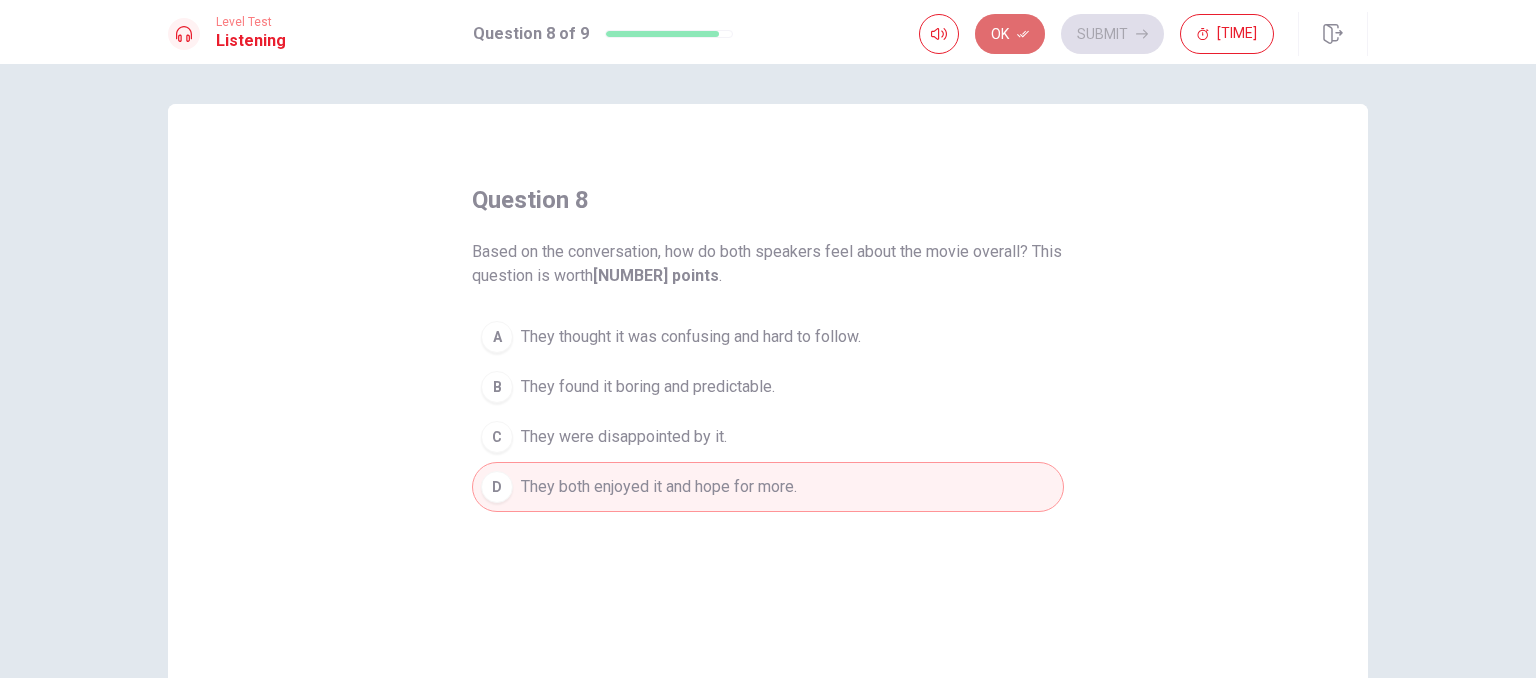 click on "Ok" at bounding box center (1010, 34) 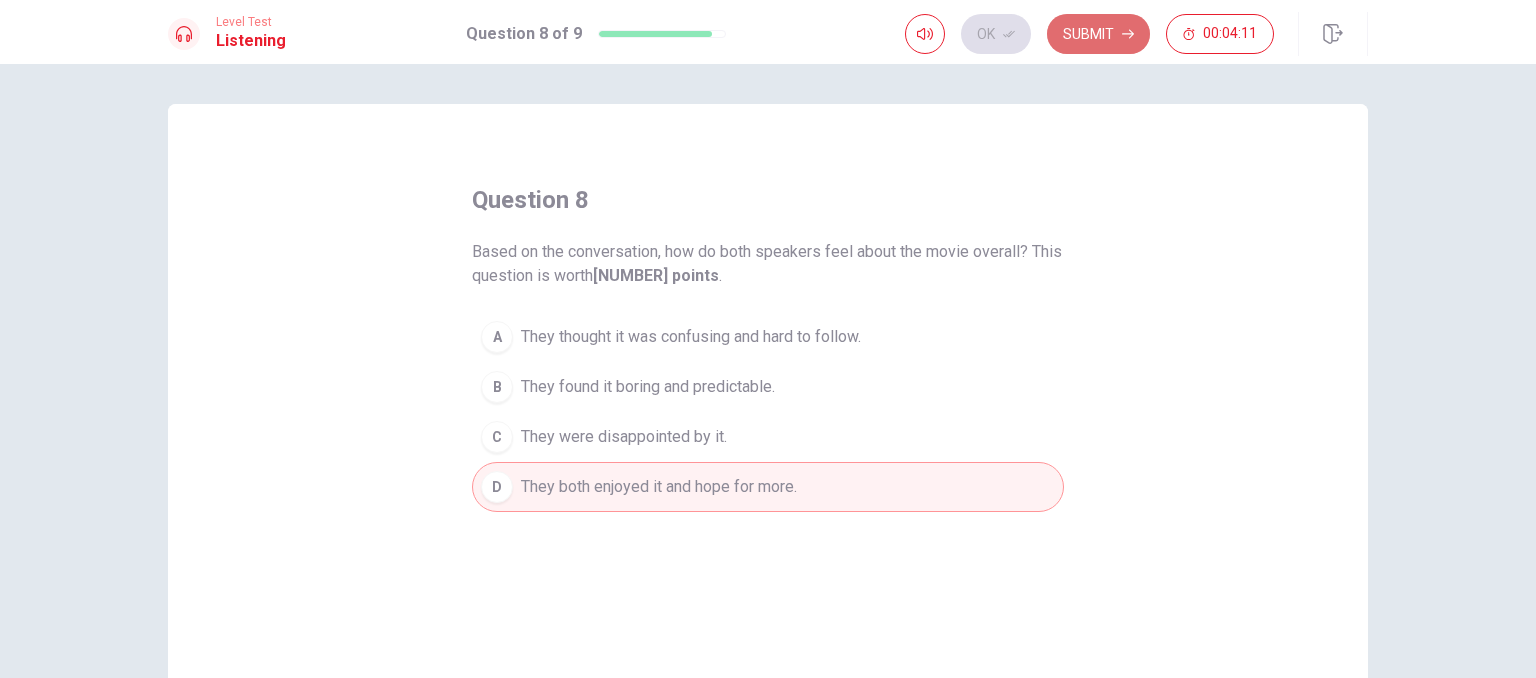 click on "Submit" at bounding box center [1098, 34] 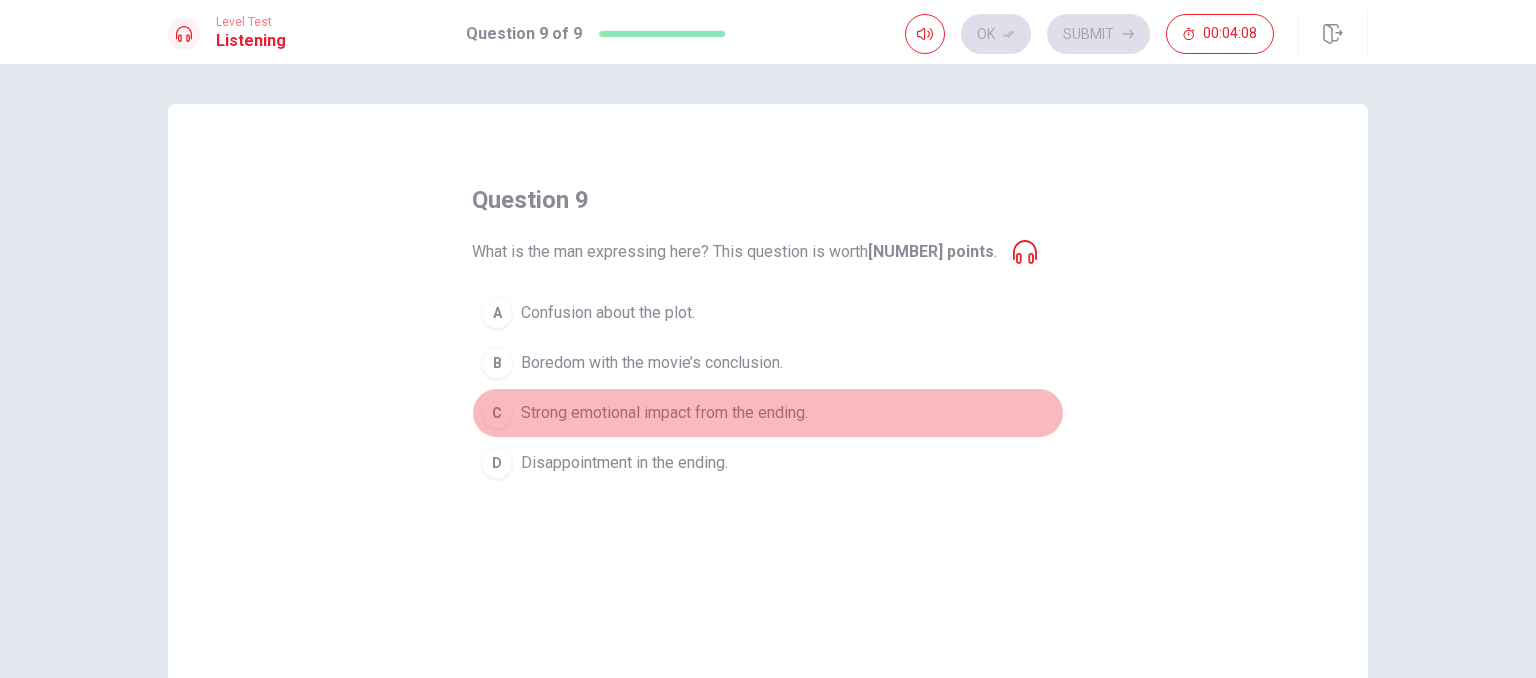 click on "[LETTER] Strong emotional impact from the ending." at bounding box center [768, 413] 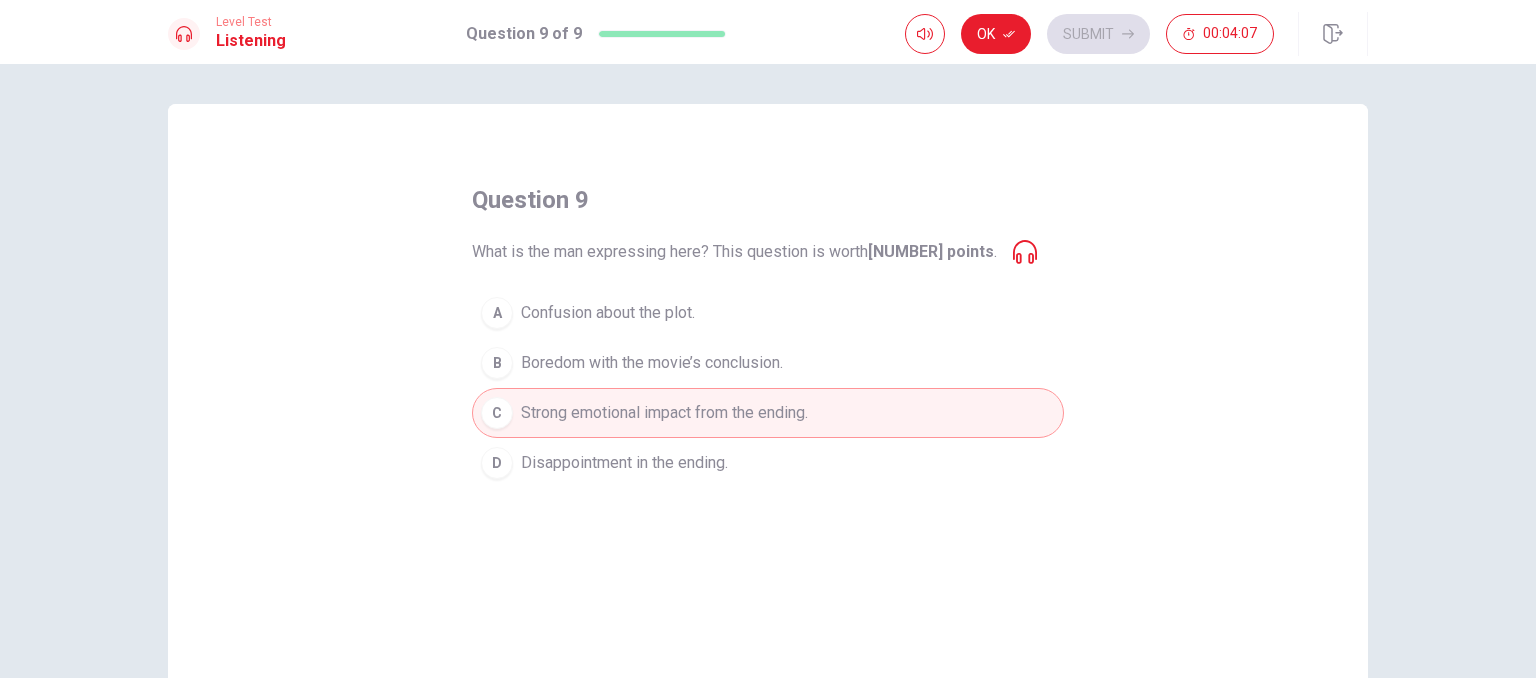 click on "B Boredom with the movie’s conclusion." at bounding box center (768, 363) 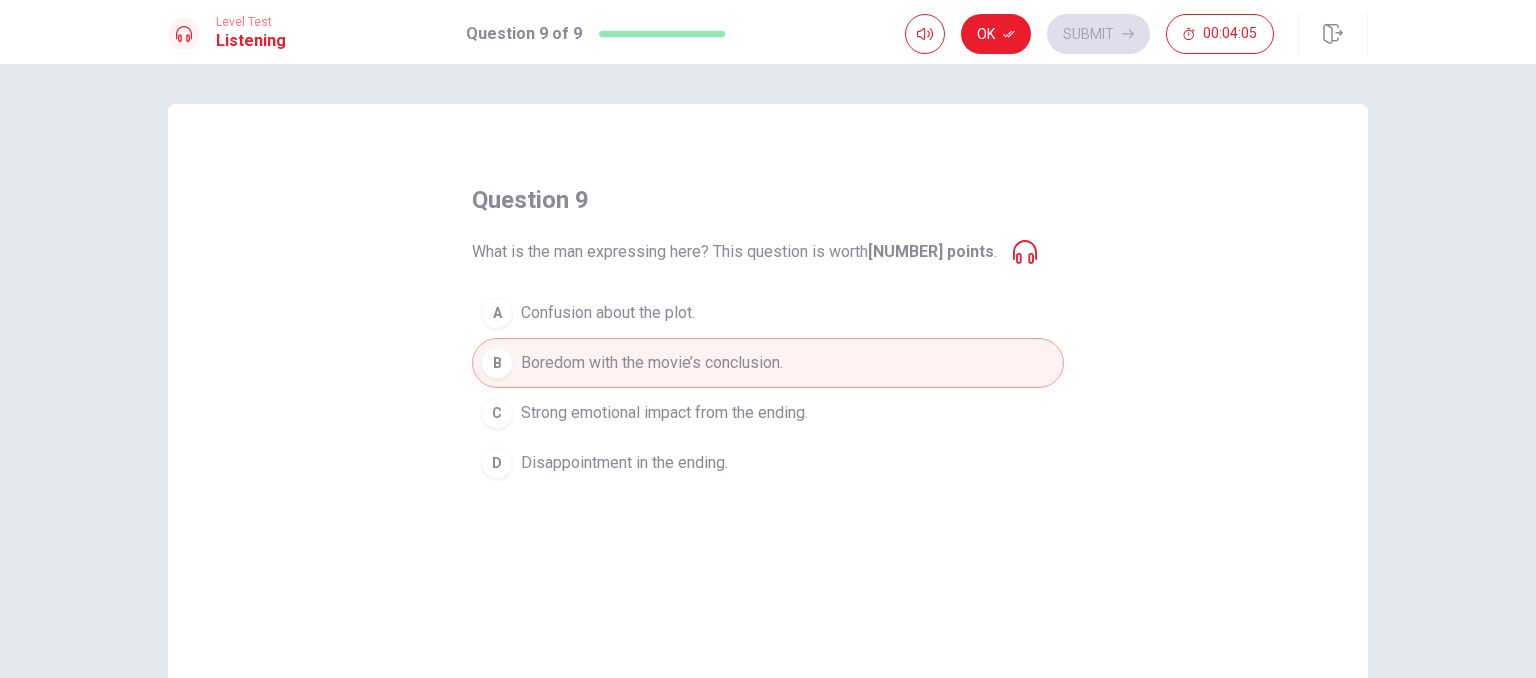 click on "Level Test   Listening Question 9 of 9 Ok Submit [TIME]" at bounding box center [768, 32] 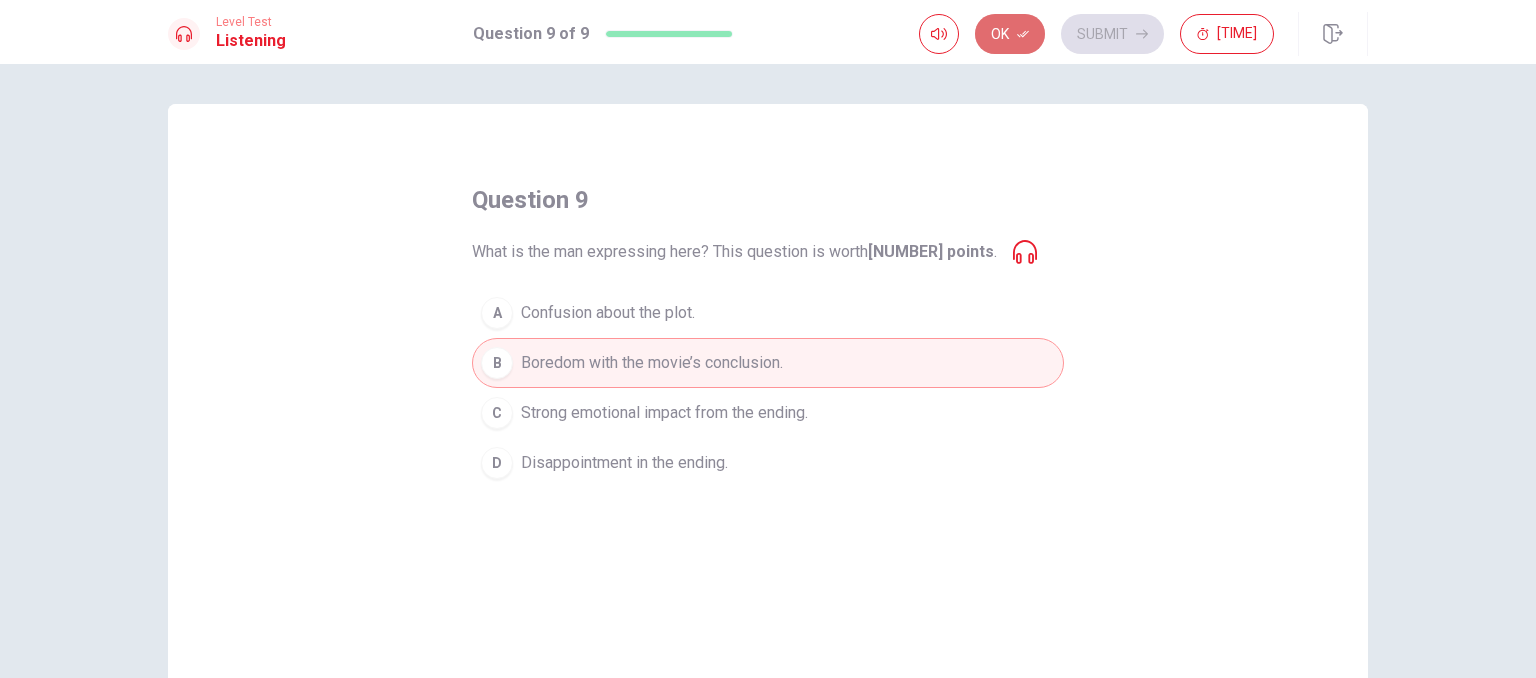 click on "Ok" at bounding box center [1010, 34] 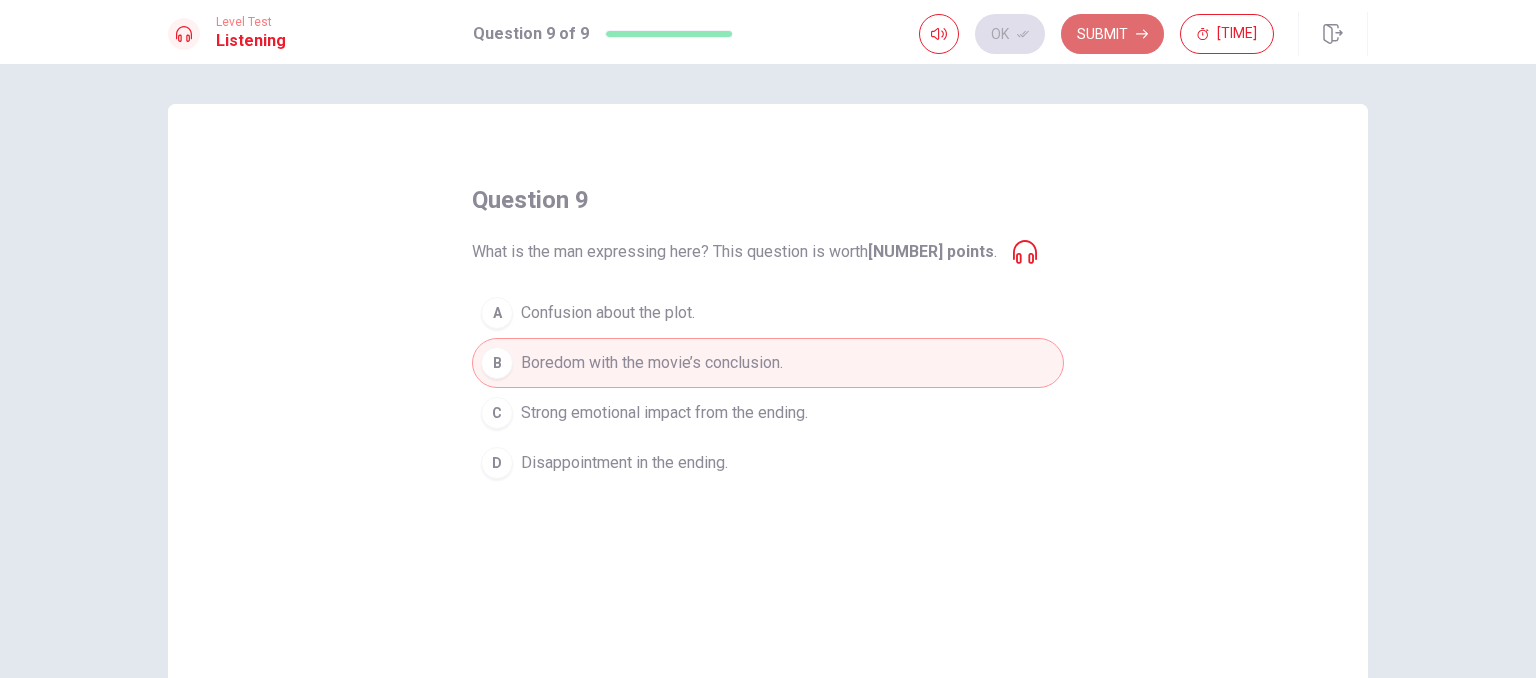 click on "Submit" at bounding box center [1112, 34] 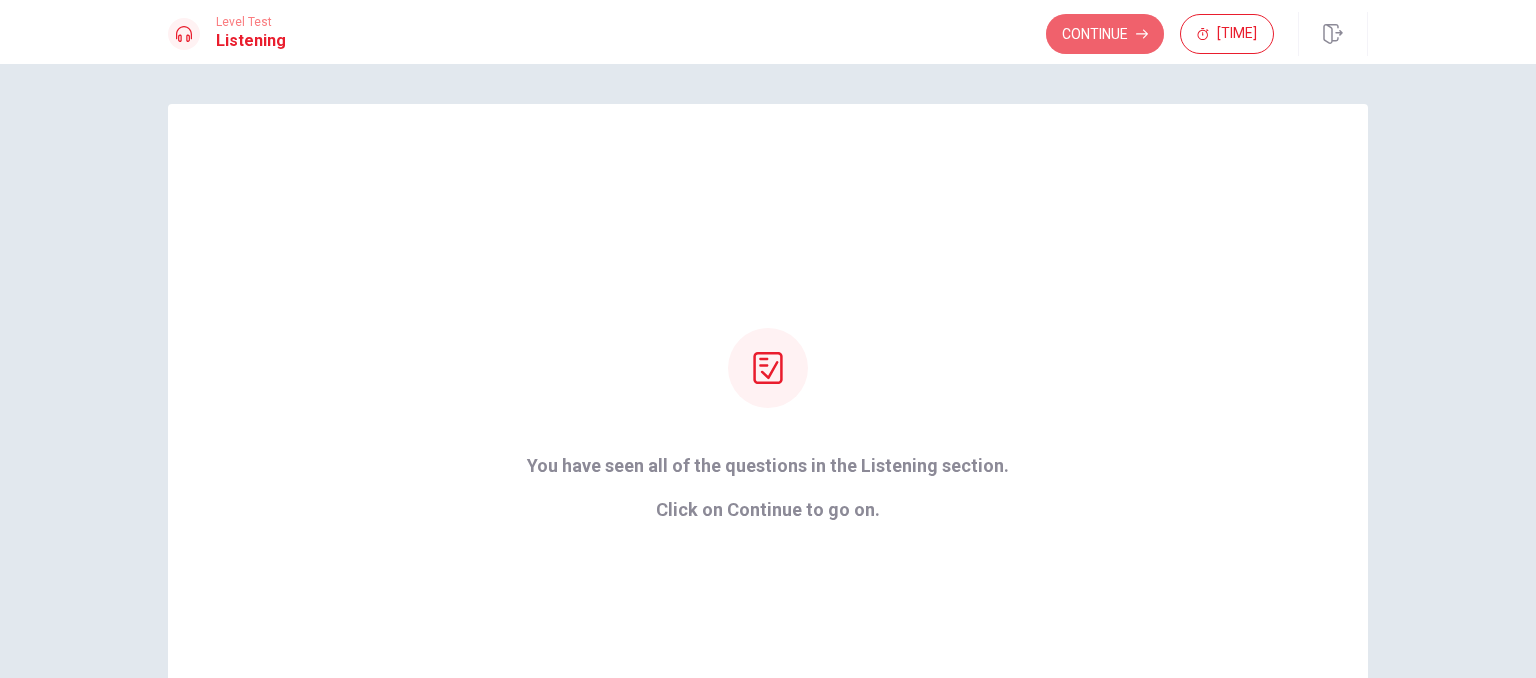 click on "Continue" at bounding box center [1105, 34] 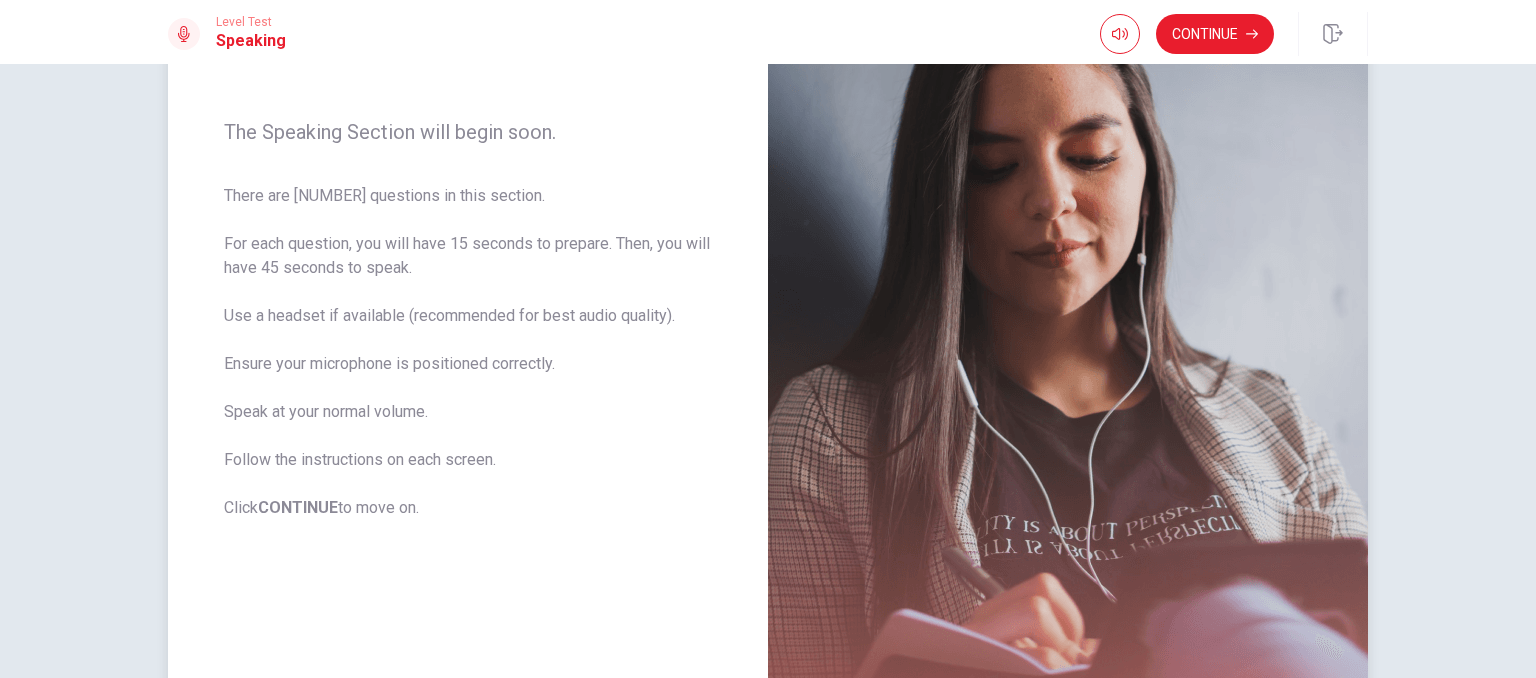 scroll, scrollTop: 224, scrollLeft: 0, axis: vertical 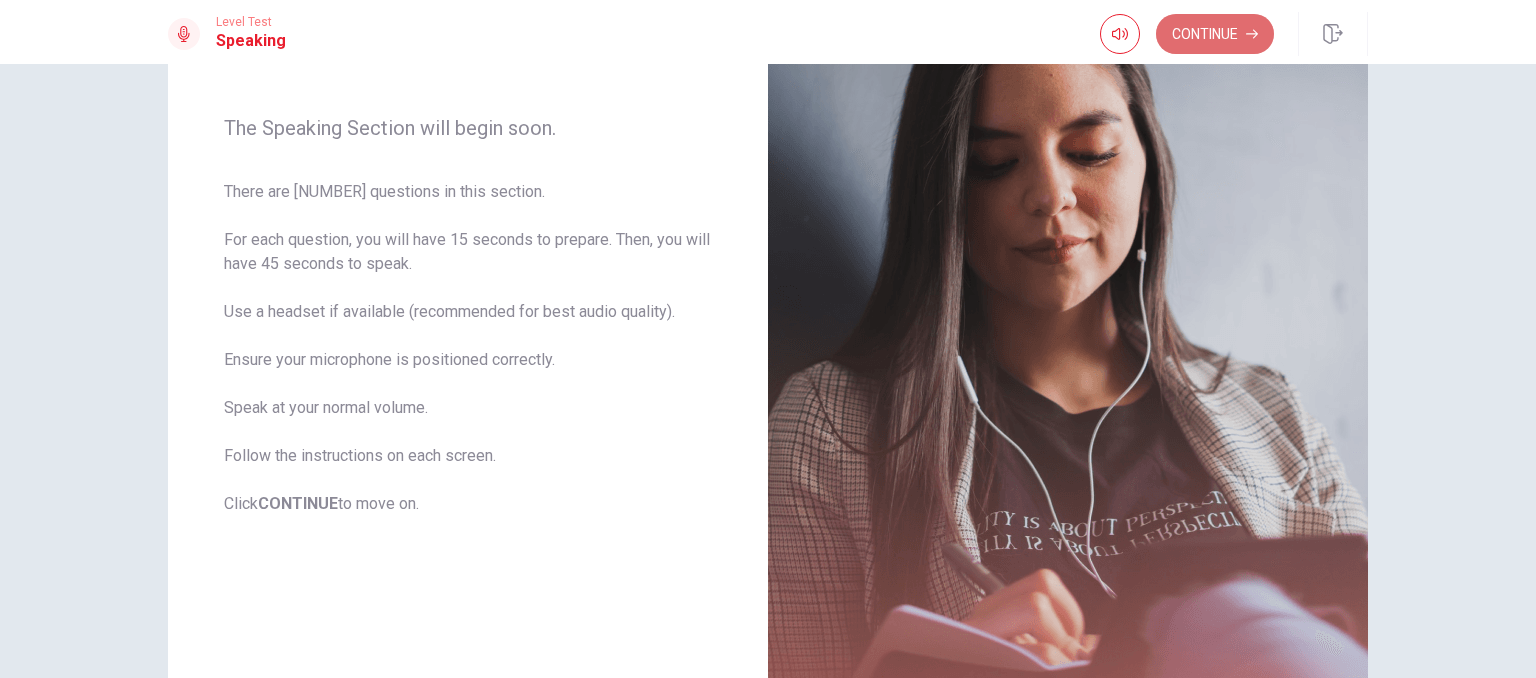 click on "Continue" at bounding box center (1215, 34) 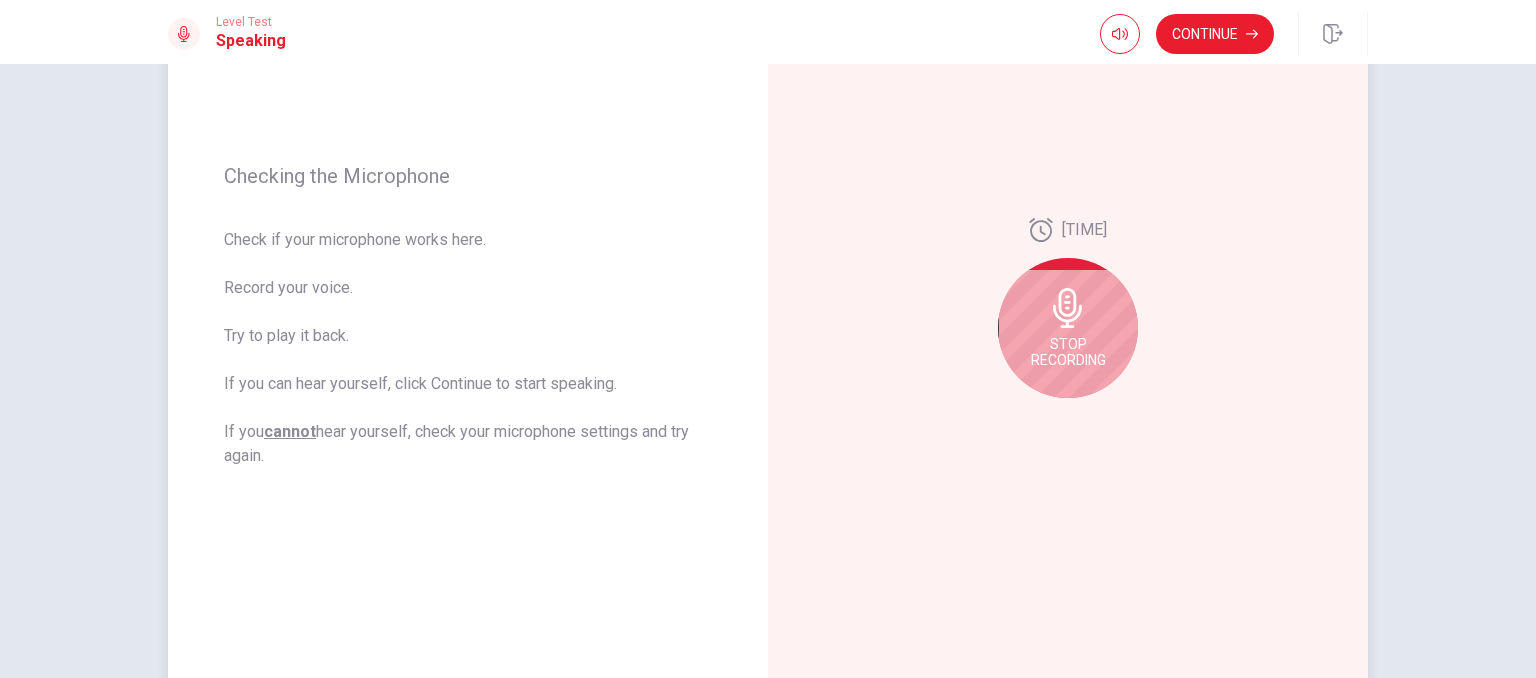 click at bounding box center [1067, 308] 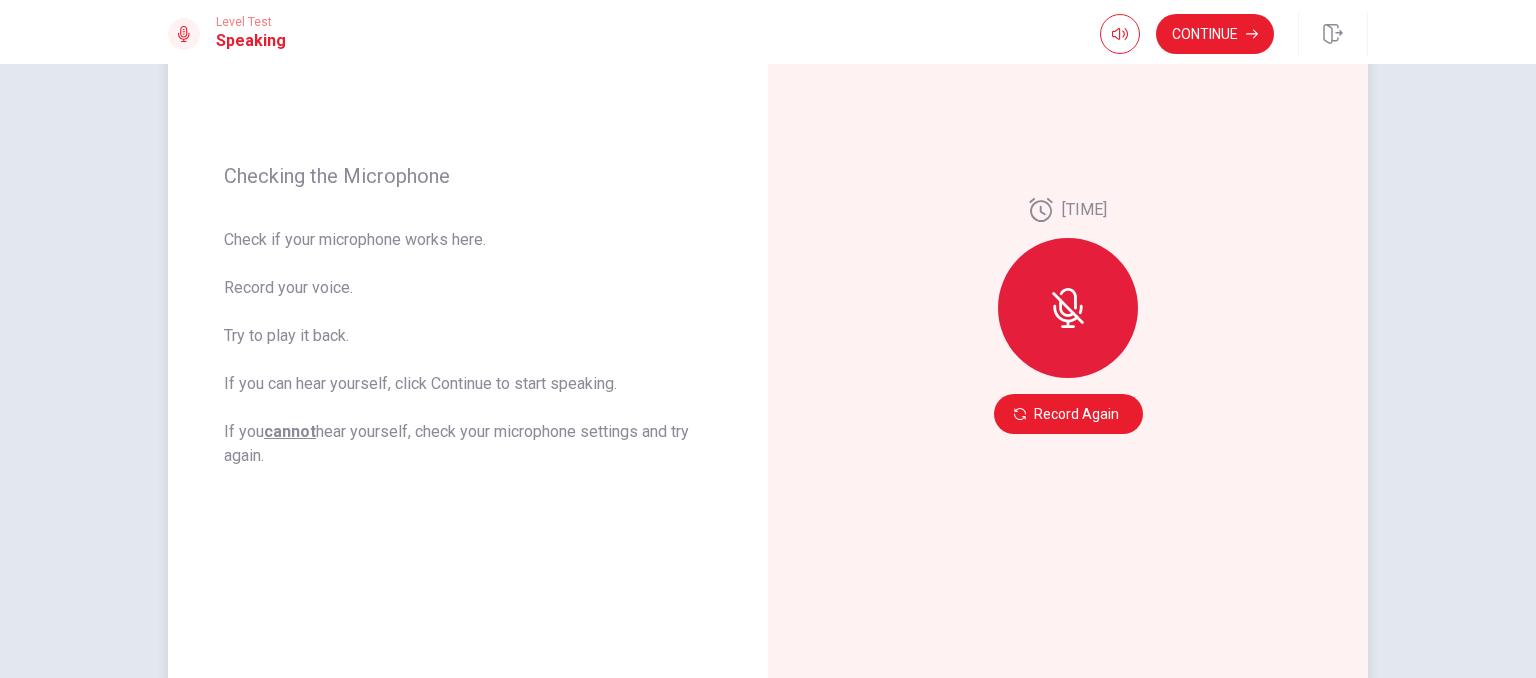 click at bounding box center (1068, 298) 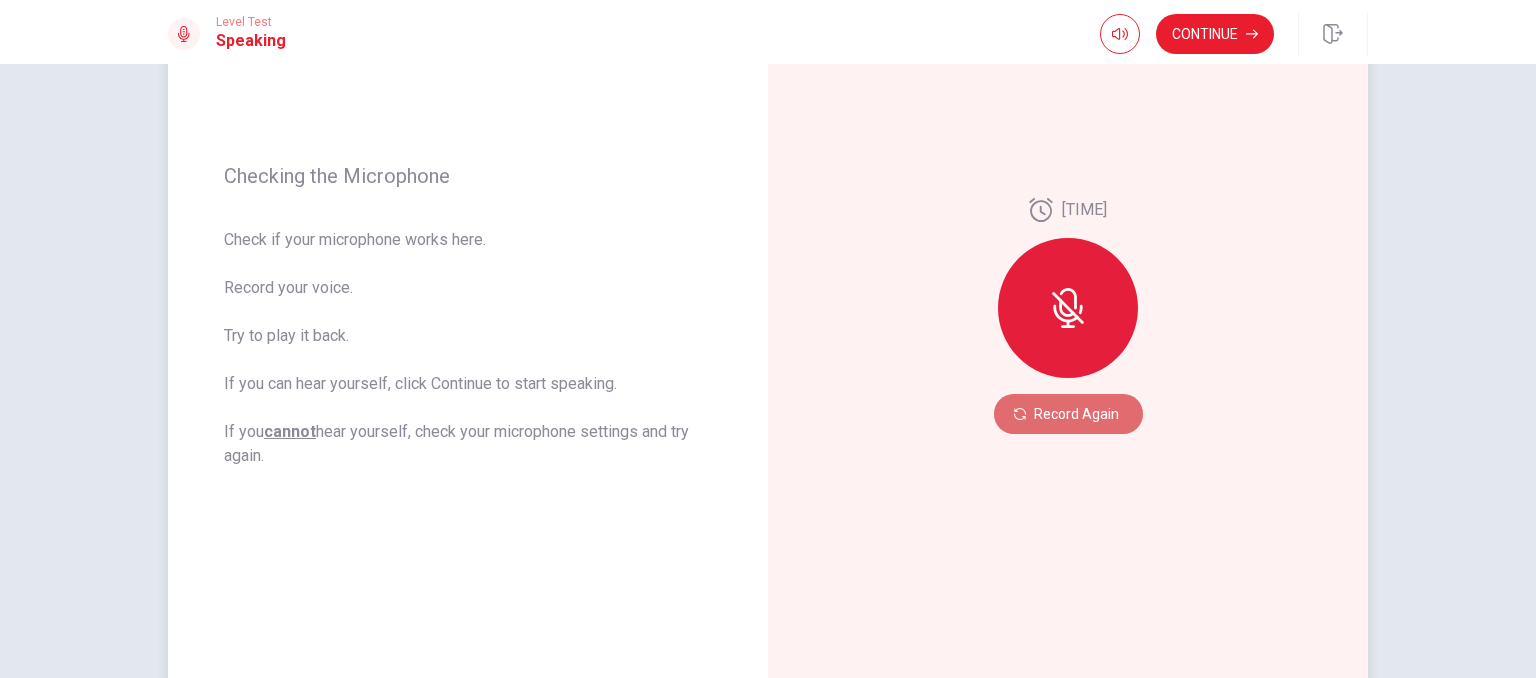 click on "Record Again" at bounding box center [1068, 414] 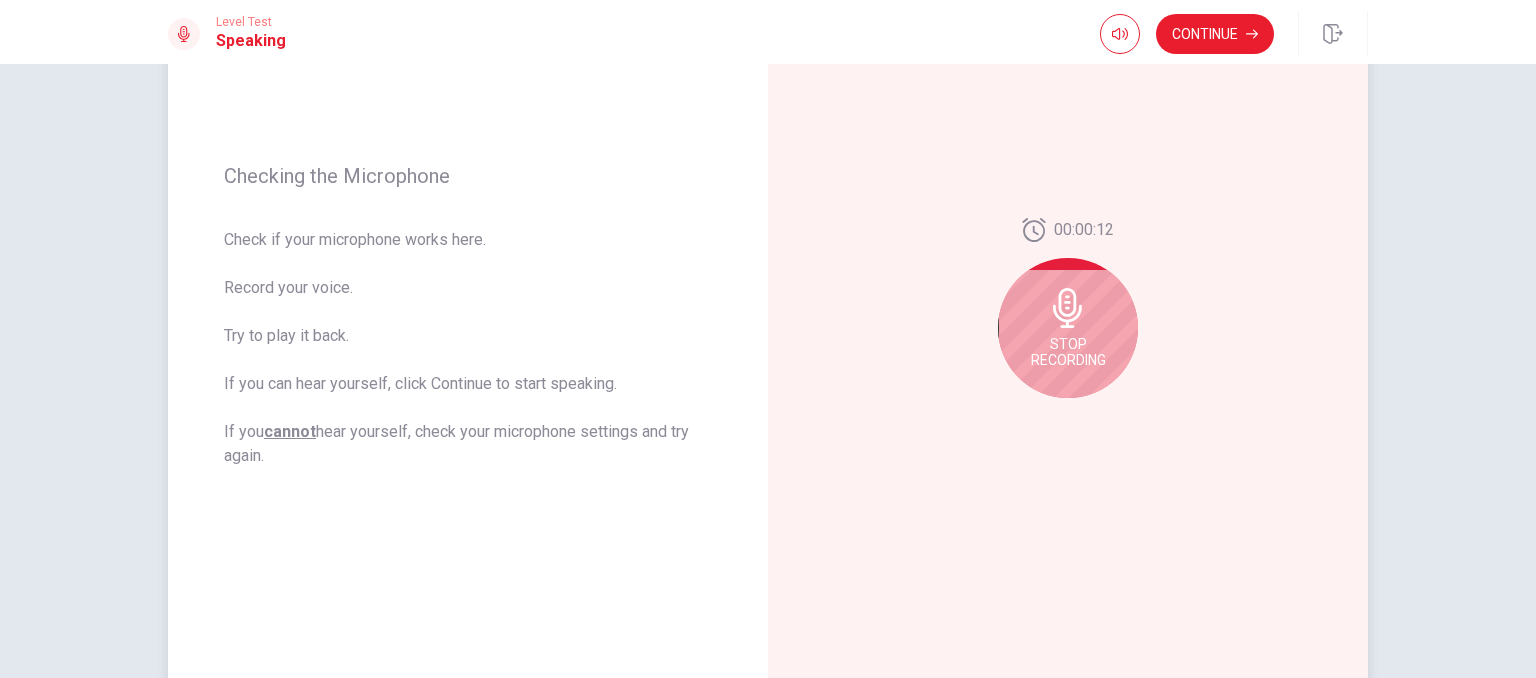 click on "Stop   Recording" at bounding box center [1068, 352] 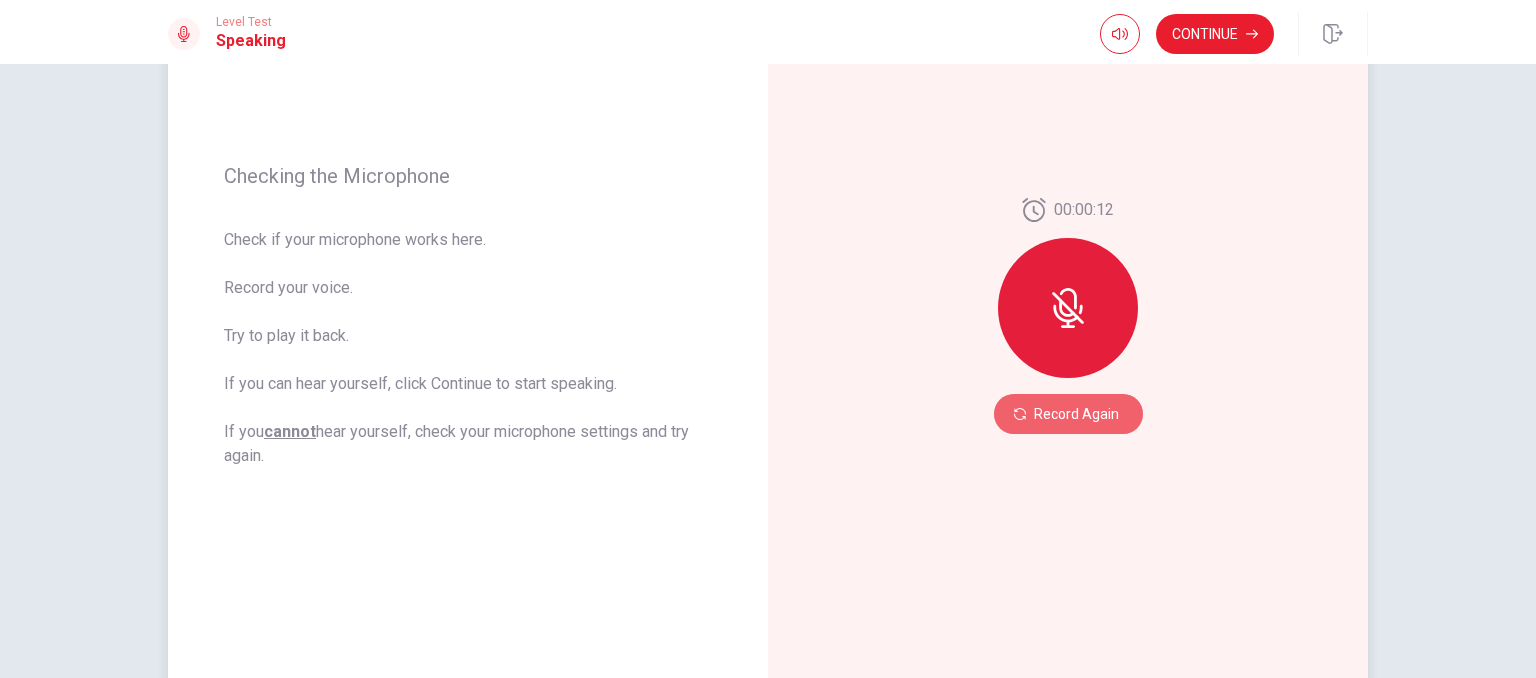 click on "Record Again" at bounding box center [1068, 414] 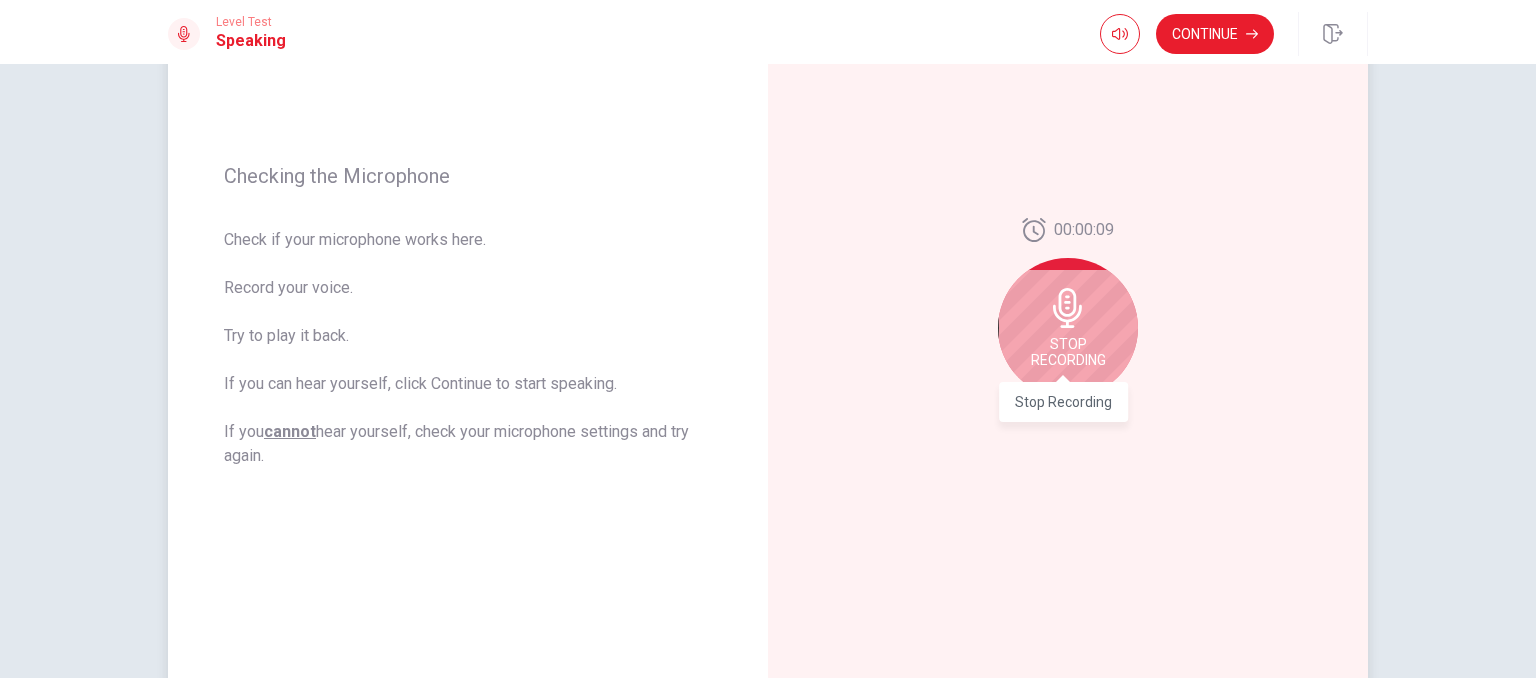 click on "Stop   Recording" at bounding box center [1068, 352] 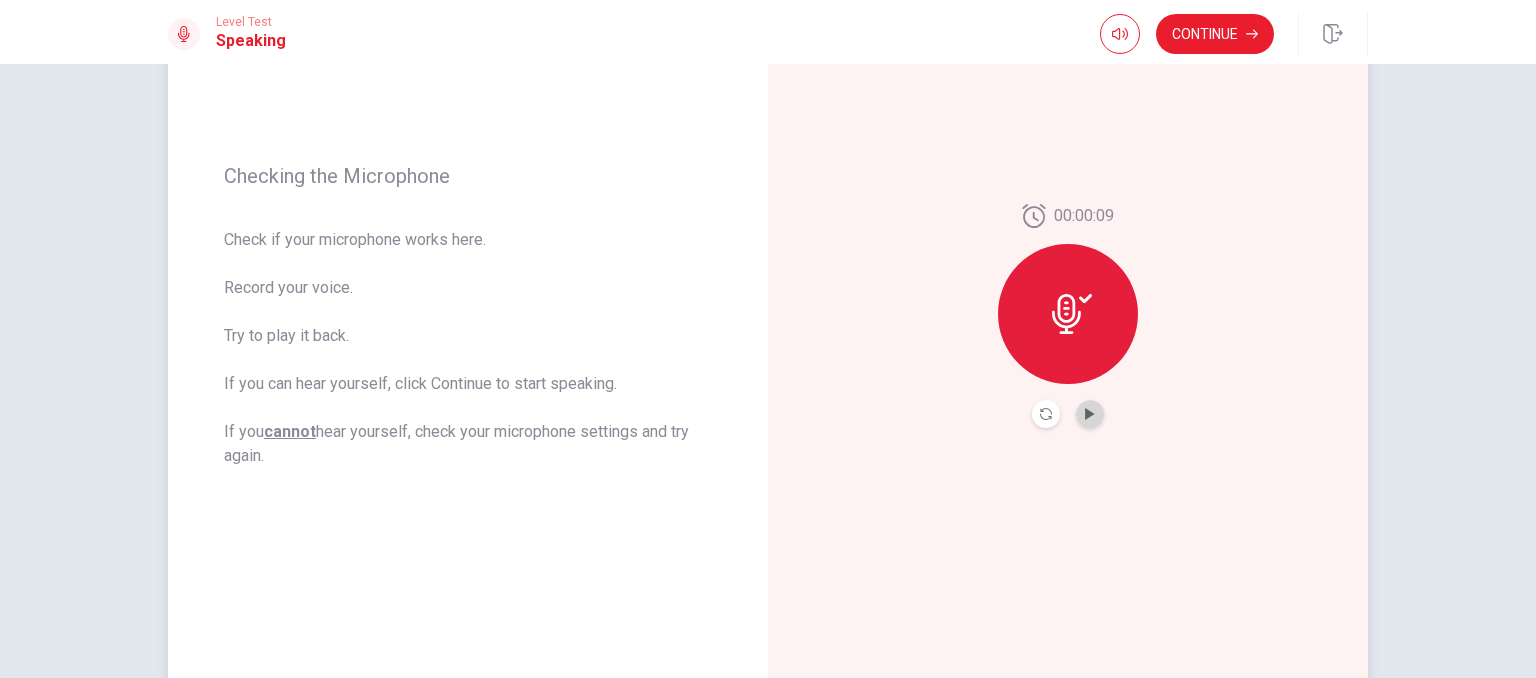 click at bounding box center [1090, 414] 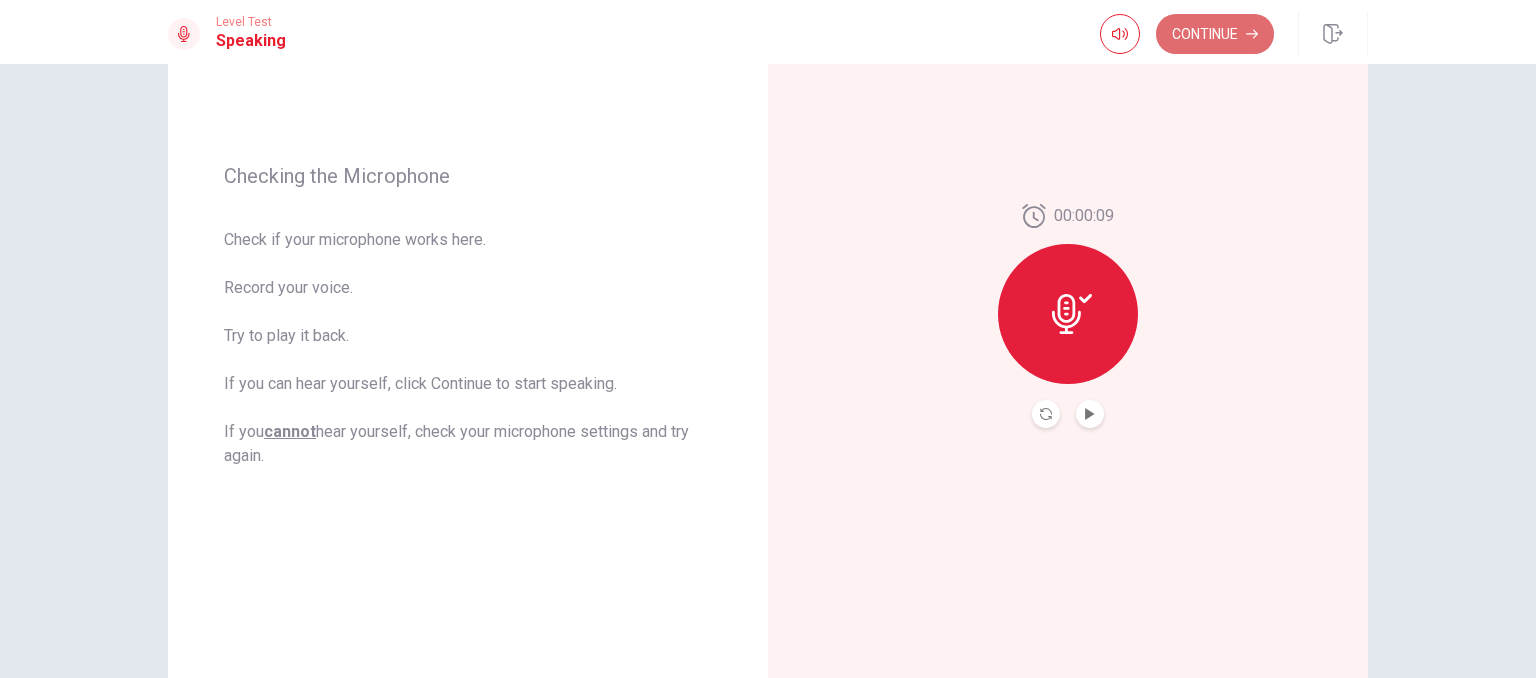 click on "Continue" at bounding box center [1215, 34] 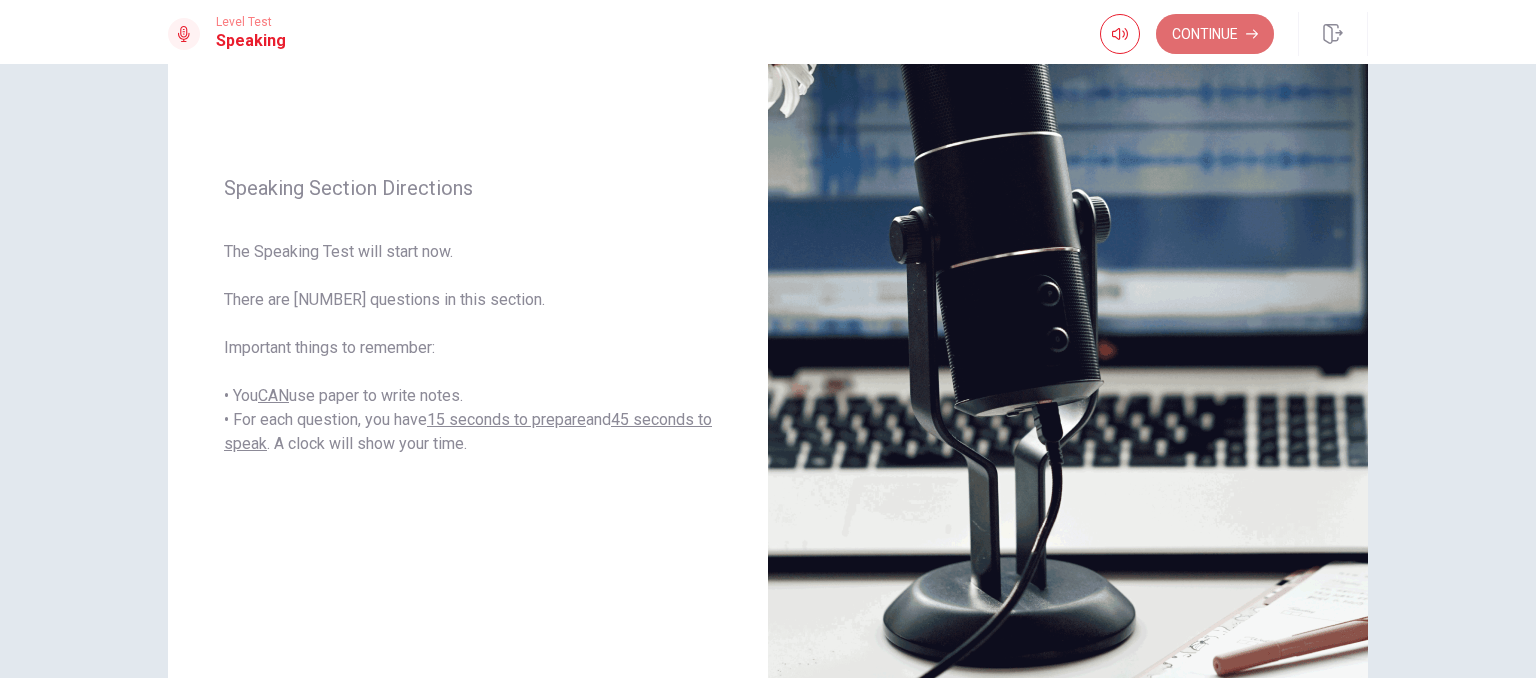 click on "Continue" at bounding box center [1215, 34] 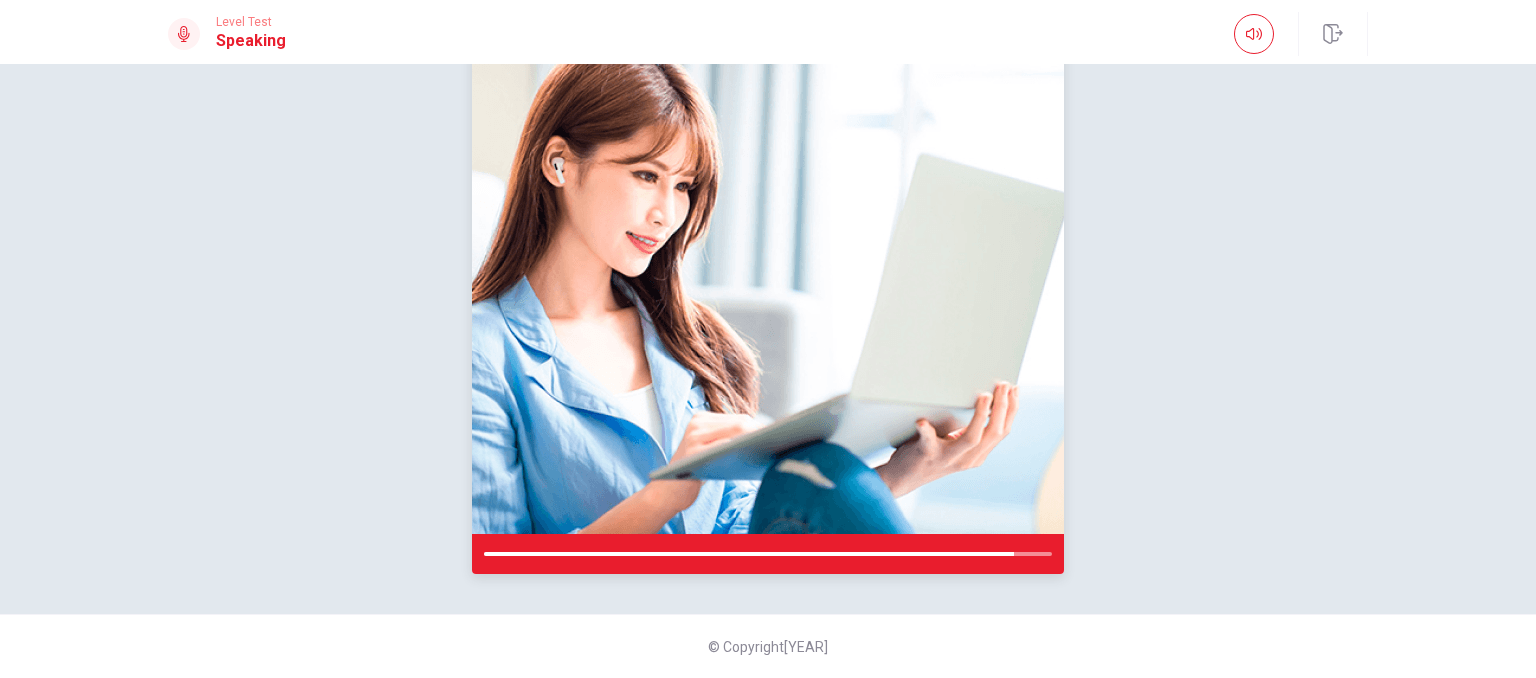 scroll, scrollTop: 224, scrollLeft: 0, axis: vertical 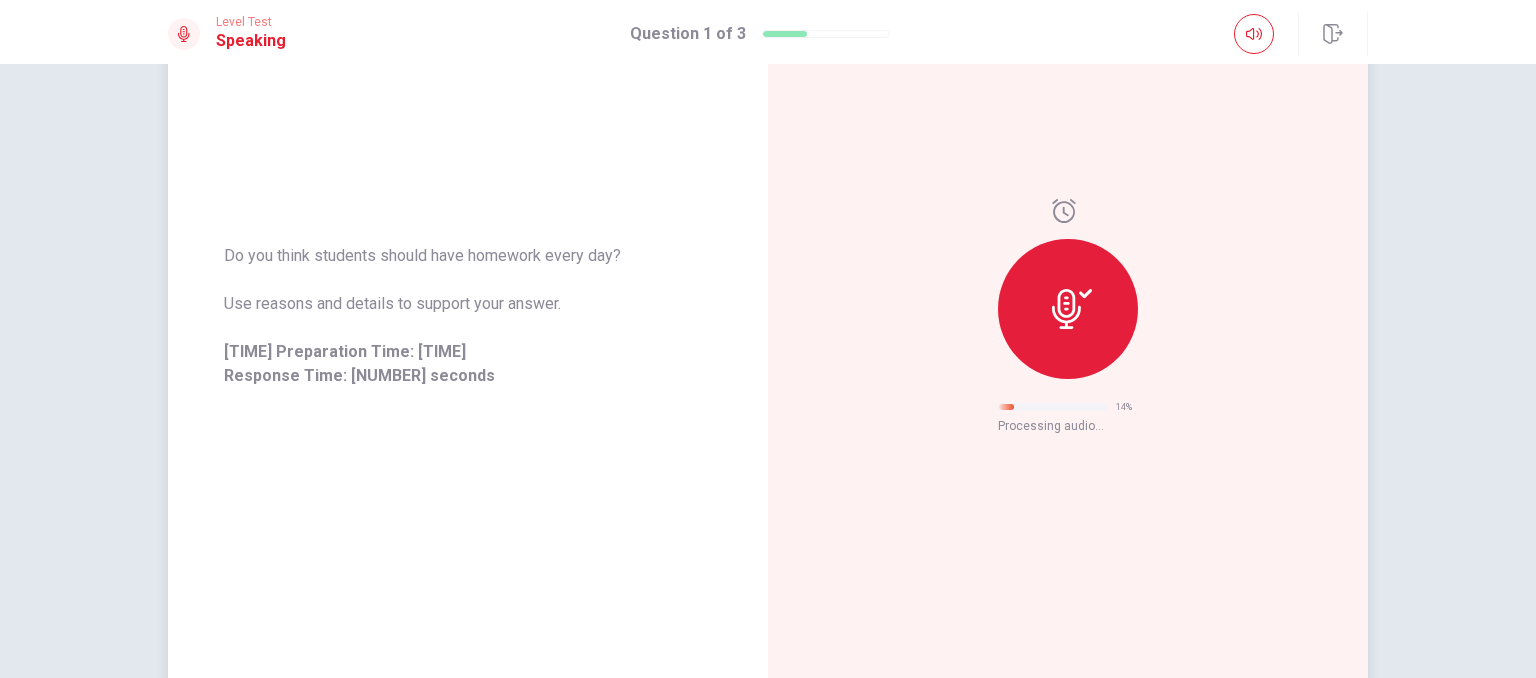 click at bounding box center [1068, 309] 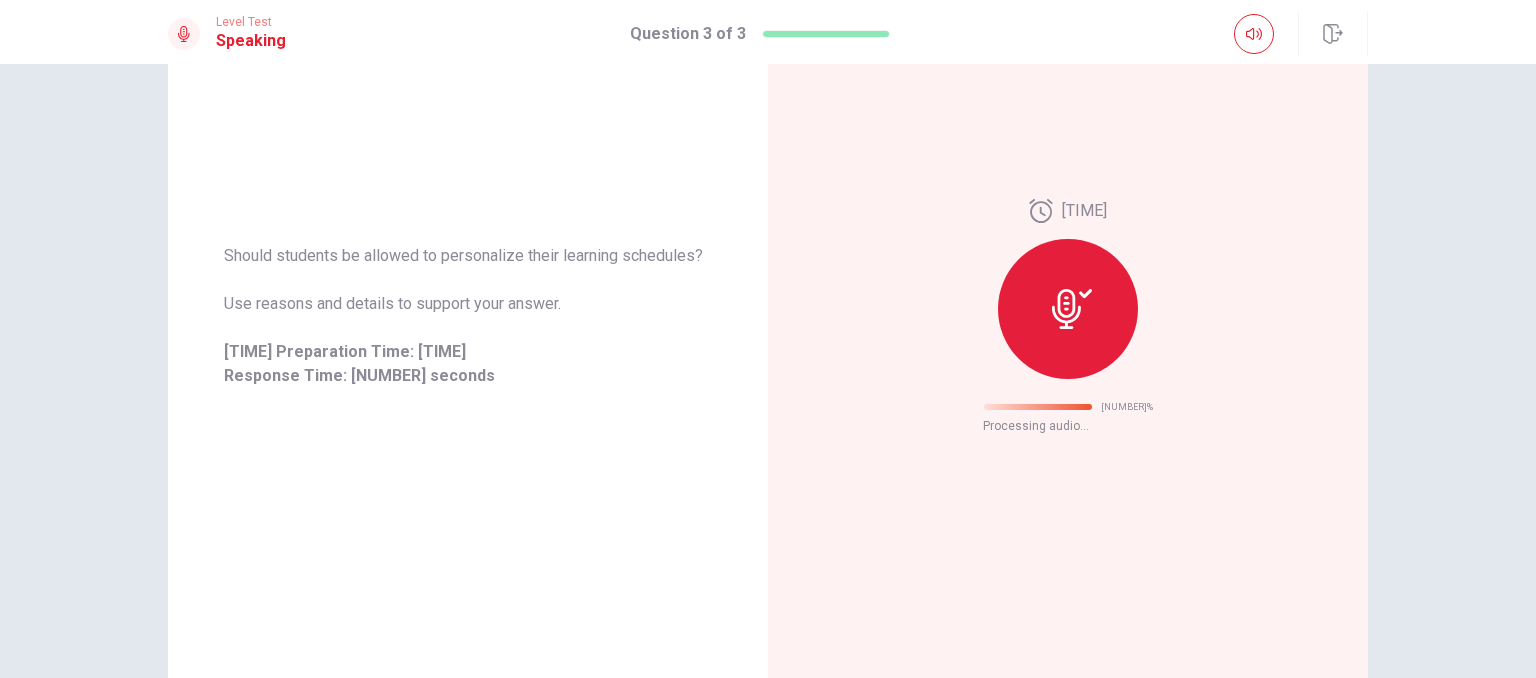 scroll, scrollTop: 50, scrollLeft: 0, axis: vertical 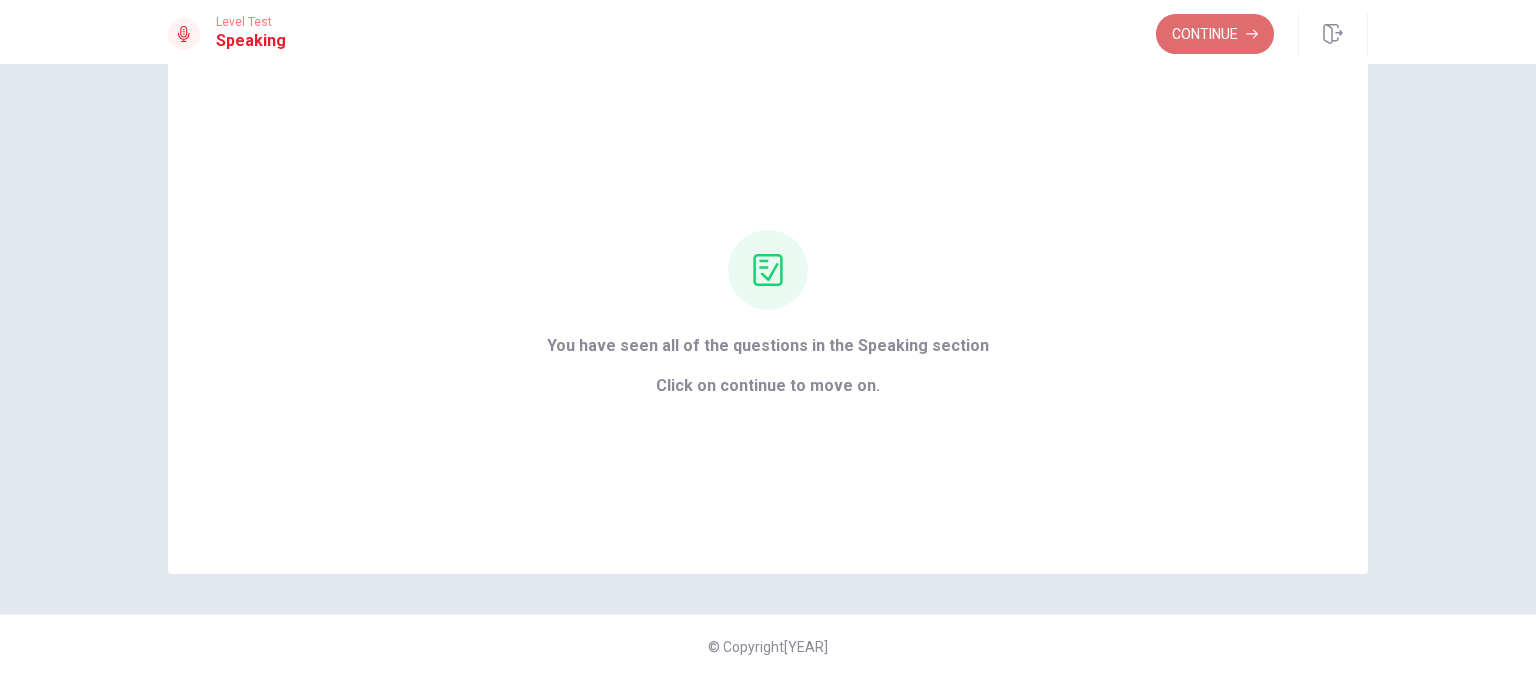 click on "Continue" at bounding box center (1215, 34) 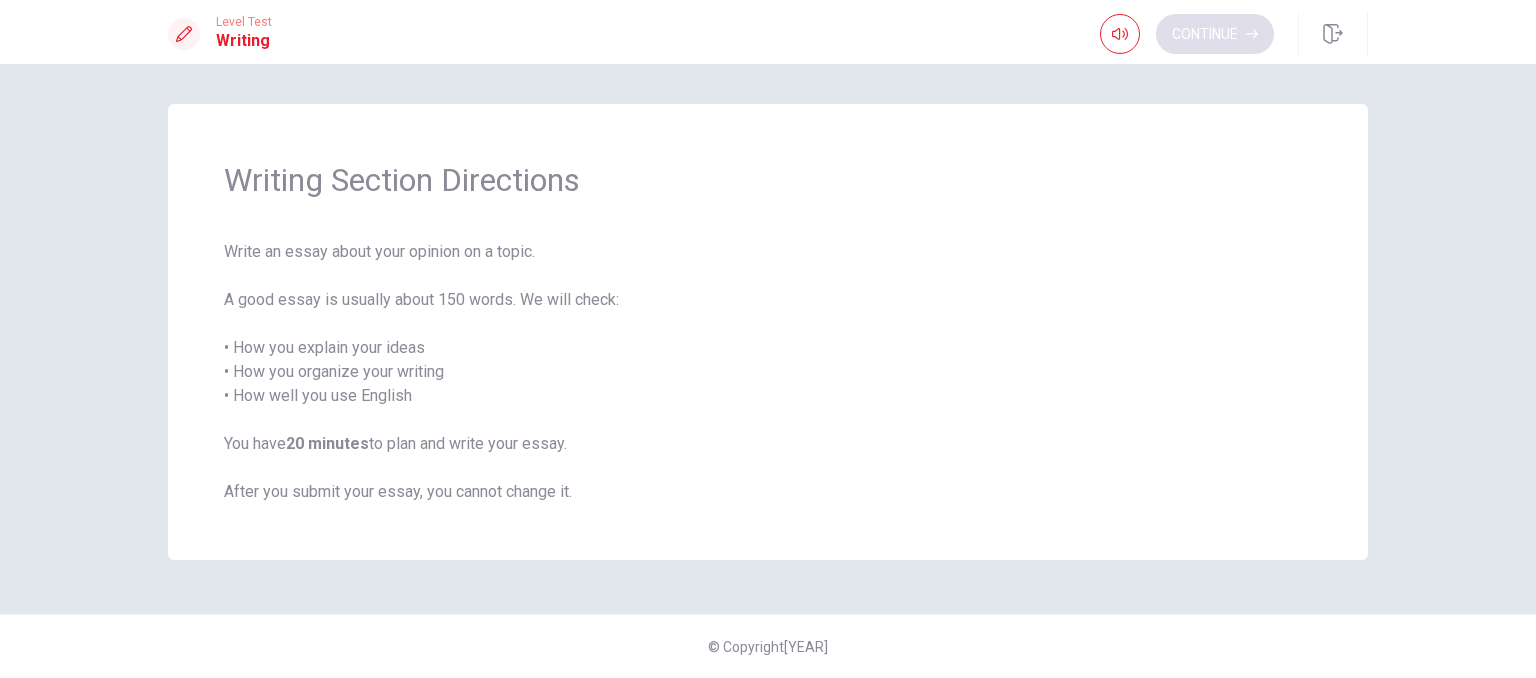 scroll, scrollTop: 0, scrollLeft: 0, axis: both 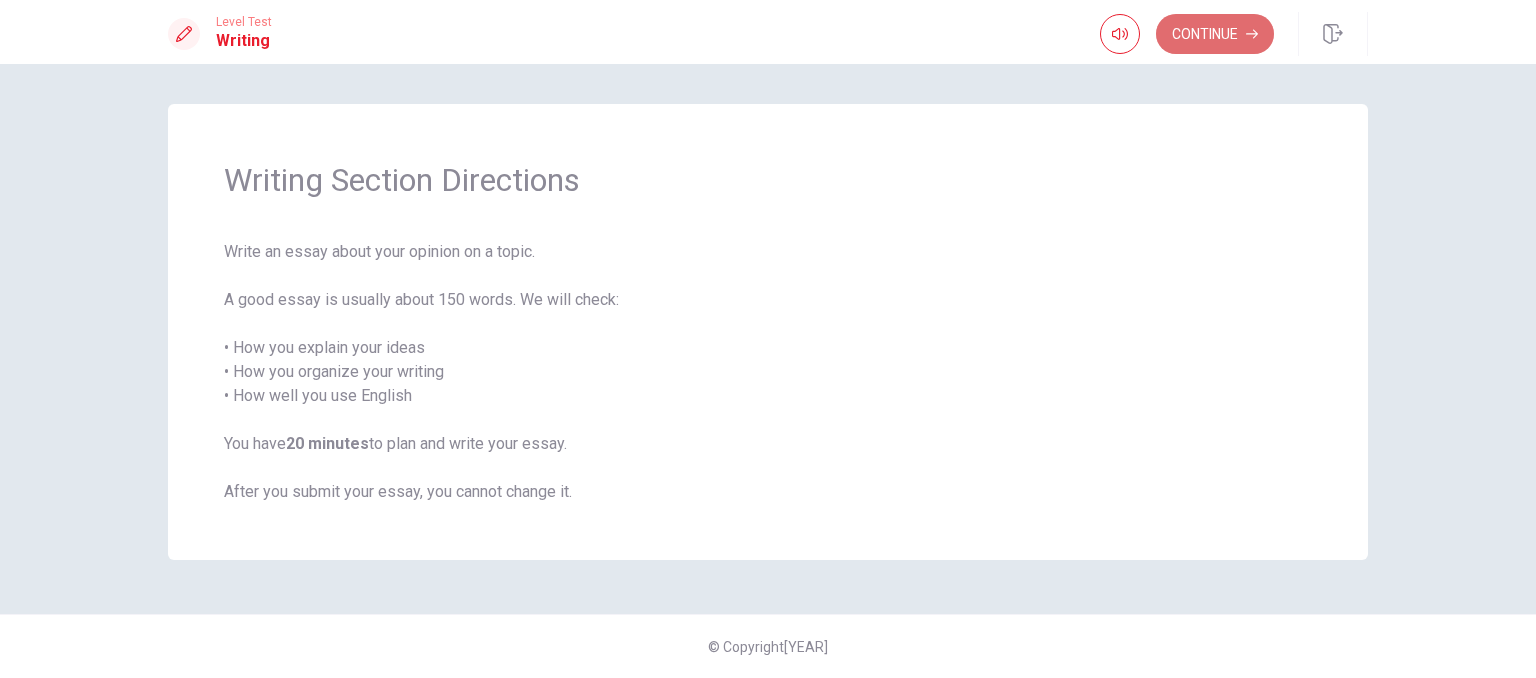 click on "Continue" at bounding box center [1215, 34] 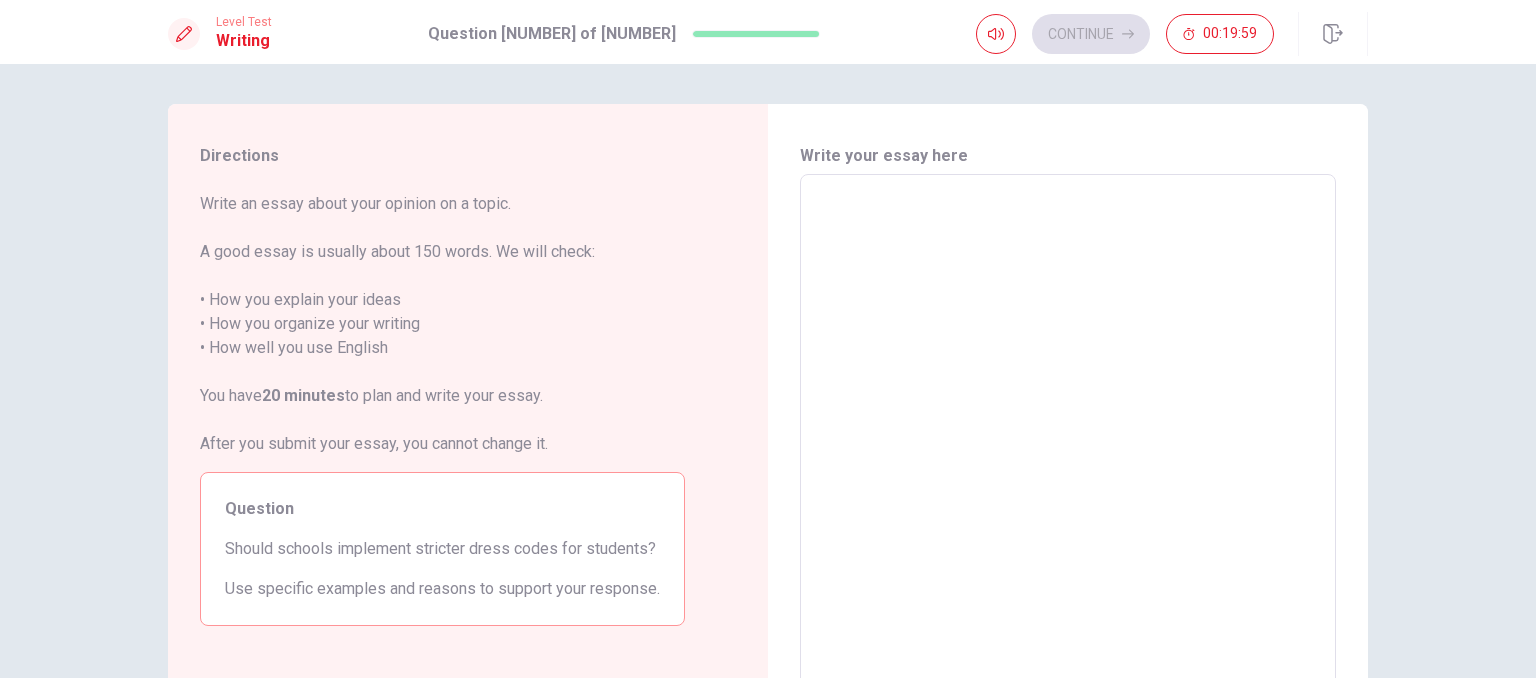 click at bounding box center [1068, 451] 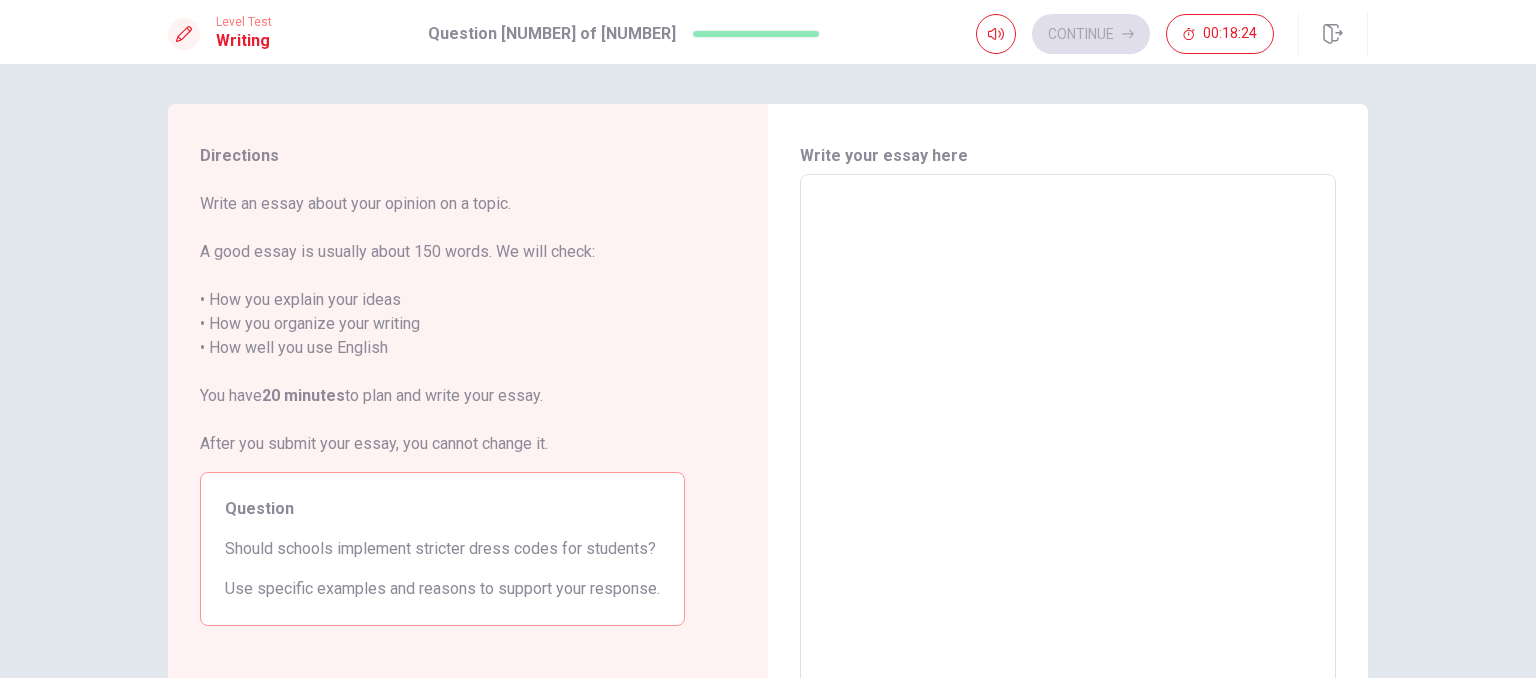 click at bounding box center [1068, 451] 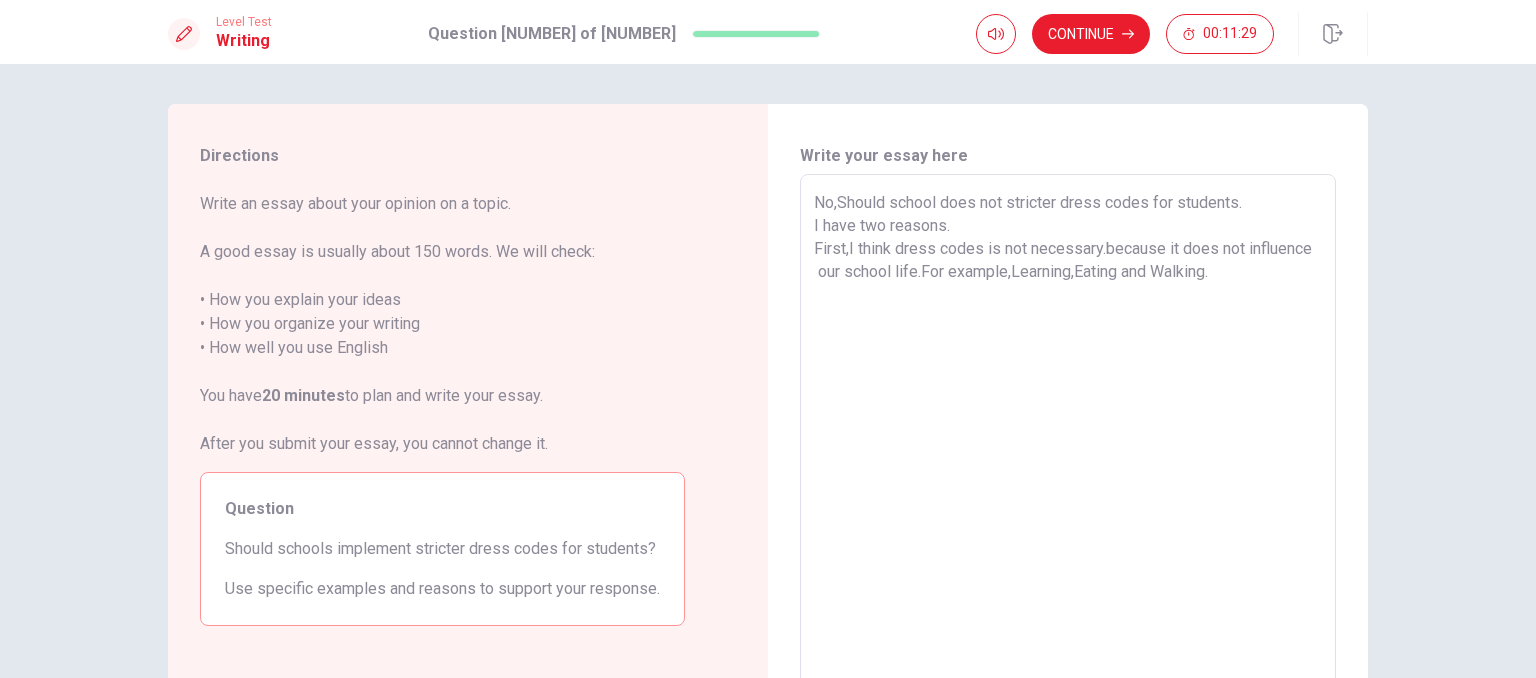 click on "No,Should school does not stricter dress codes for students.
I have two reasons.
First,I think dress codes is not necessary.because it does not influence
our school life.For example,Learning,Eating and Walking." at bounding box center (1068, 451) 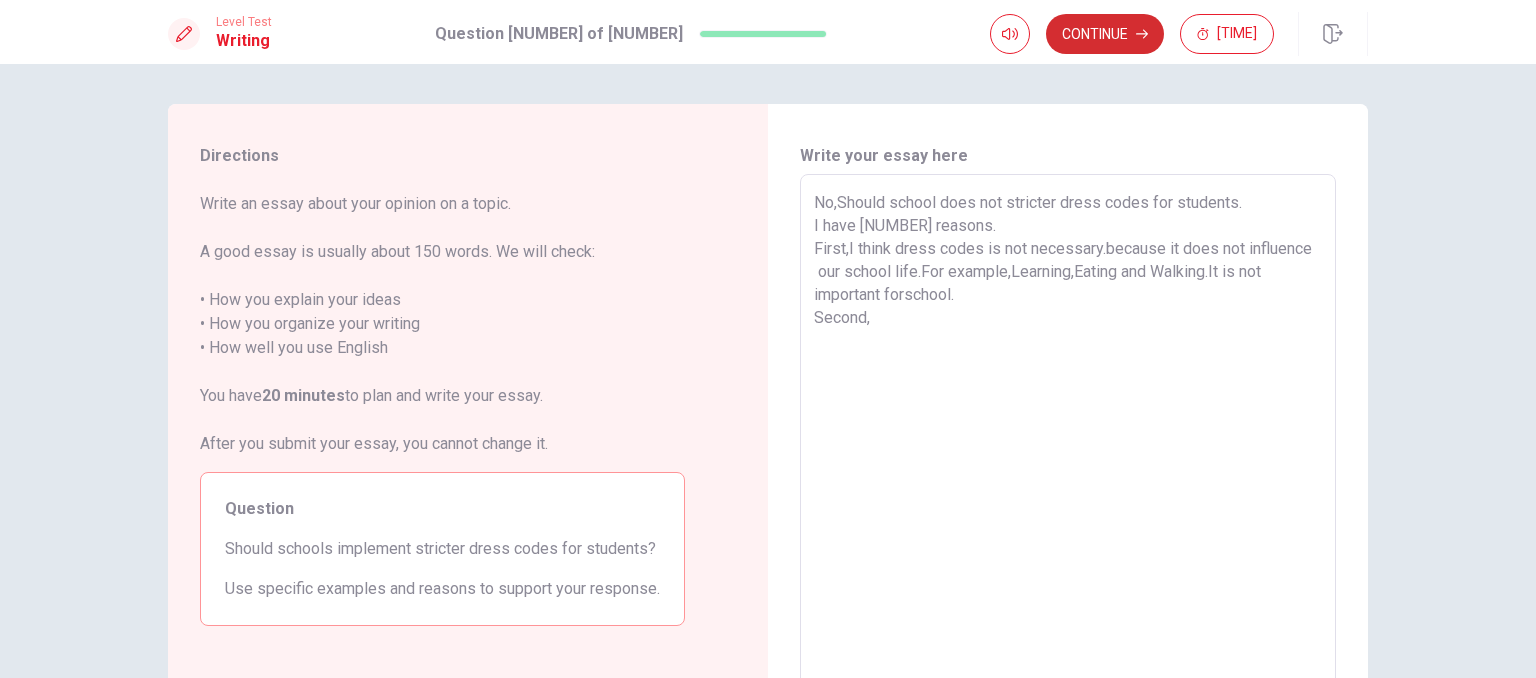type on "No,Should school does not stricter dress codes for students.
I have [NUMBER] reasons.
First,I think dress codes is not necessary.because it does not influence
our school life.For example,Learning,Eating and Walking.It is not important forschool.
Second," 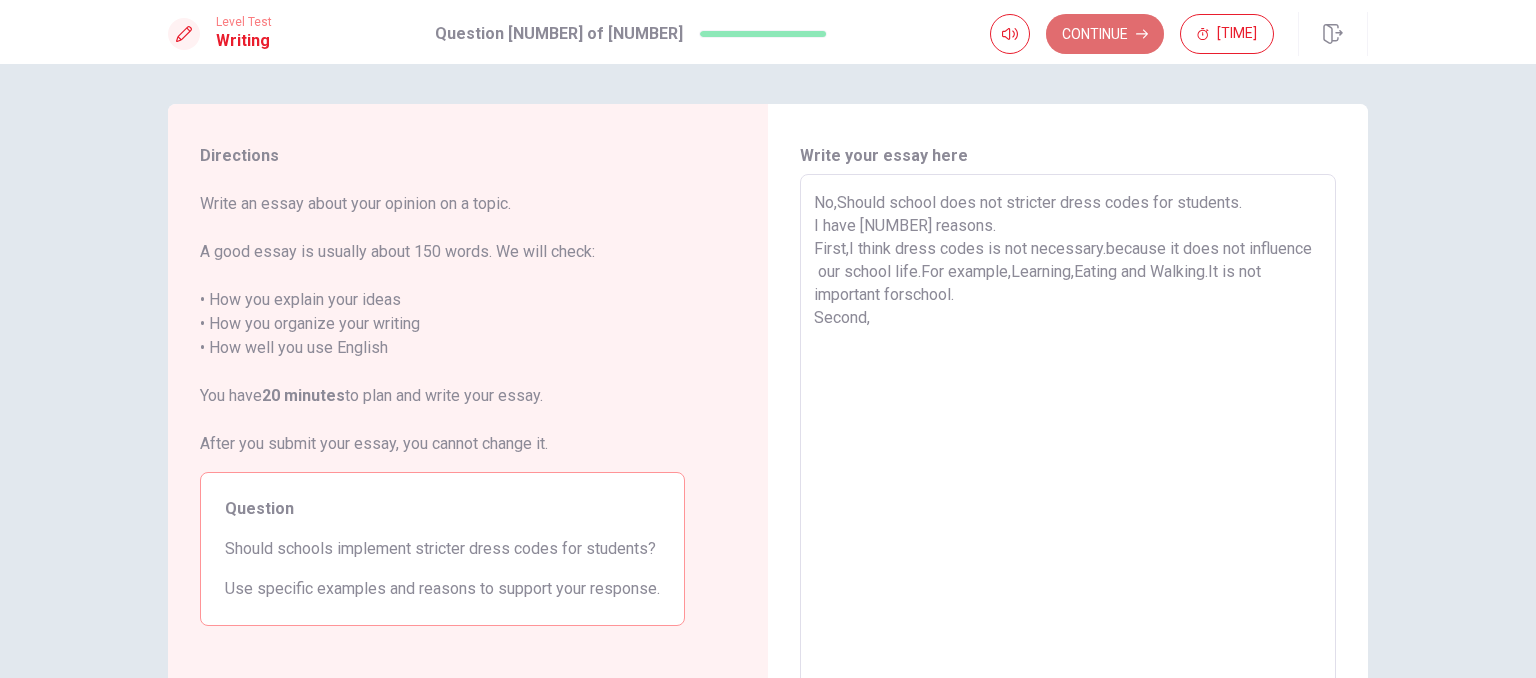 click on "Continue" at bounding box center [1105, 34] 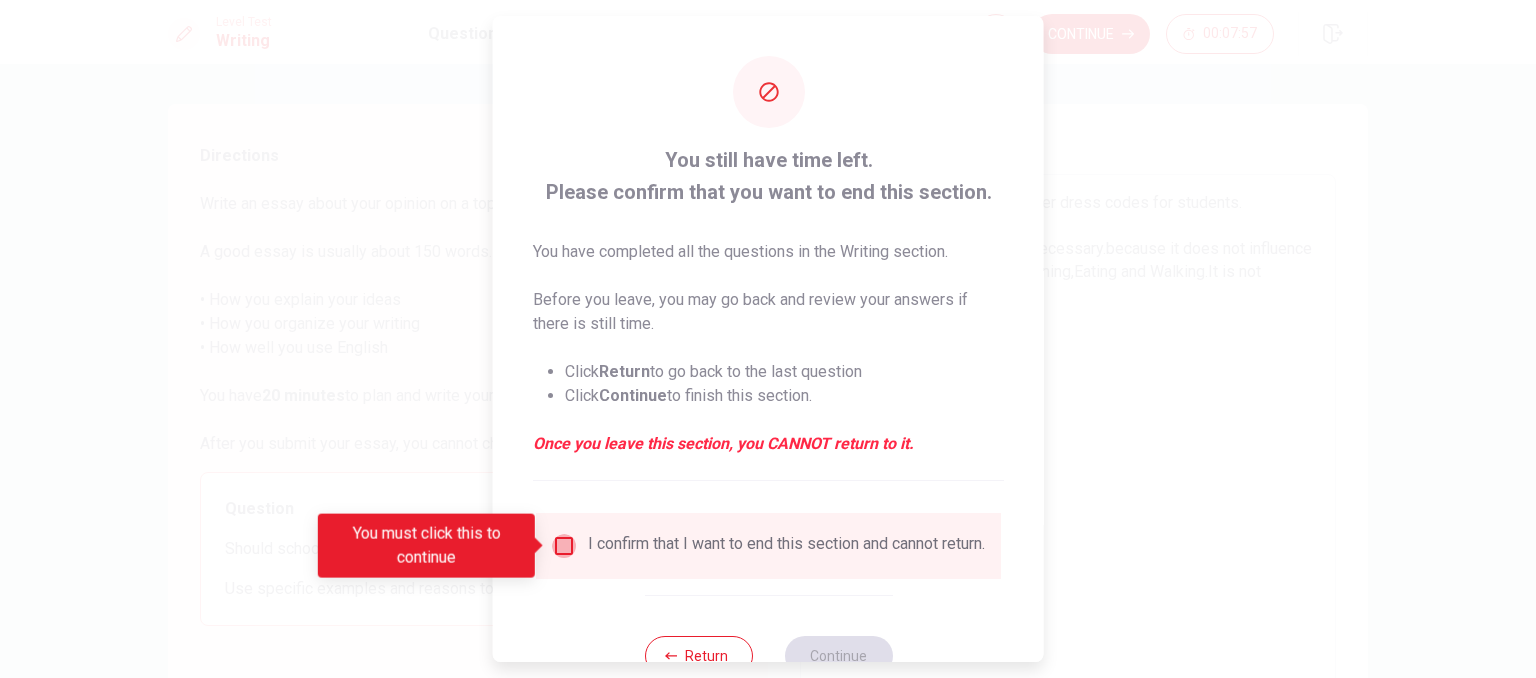 click at bounding box center [564, 546] 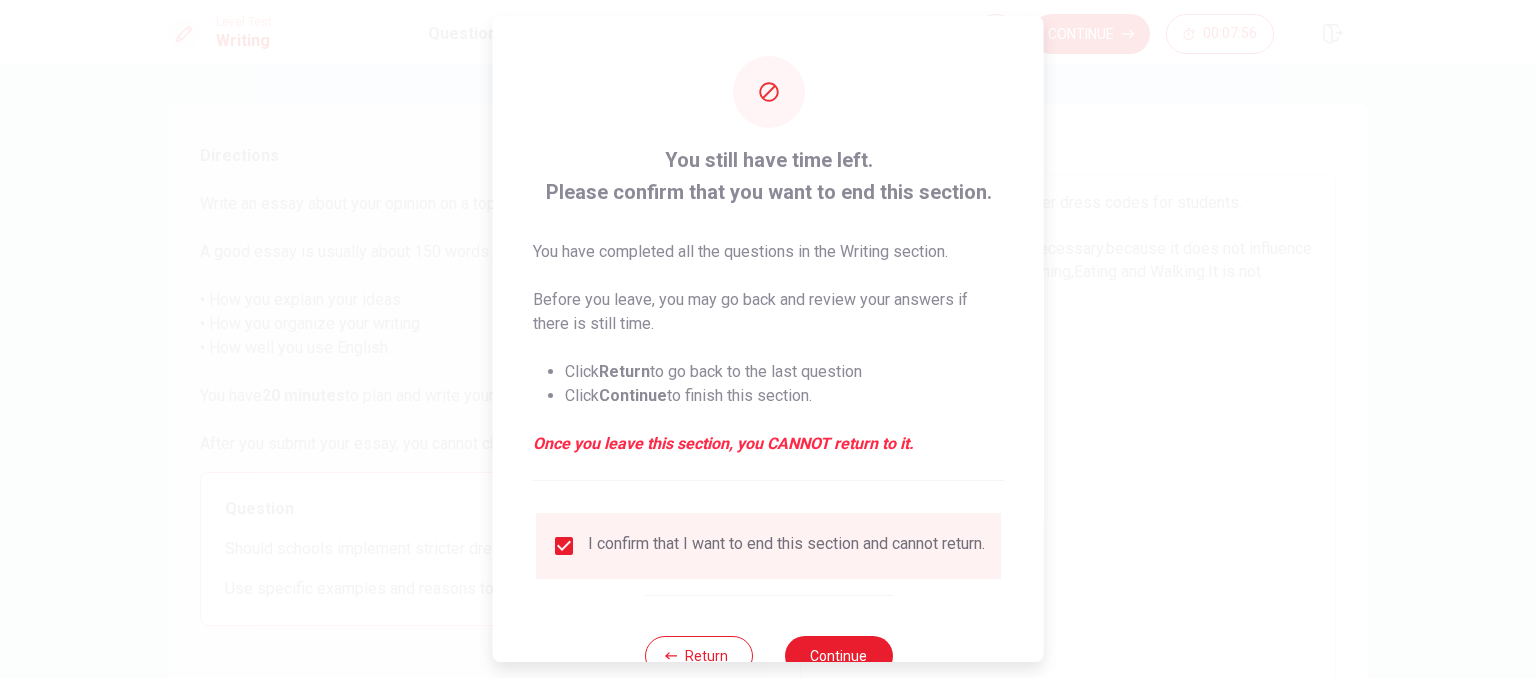 scroll, scrollTop: 68, scrollLeft: 0, axis: vertical 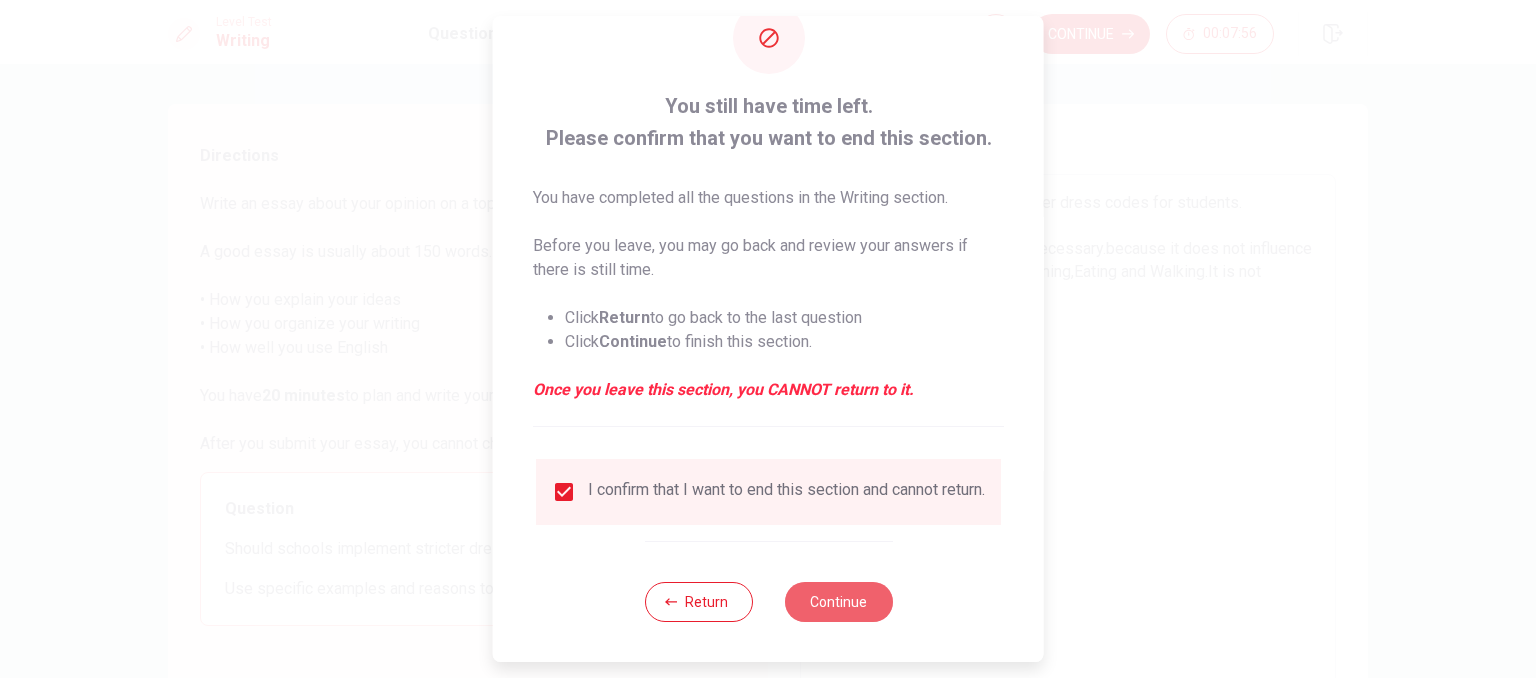 click on "Continue" at bounding box center [838, 602] 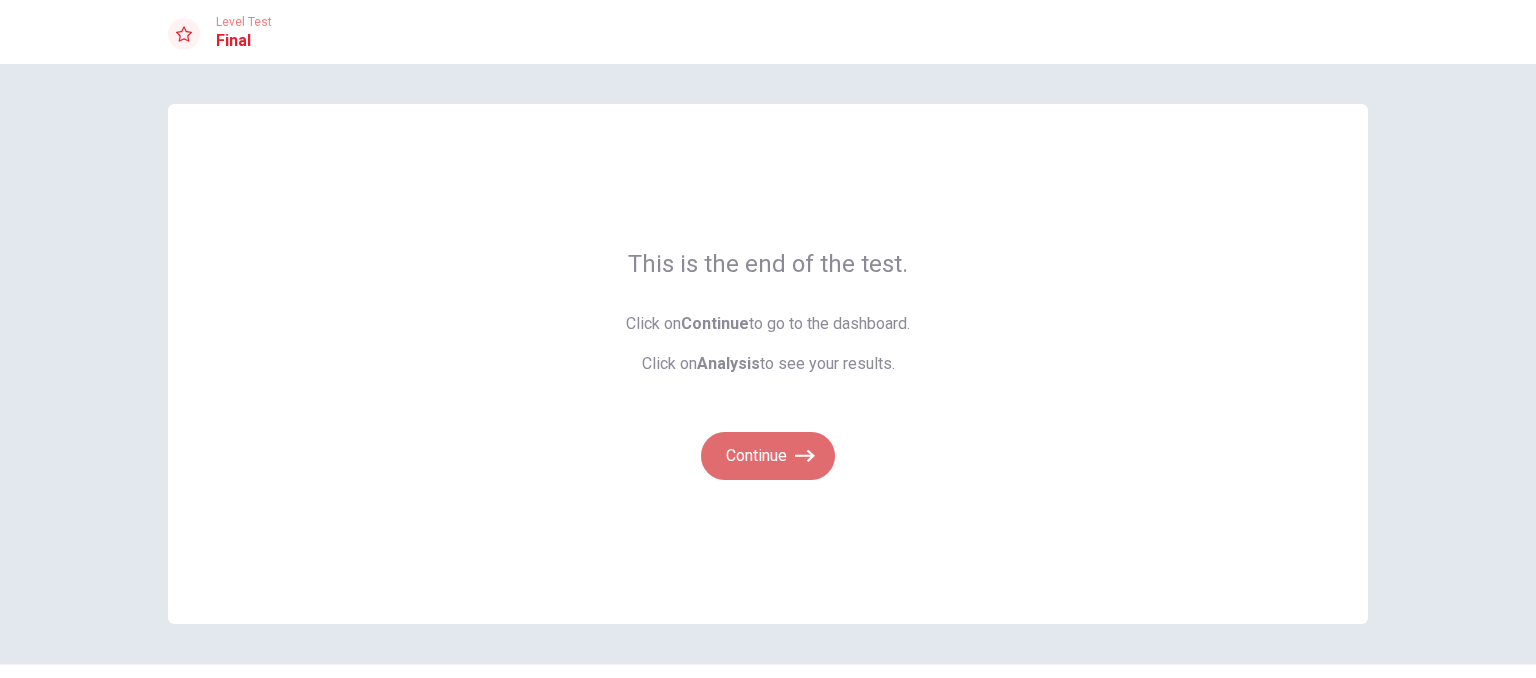 click on "Continue" at bounding box center (768, 456) 